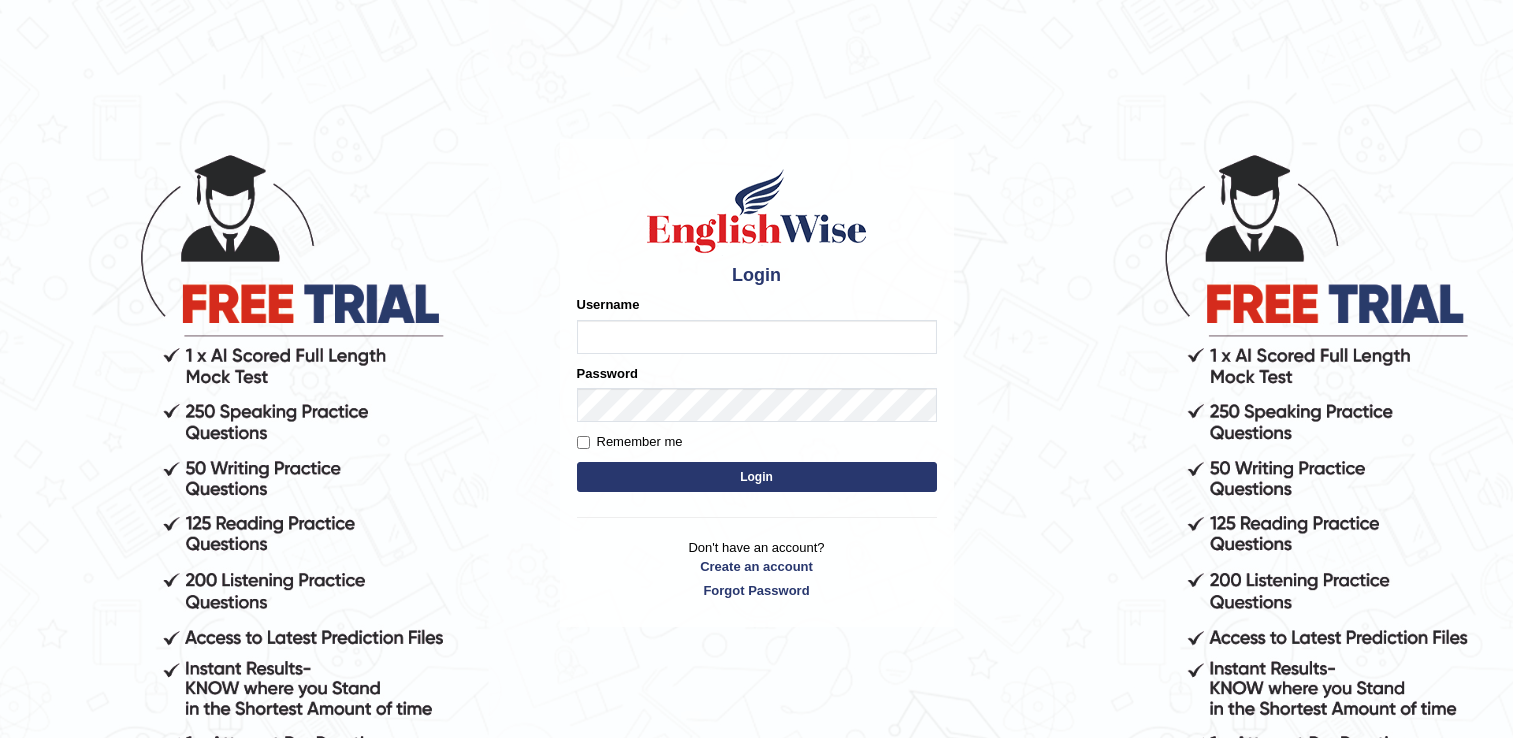 scroll, scrollTop: 0, scrollLeft: 0, axis: both 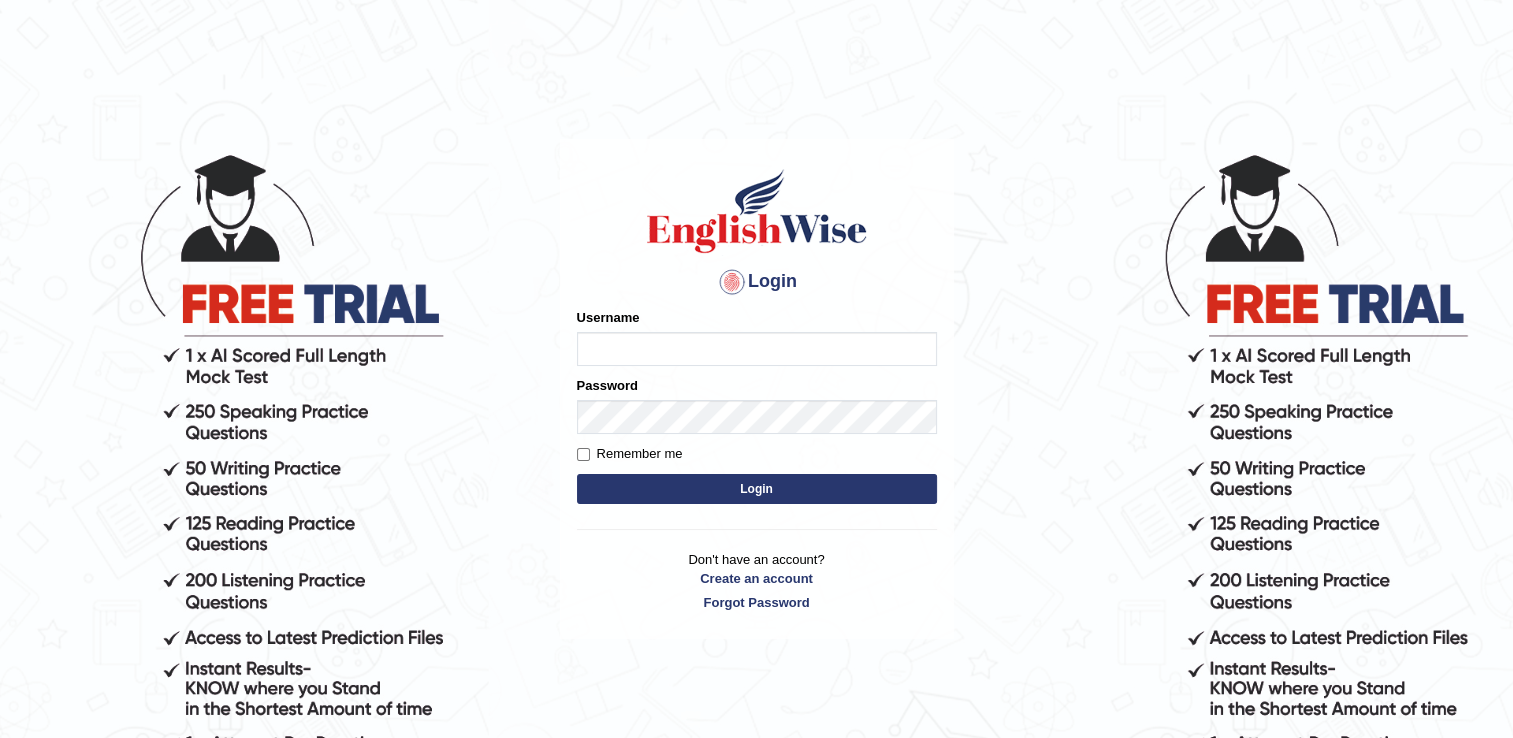 type on "naswar" 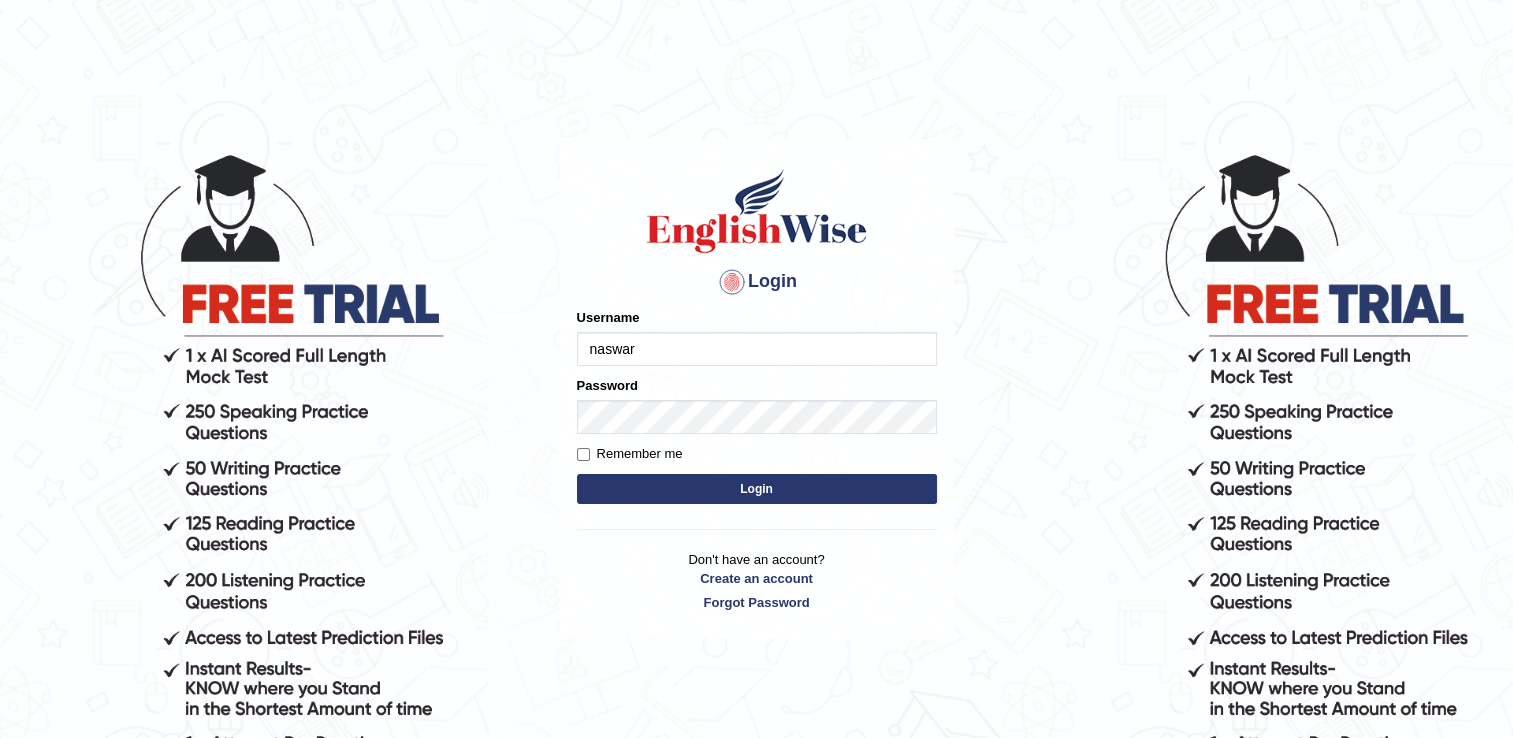 click on "Login" at bounding box center [757, 489] 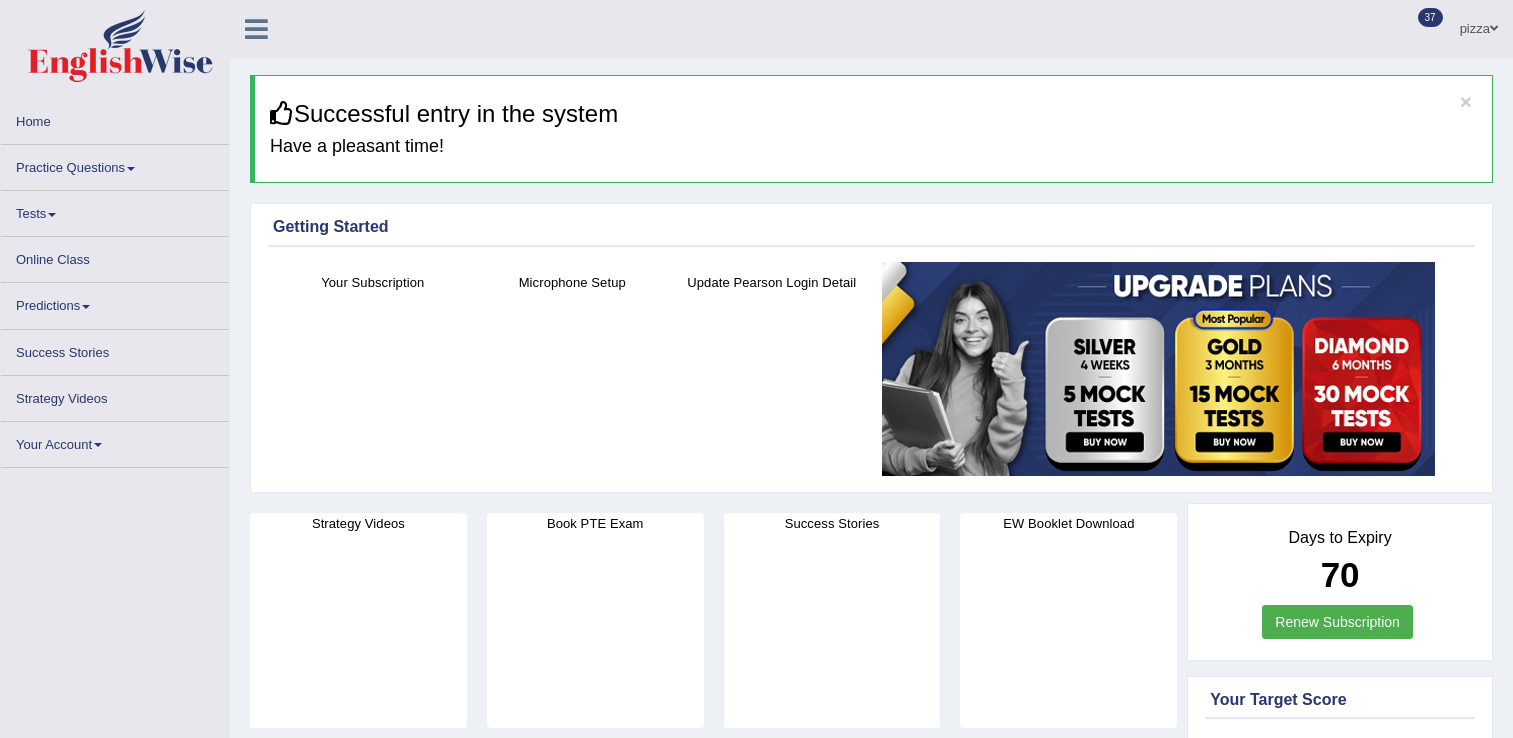 scroll, scrollTop: 0, scrollLeft: 0, axis: both 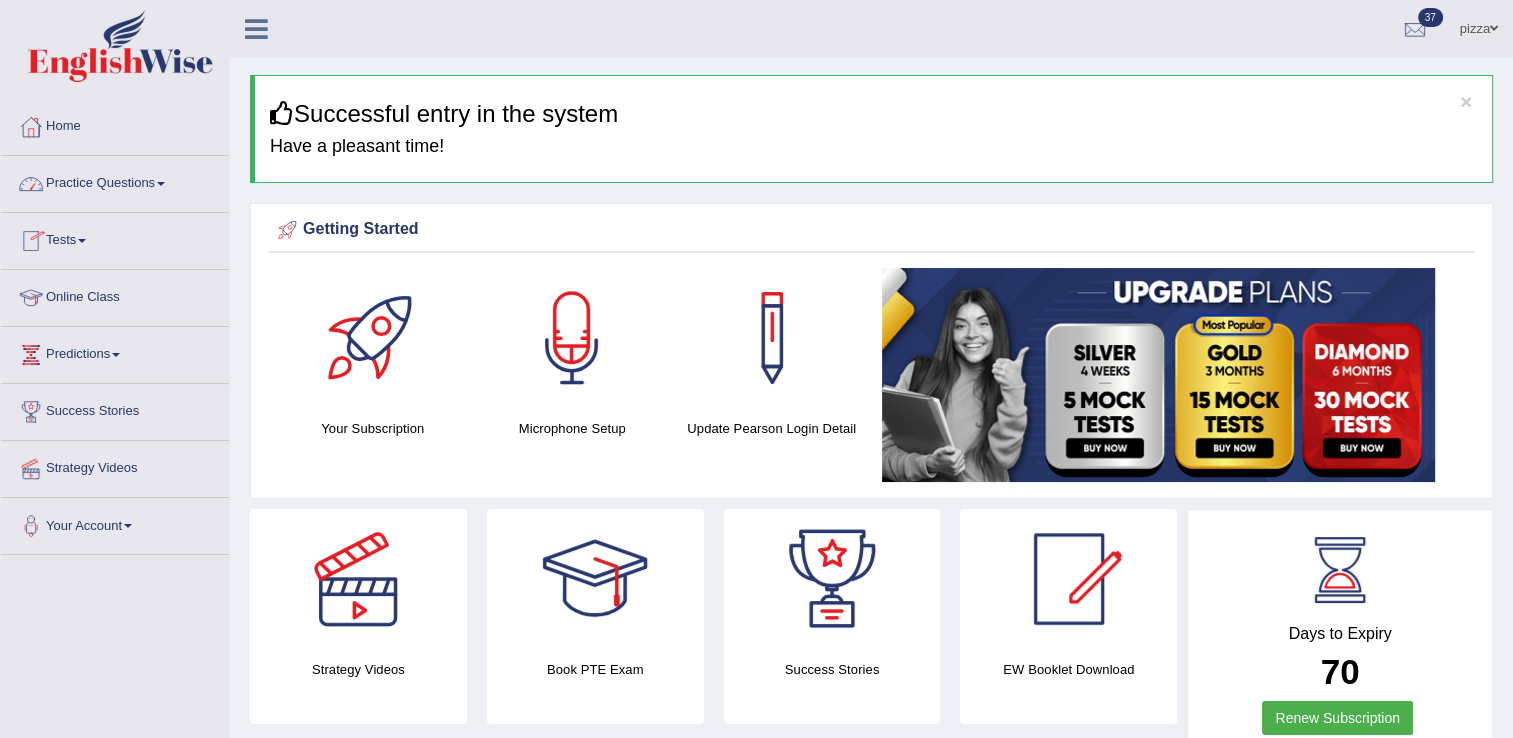 click on "Practice Questions" at bounding box center [115, 181] 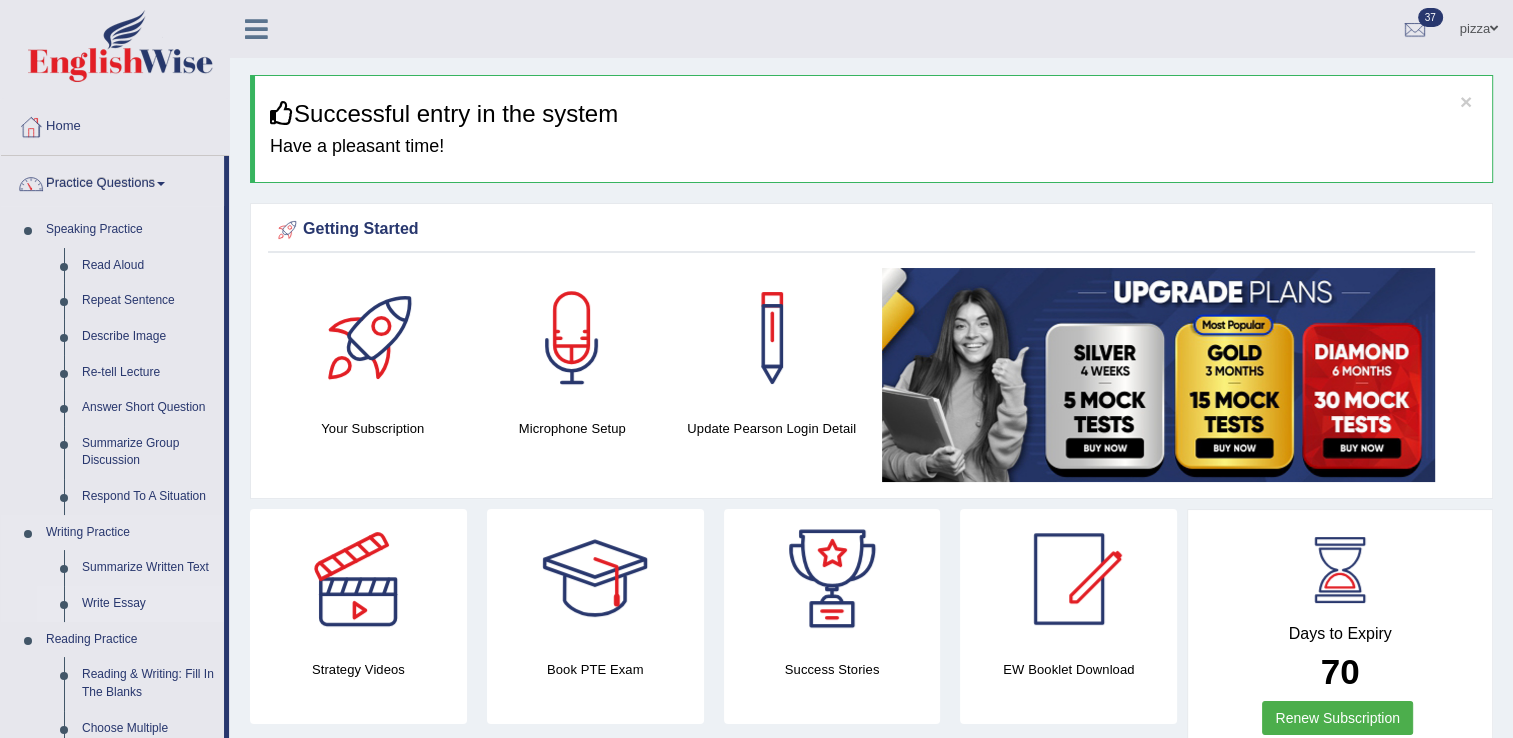 click on "Write Essay" at bounding box center [148, 604] 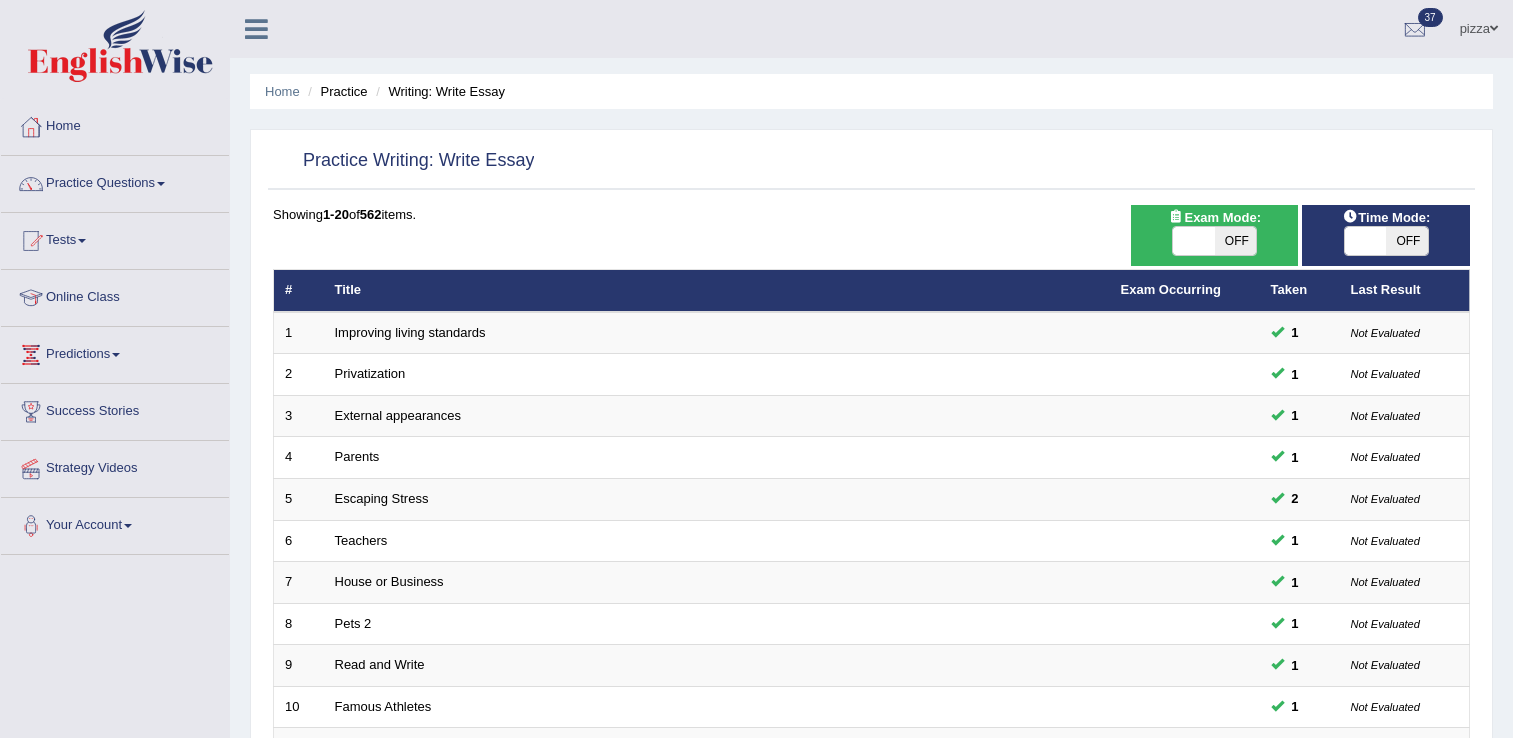 scroll, scrollTop: 0, scrollLeft: 0, axis: both 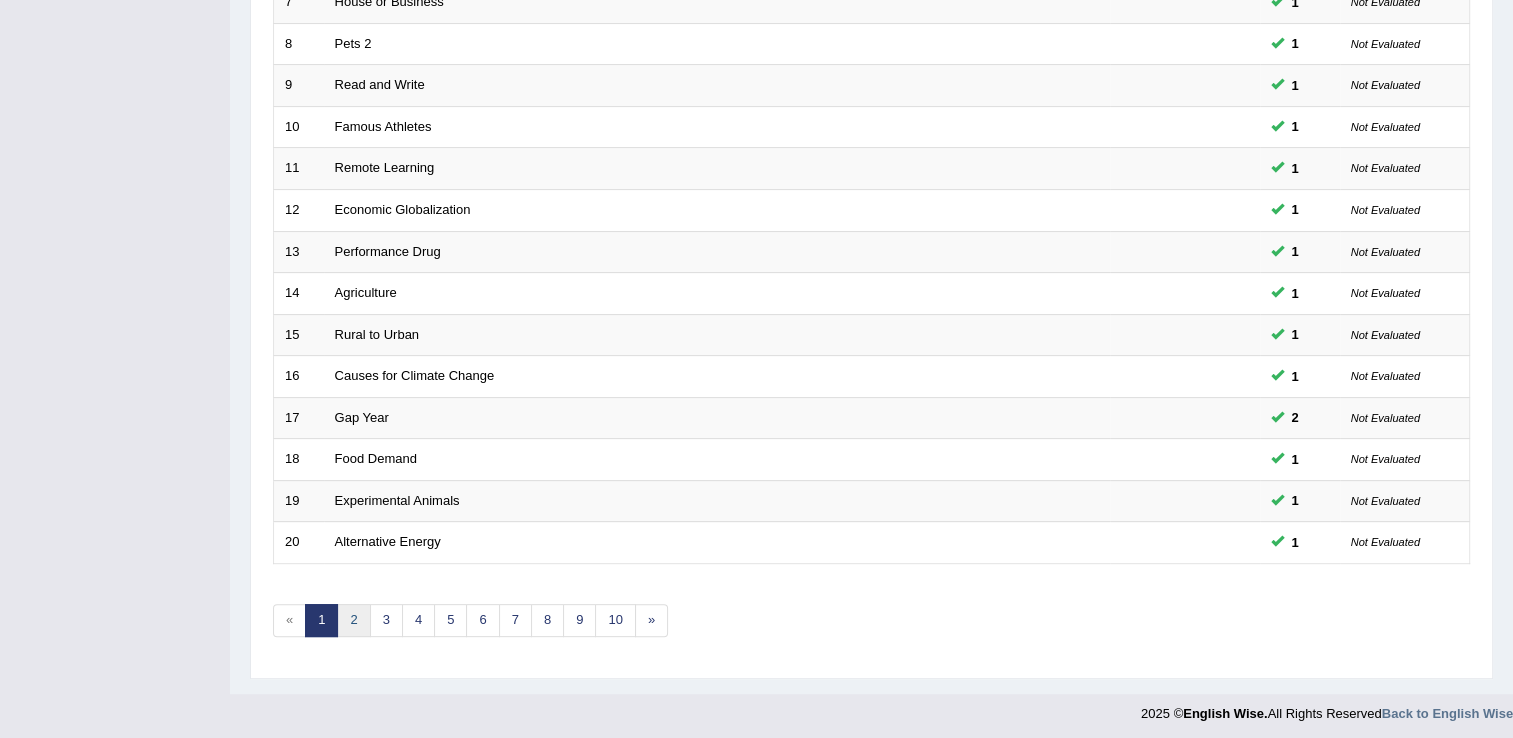 click on "2" at bounding box center (353, 620) 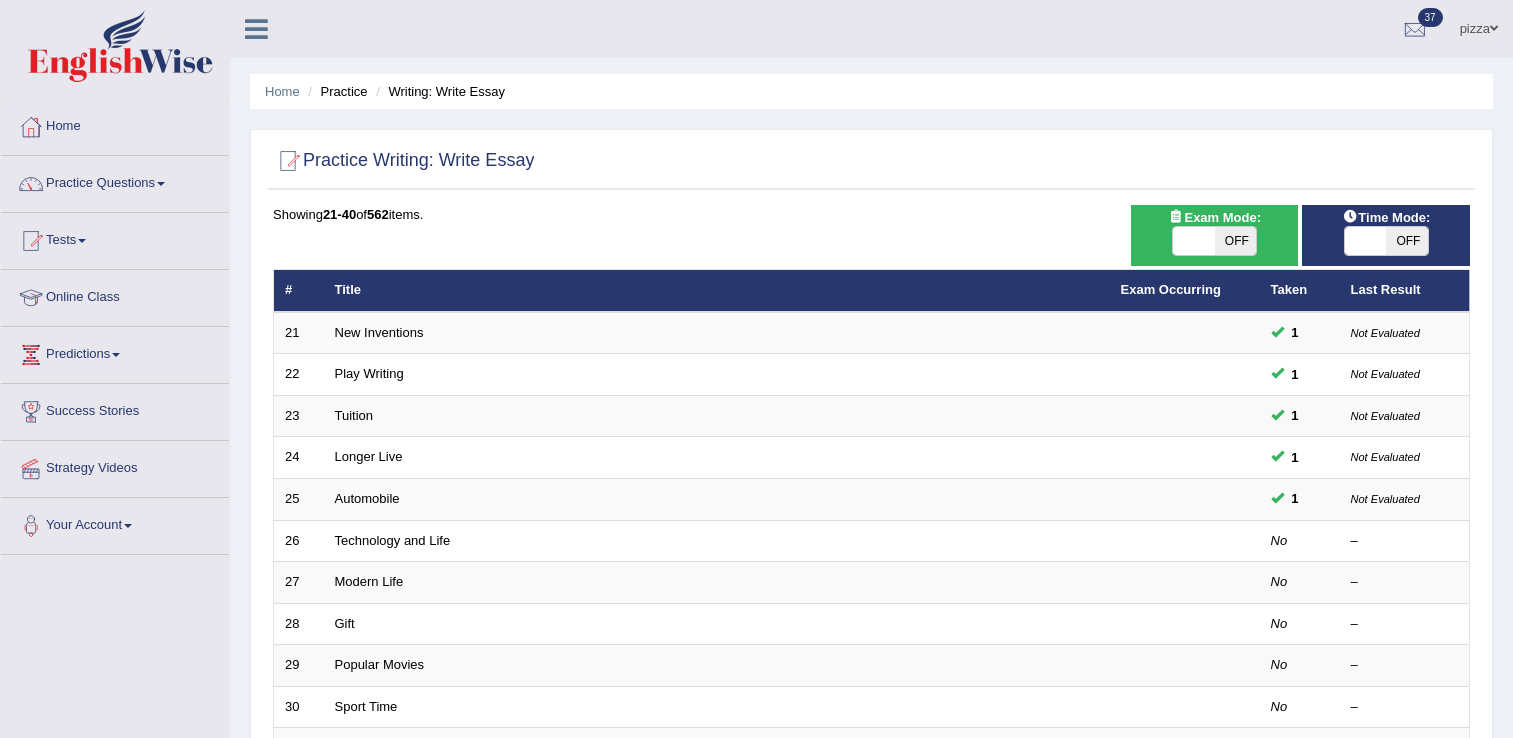 scroll, scrollTop: 0, scrollLeft: 0, axis: both 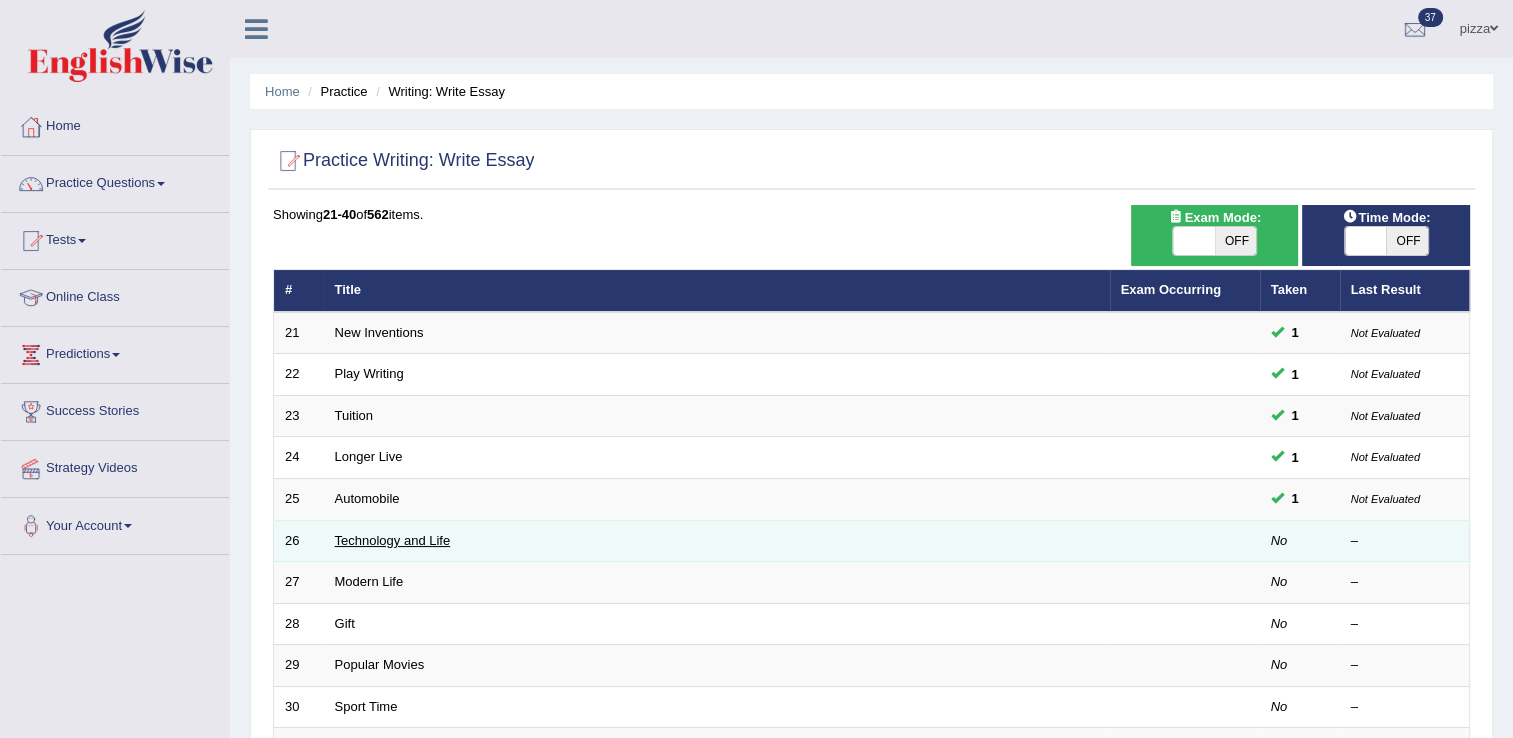 click on "Technology and Life" at bounding box center [393, 540] 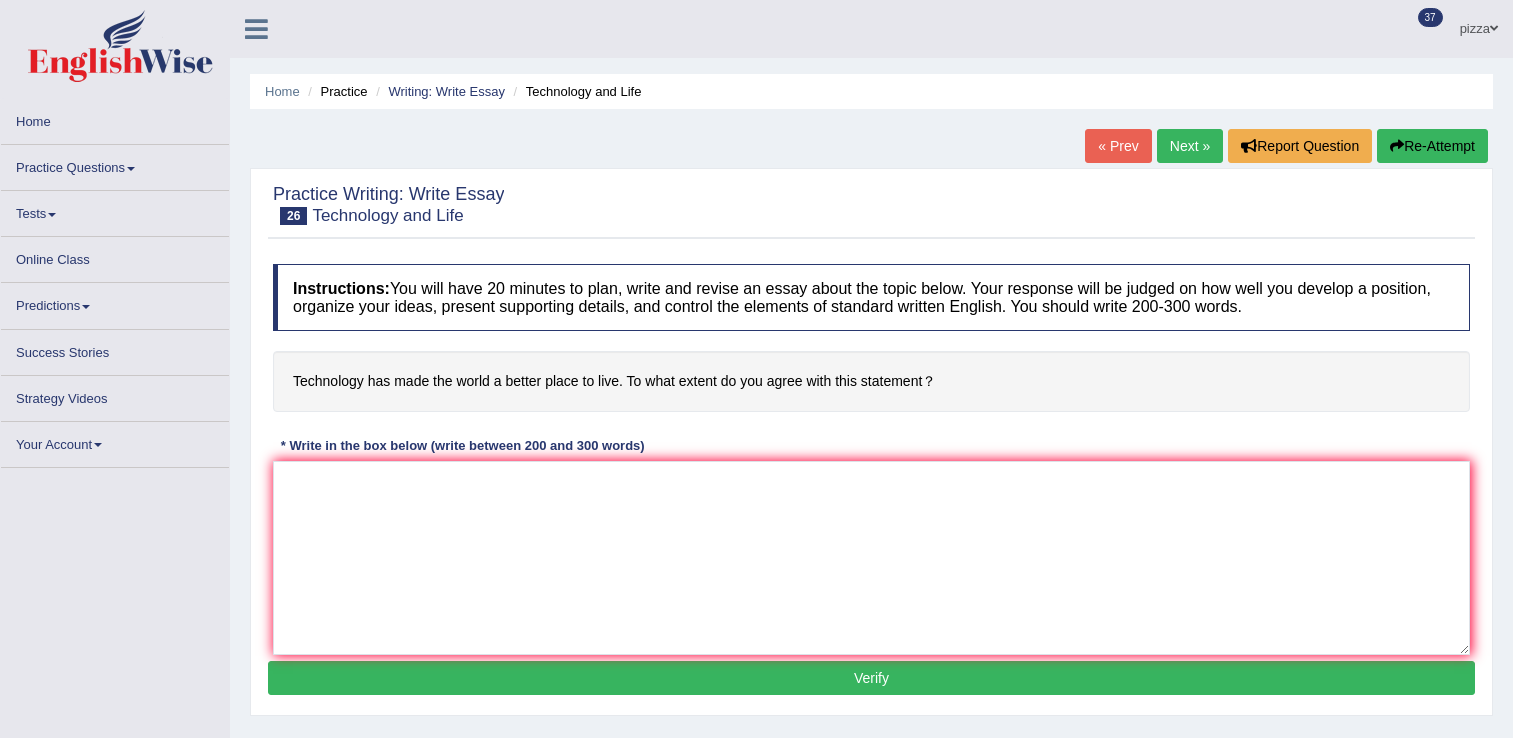 scroll, scrollTop: 0, scrollLeft: 0, axis: both 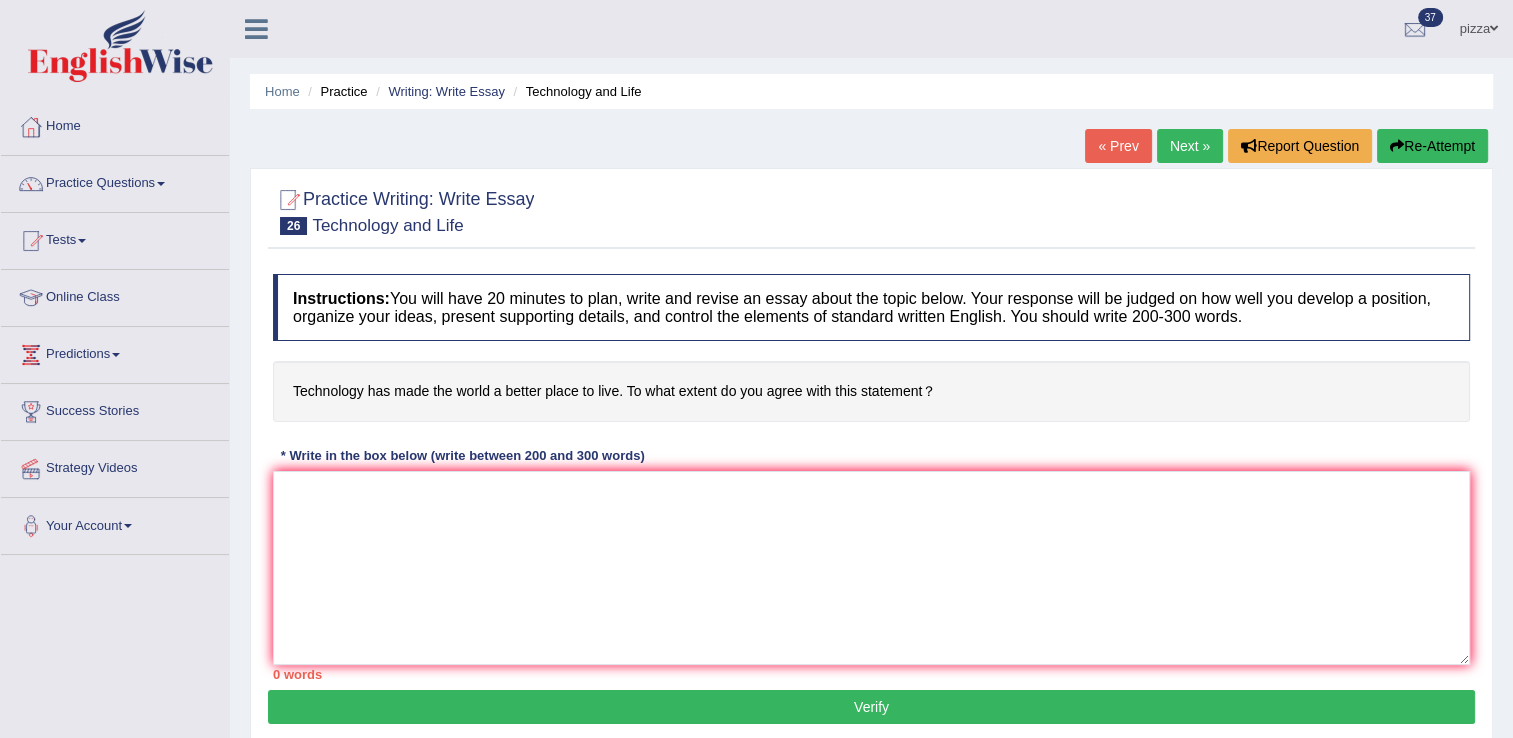 click on "« Prev" at bounding box center [1118, 146] 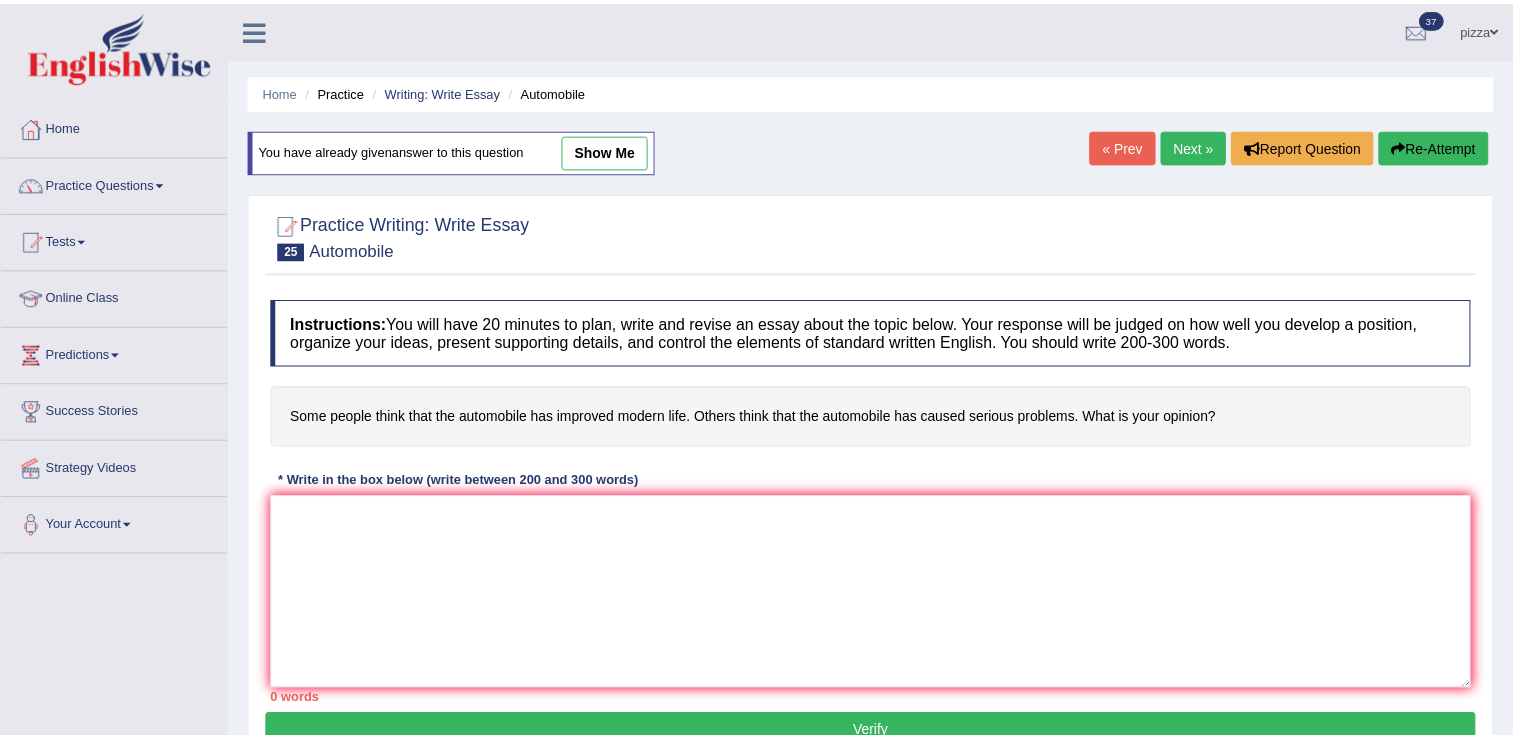 scroll, scrollTop: 0, scrollLeft: 0, axis: both 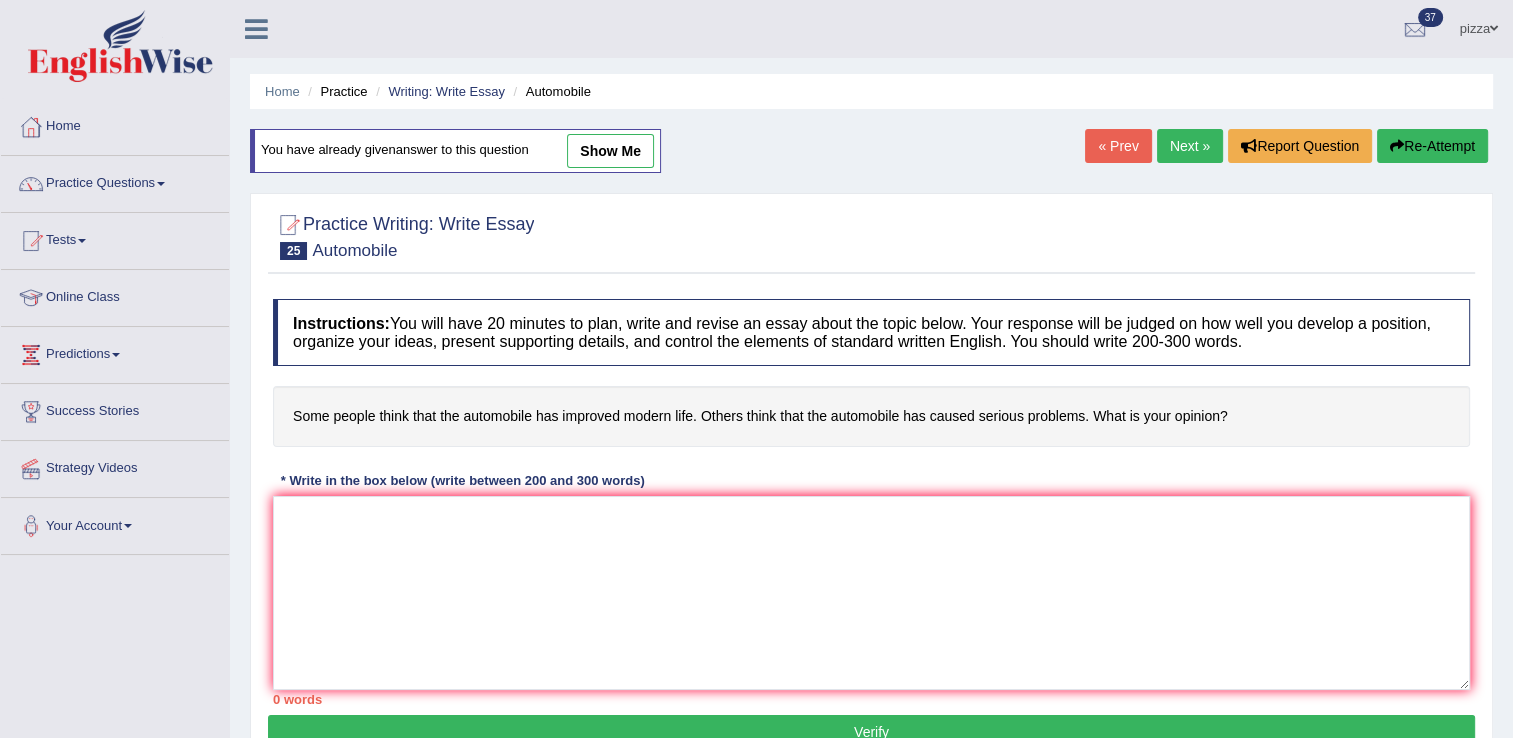 click on "show me" at bounding box center (610, 151) 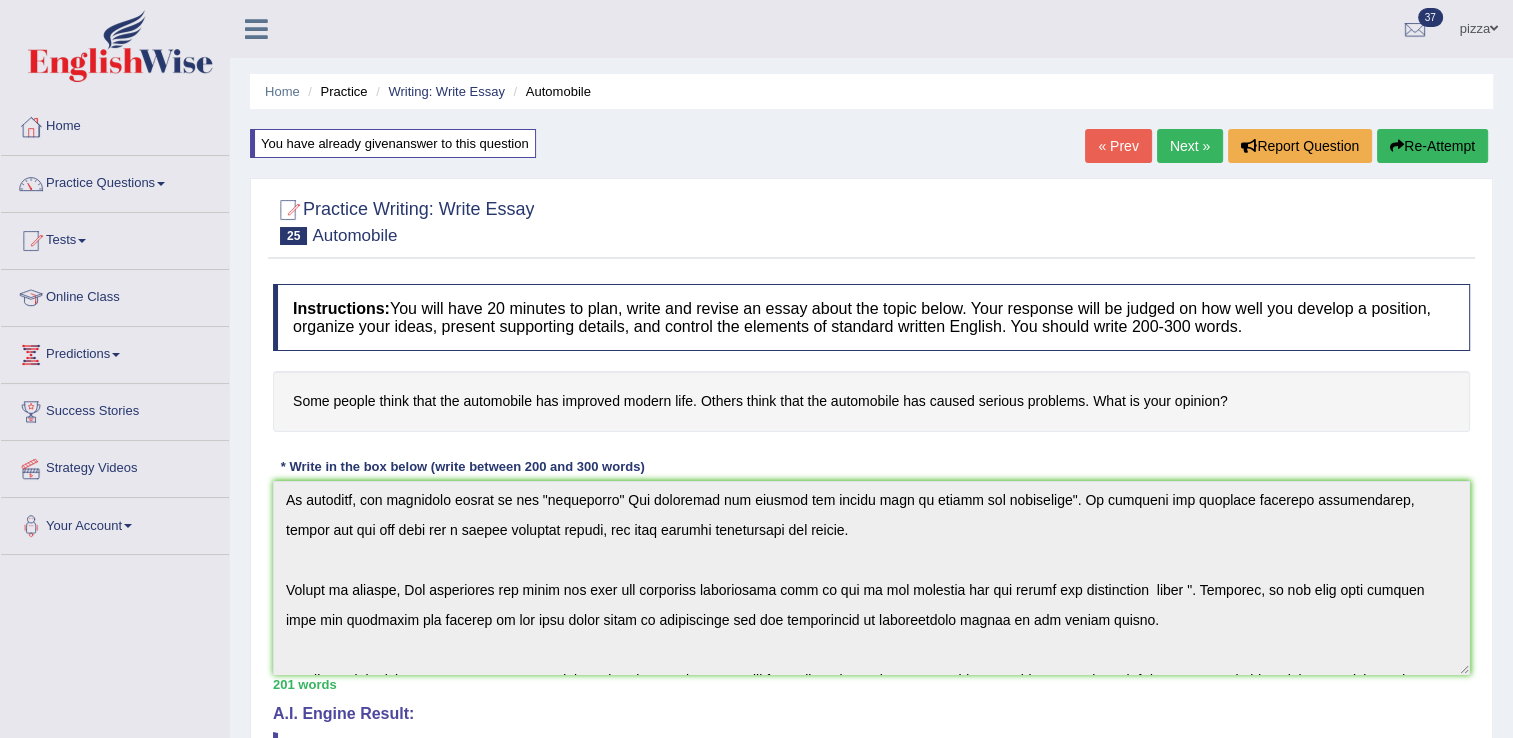 scroll, scrollTop: 180, scrollLeft: 0, axis: vertical 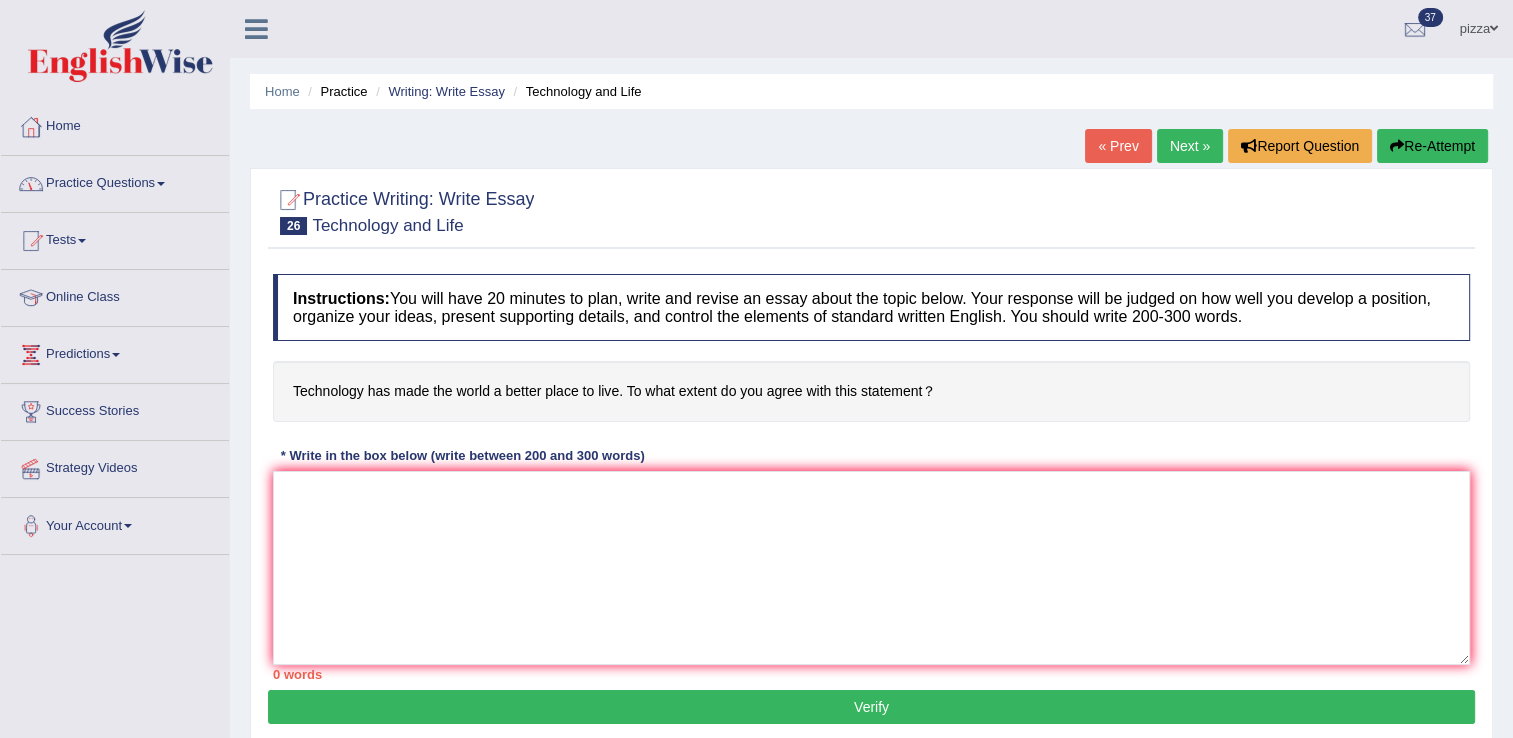 click on "Practice Questions" at bounding box center [115, 181] 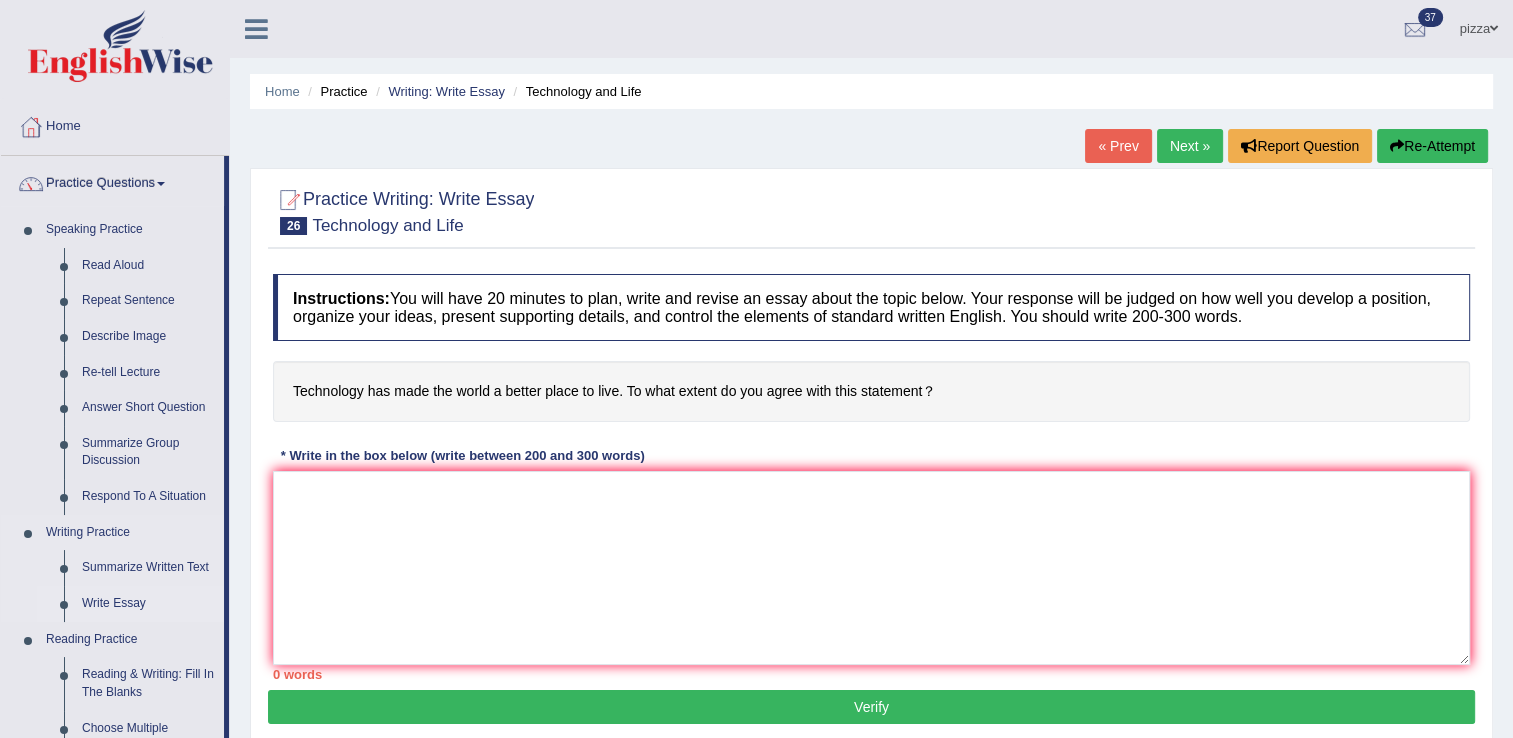 click on "Write Essay" at bounding box center (148, 604) 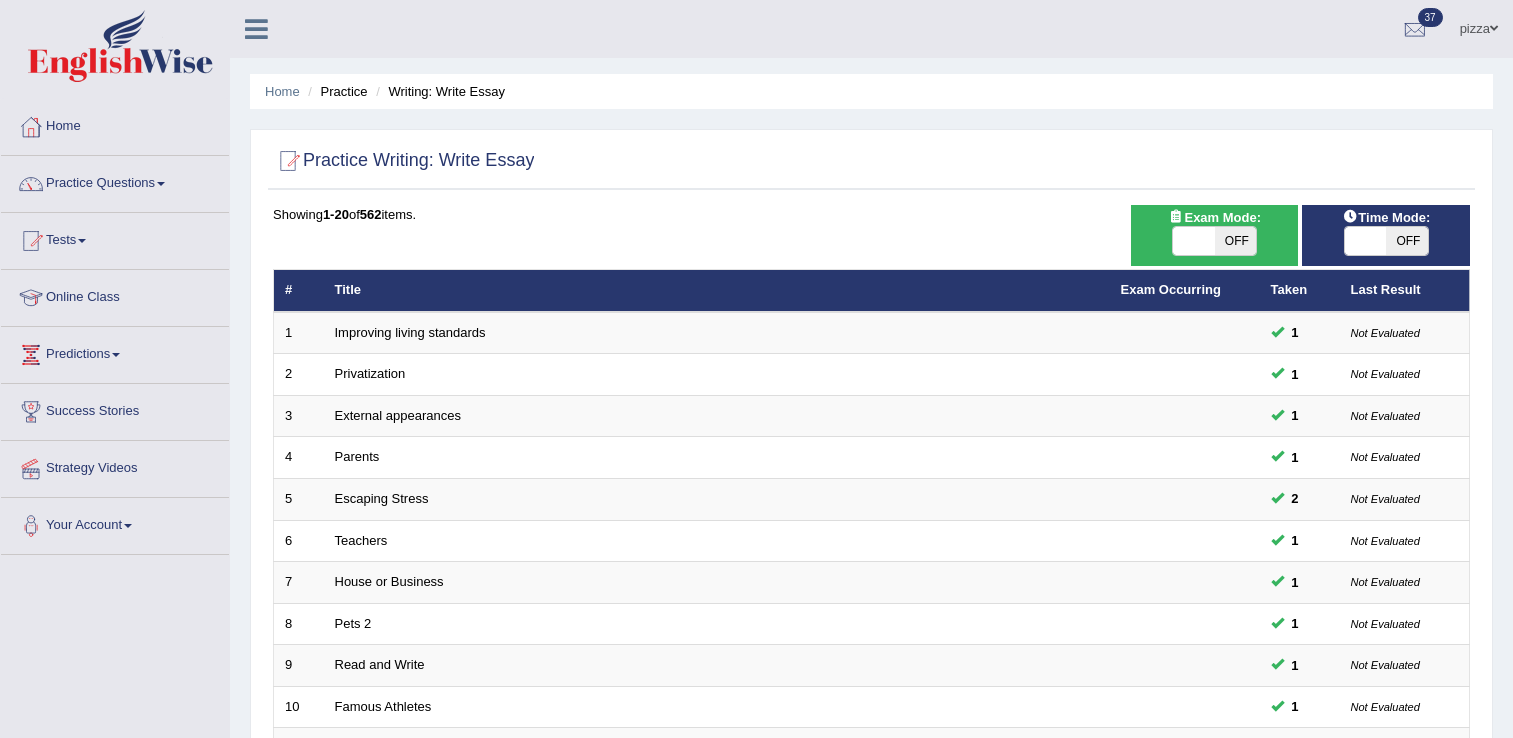 scroll, scrollTop: 0, scrollLeft: 0, axis: both 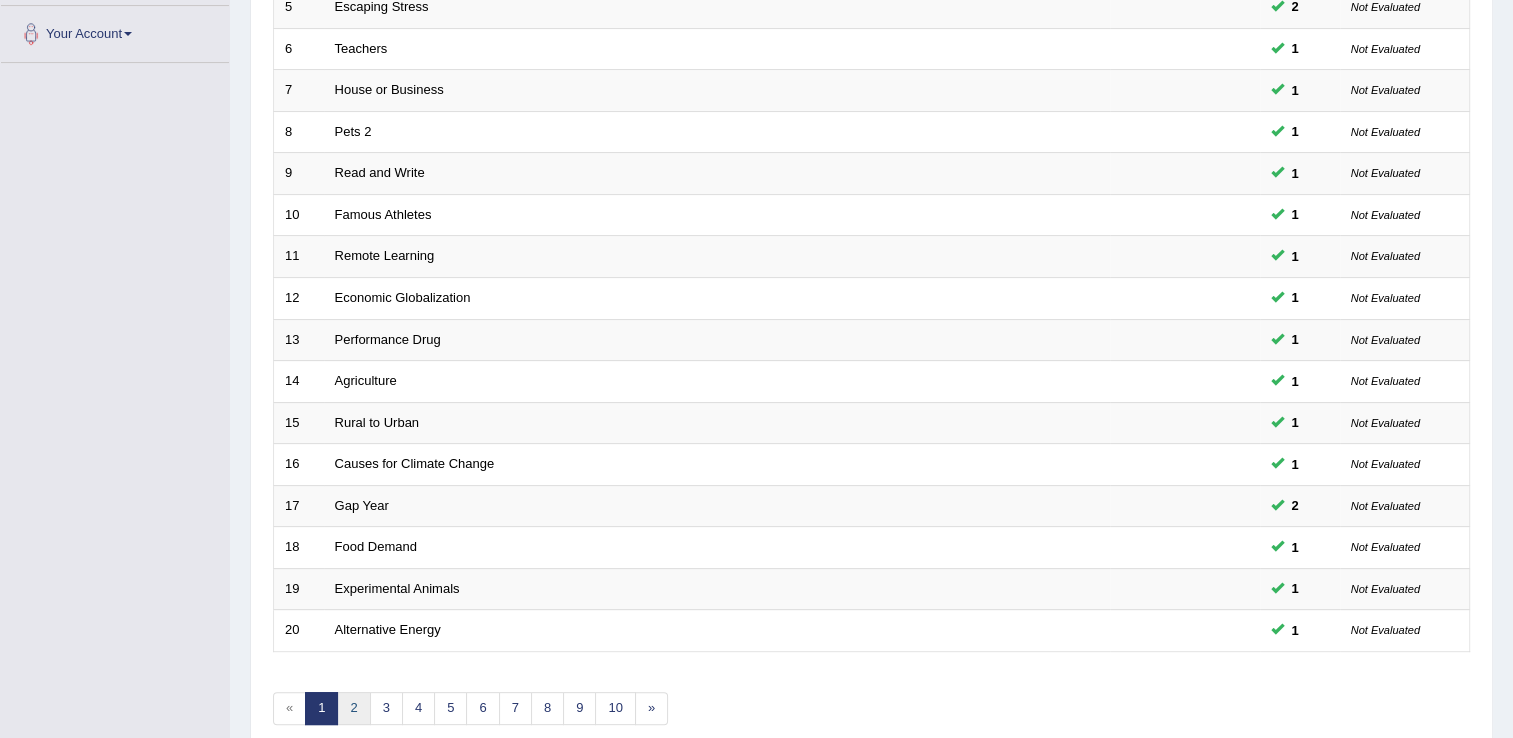 click on "2" at bounding box center (353, 708) 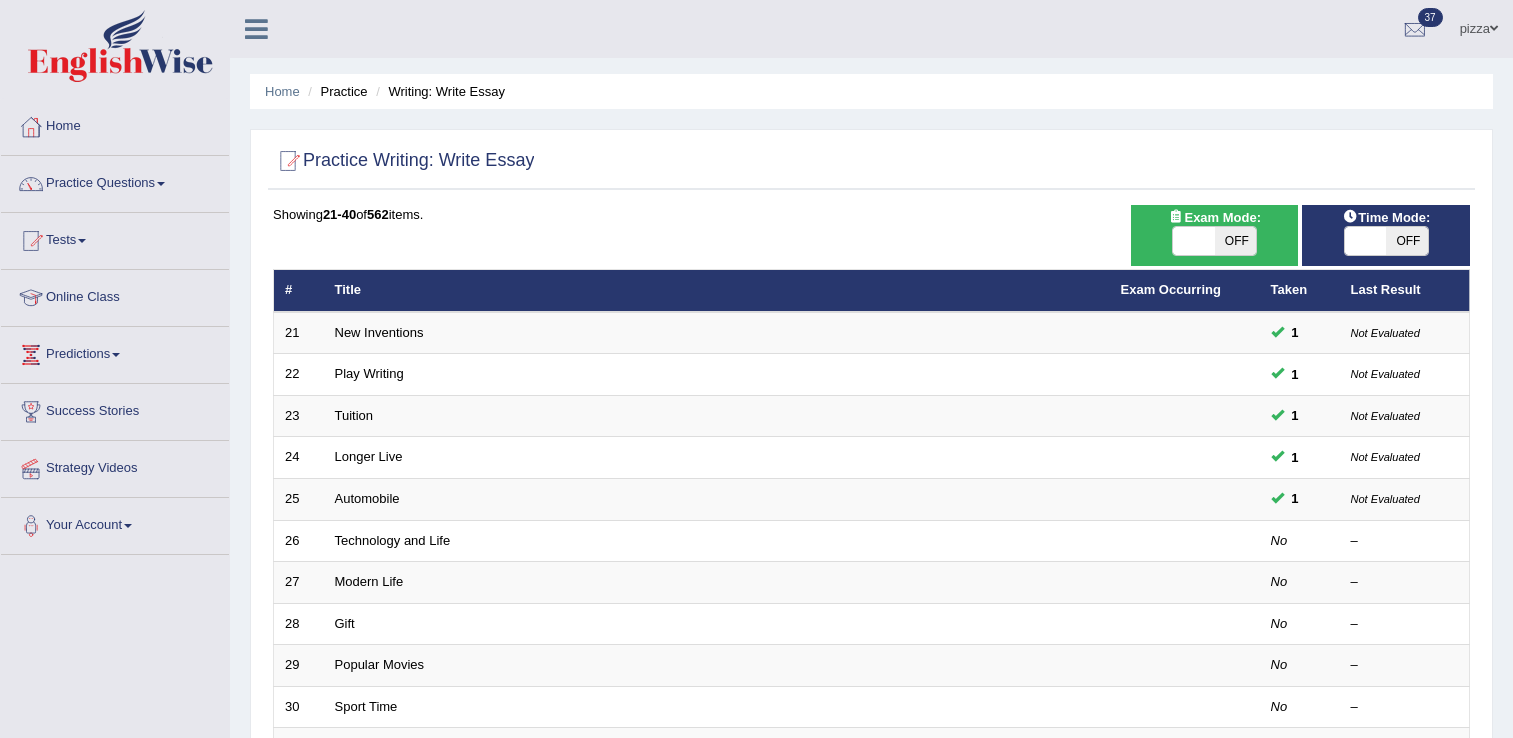 scroll, scrollTop: 0, scrollLeft: 0, axis: both 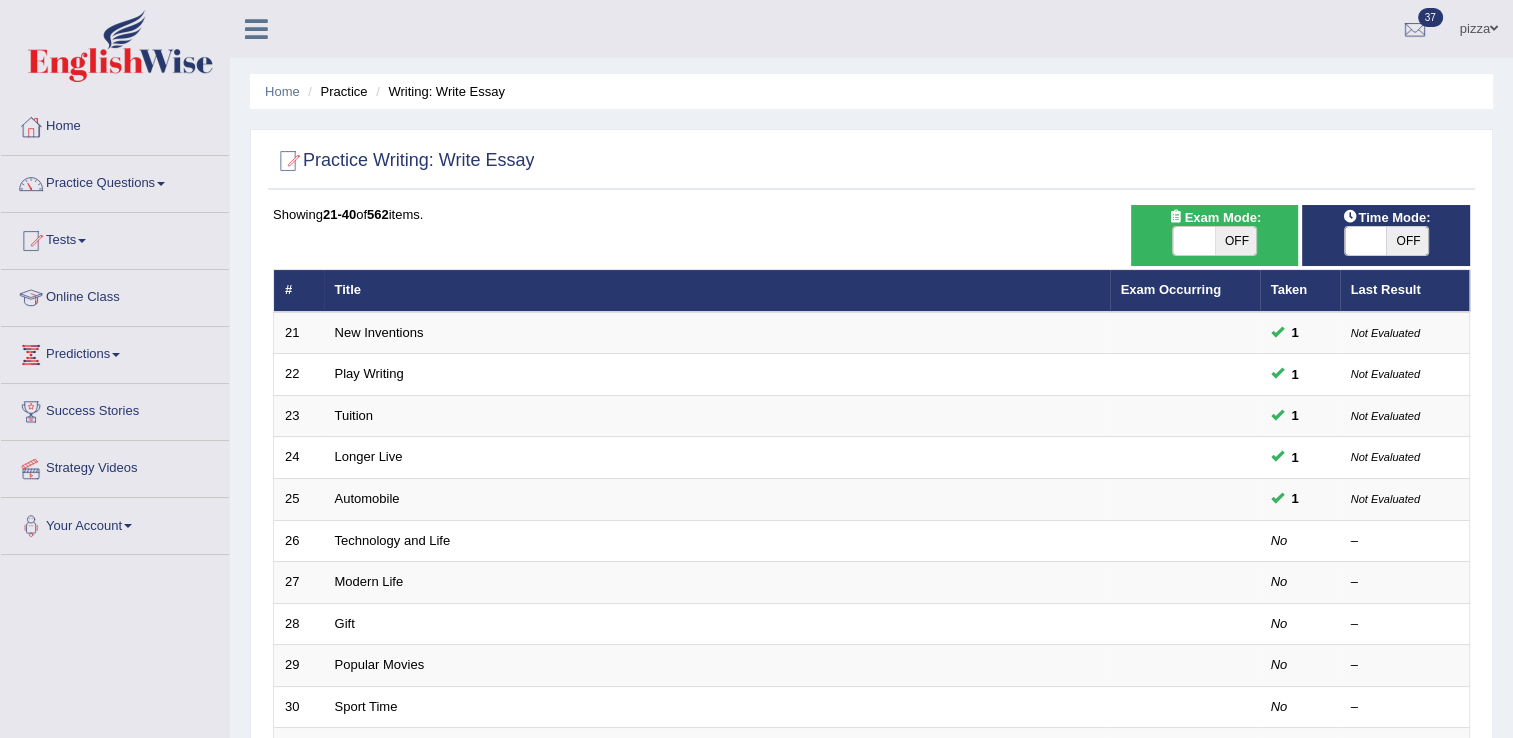 click on "OFF" at bounding box center [1407, 241] 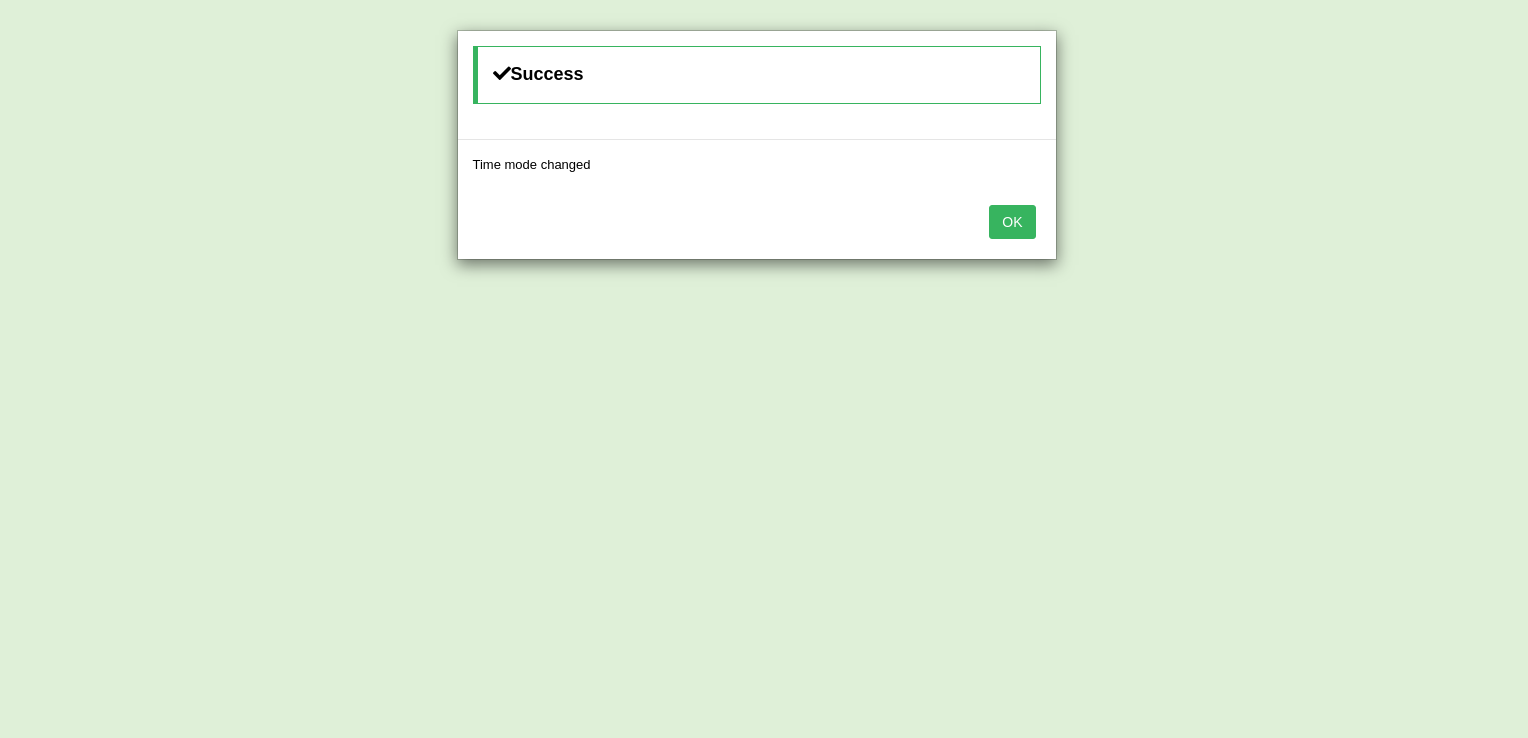 click on "OK" at bounding box center (1012, 222) 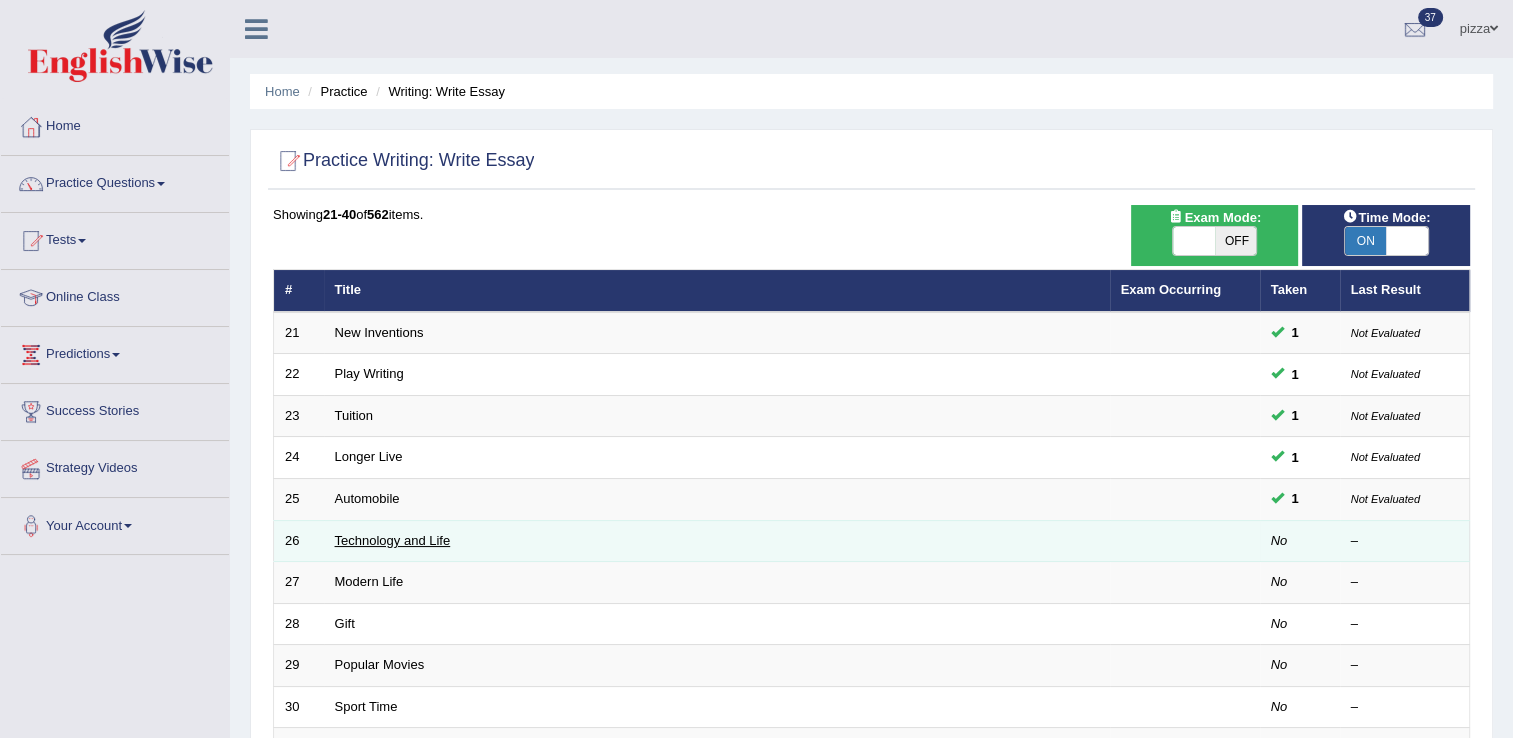 click on "Technology and Life" at bounding box center [393, 540] 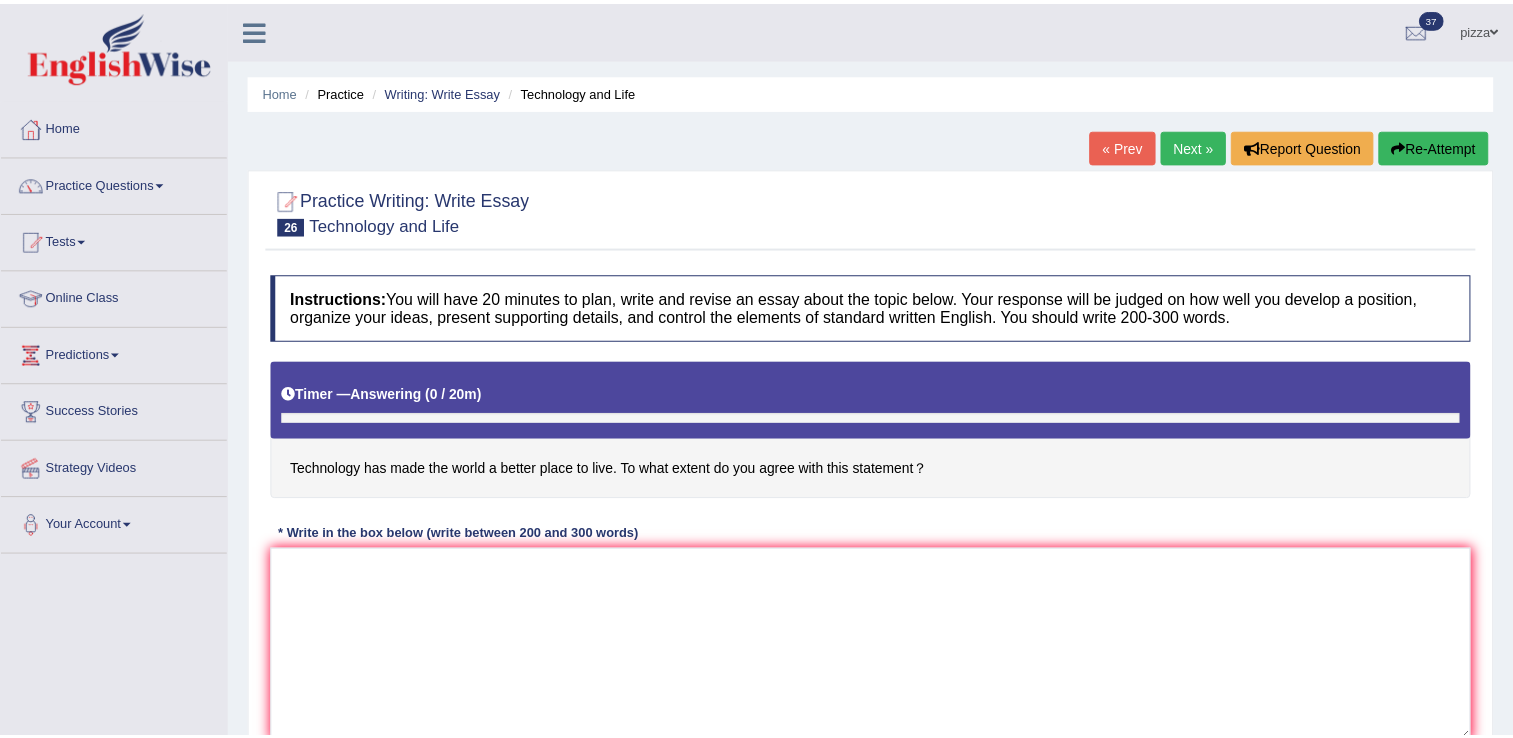 scroll, scrollTop: 0, scrollLeft: 0, axis: both 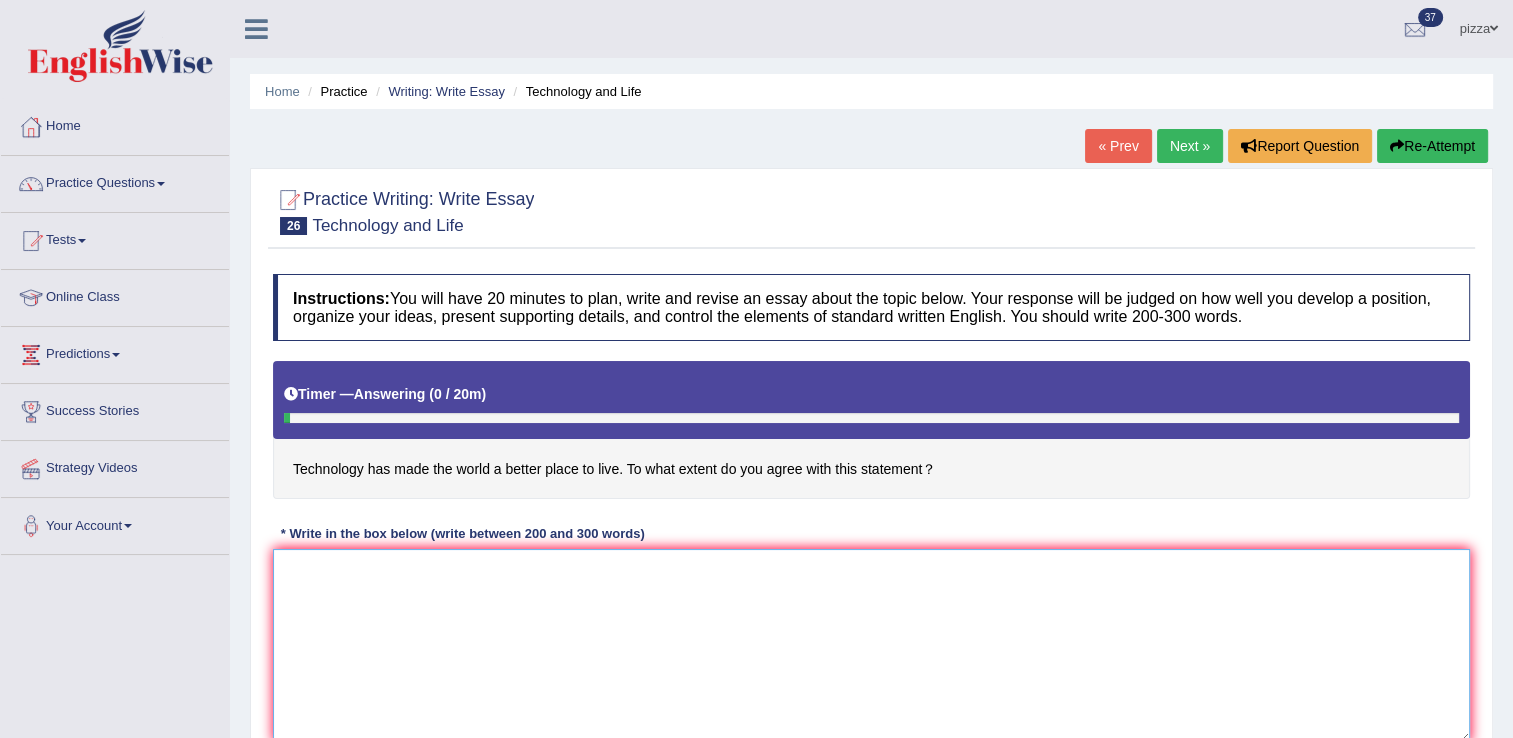 click at bounding box center (871, 646) 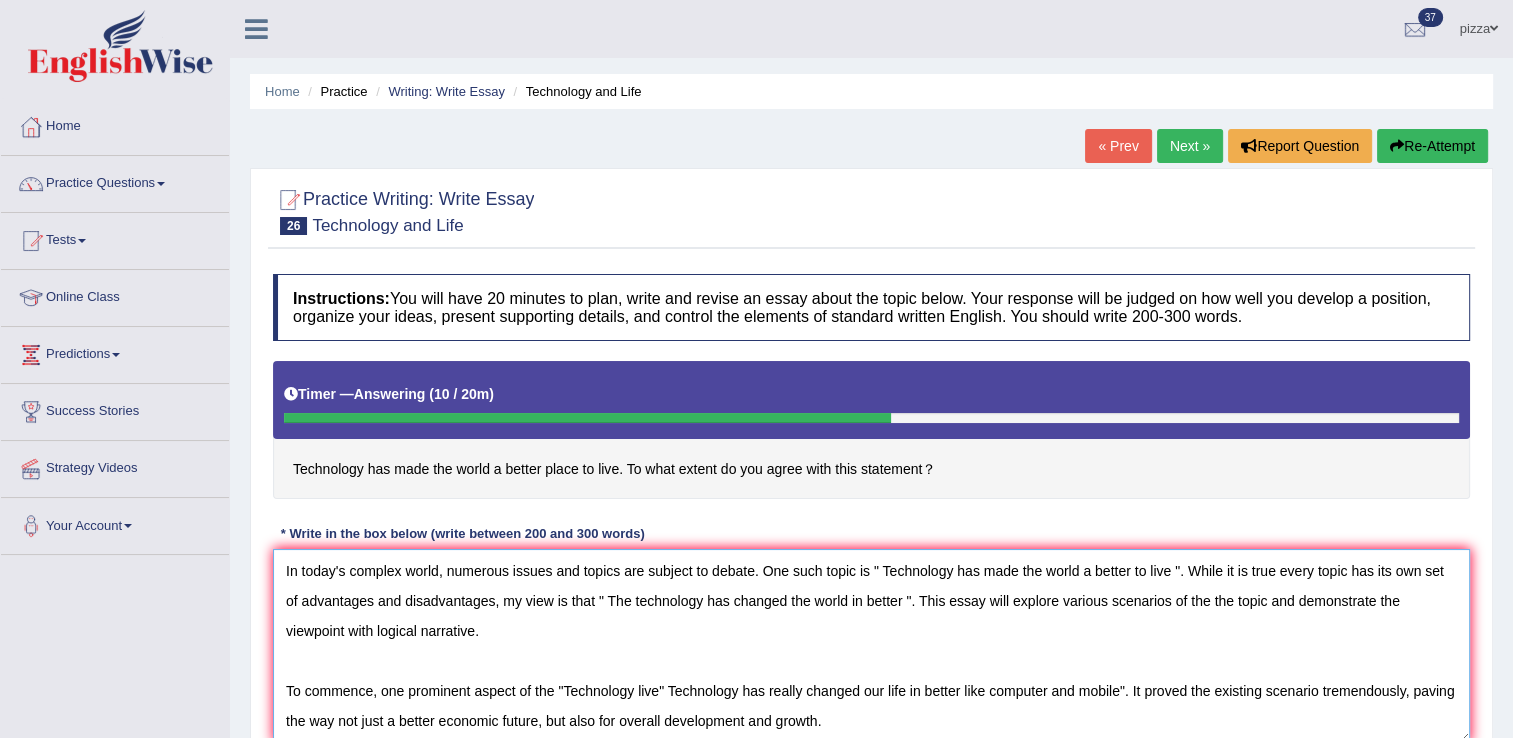 scroll, scrollTop: 1, scrollLeft: 0, axis: vertical 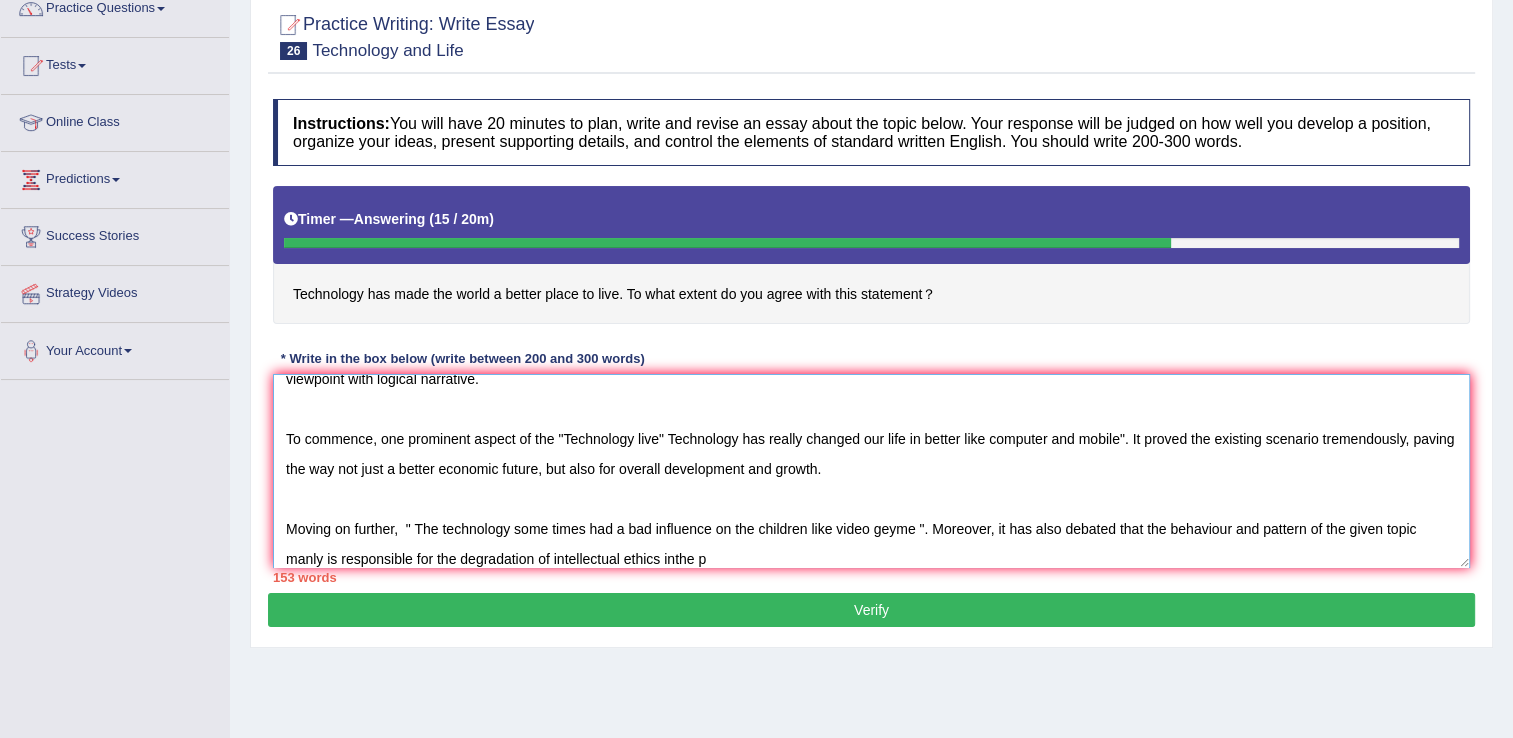 click on "In today's complex world, numerous issues and topics are subject to debate. One such topic is " Technology has made the world a better to live ". While it is true every topic has its own set of advantages and disadvantages, my view is that " The technology has changed the world in better ". This essay will explore various scenarios of the the topic and demonstrate the viewpoint with logical narrative.
To commence, one prominent aspect of the "Technology live" Technology has really changed our life in better like computer and mobile". It proved the existing scenario tremendously, paving the way not just a better economic future, but also for overall development and growth.
Moving on further,  " The technology some times had a bad influence on the children like video geyme ". Moreover, it has also debated that the behaviour and pattern of the given topic manly is responsible for the degradation of intellectual ethics inthe p" at bounding box center (871, 471) 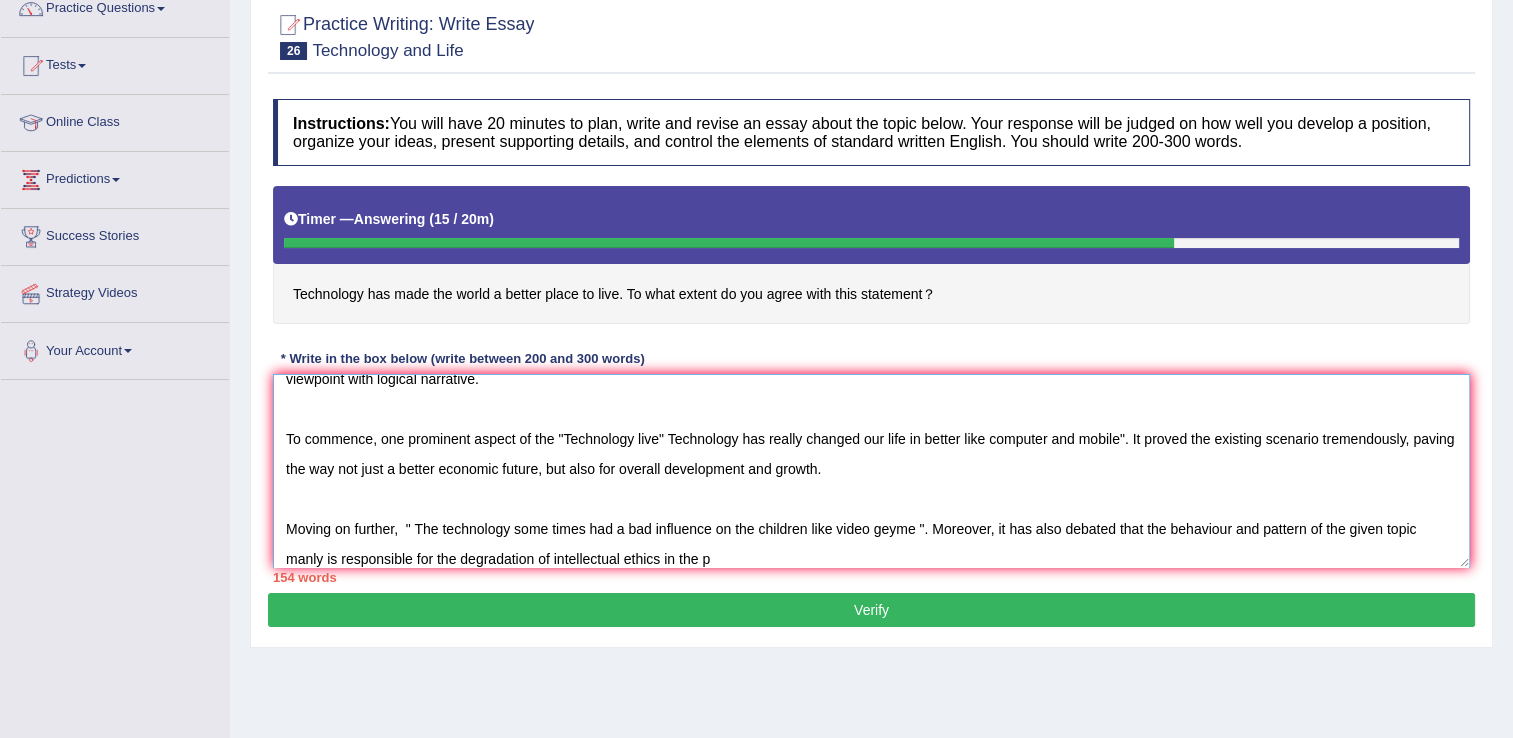 click on "In today's complex world, numerous issues and topics are subject to debate. One such topic is " Technology has made the world a better to live ". While it is true every topic has its own set of advantages and disadvantages, my view is that " The technology has changed the world in better ". This essay will explore various scenarios of the the topic and demonstrate the viewpoint with logical narrative.
To commence, one prominent aspect of the "Technology live" Technology has really changed our life in better like computer and mobile". It proved the existing scenario tremendously, paving the way not just a better economic future, but also for overall development and growth.
Moving on further,  " The technology some times had a bad influence on the children like video geyme ". Moreover, it has also debated that the behaviour and pattern of the given topic manly is responsible for the degradation of intellectual ethics in the p" at bounding box center [871, 471] 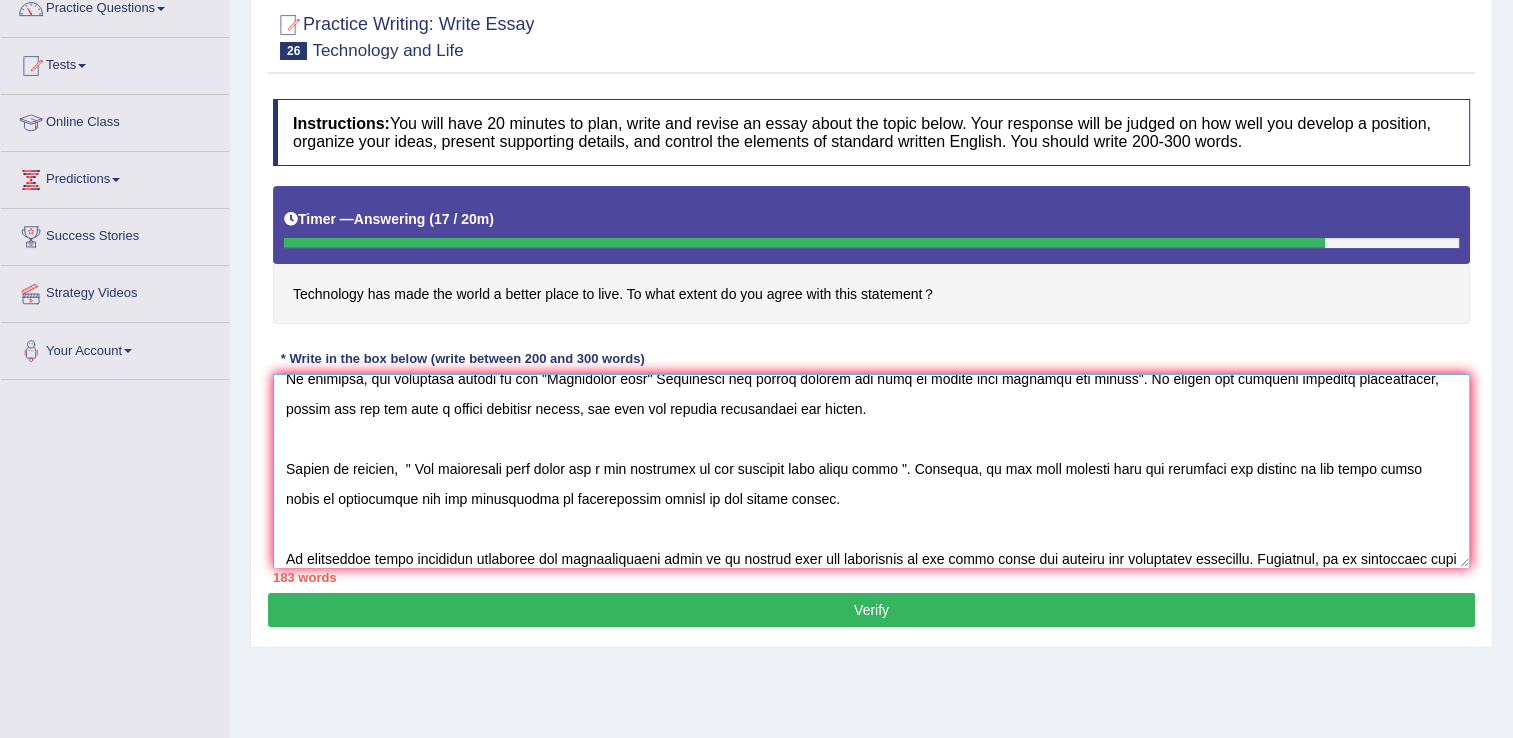 scroll, scrollTop: 168, scrollLeft: 0, axis: vertical 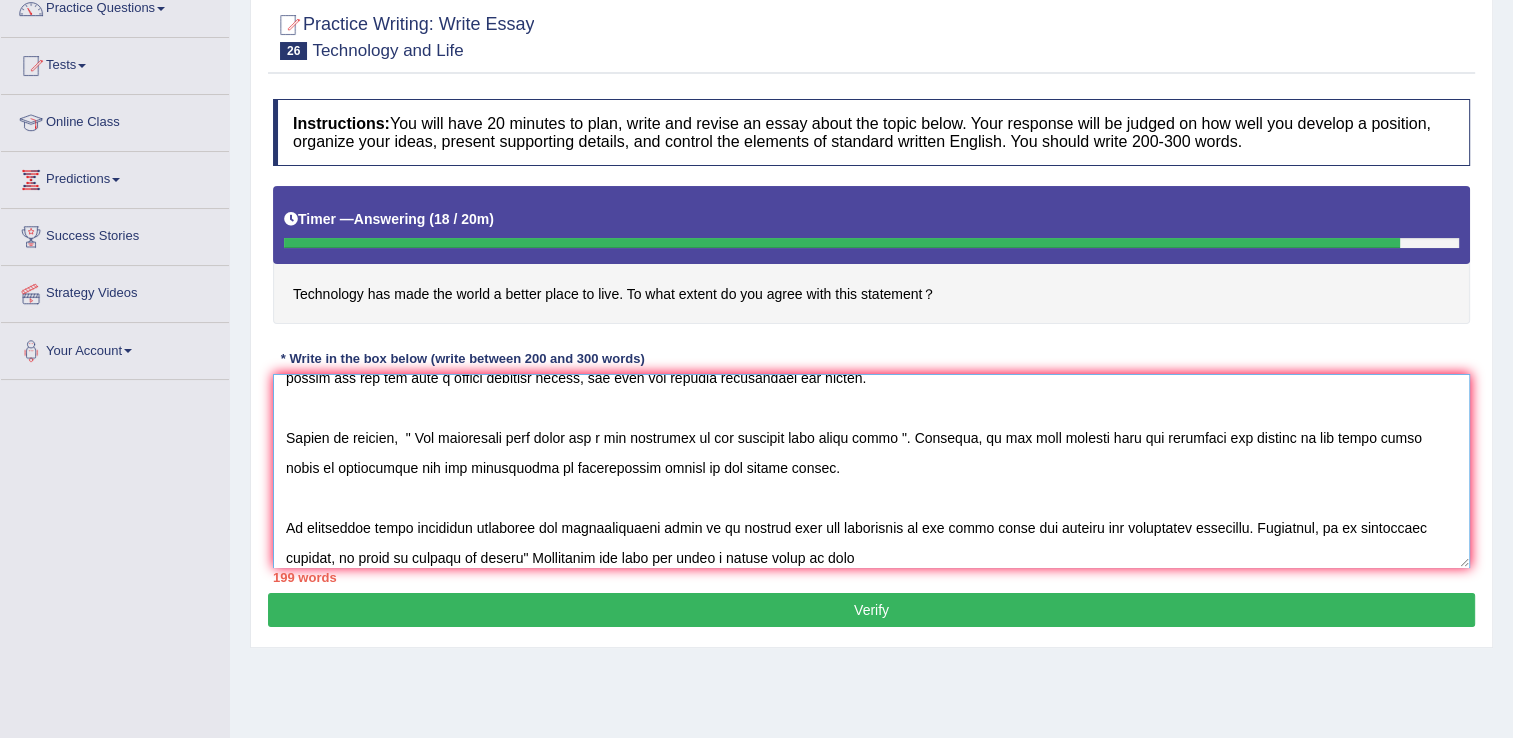 click at bounding box center [871, 471] 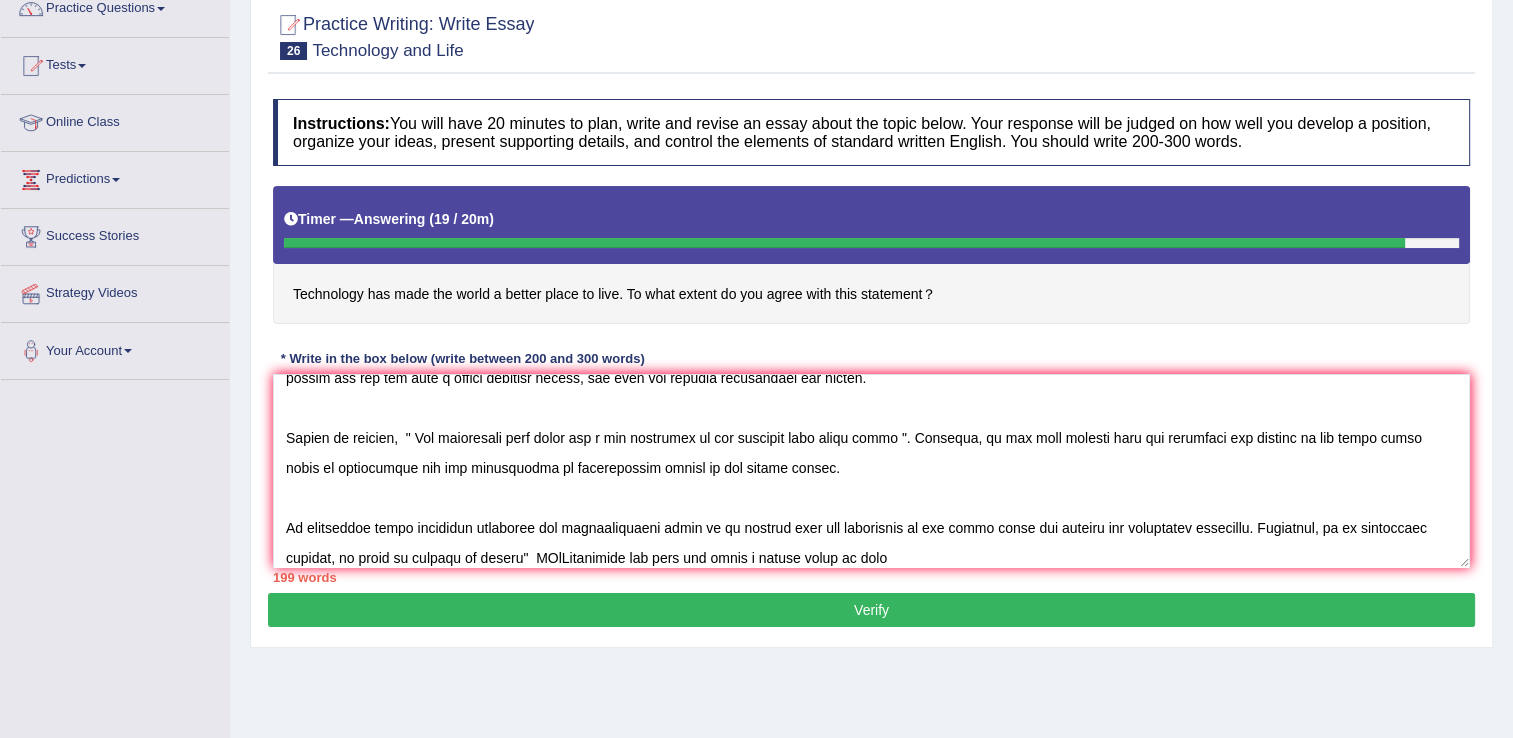 click on "Practice Writing: Write Essay
26
Technology and Life
Instructions:  You will have 20 minutes to plan, write and revise an essay about the topic below. Your response will be judged on how well you develop a position, organize your ideas, present supporting details, and control the elements of standard written English. You should write 200-300 words.
Timer —  Answering   ( 19 / 20m ) Skip Technology has made the world a better place to live. To what extent do you agree with this statement？ * Write in the box below (write between 200 and 300 words) 199 words Written Keywords: A.I. Engine Result: Processing... 90-Points (9-Bands) Sample Answer: . Verify" at bounding box center (871, 320) 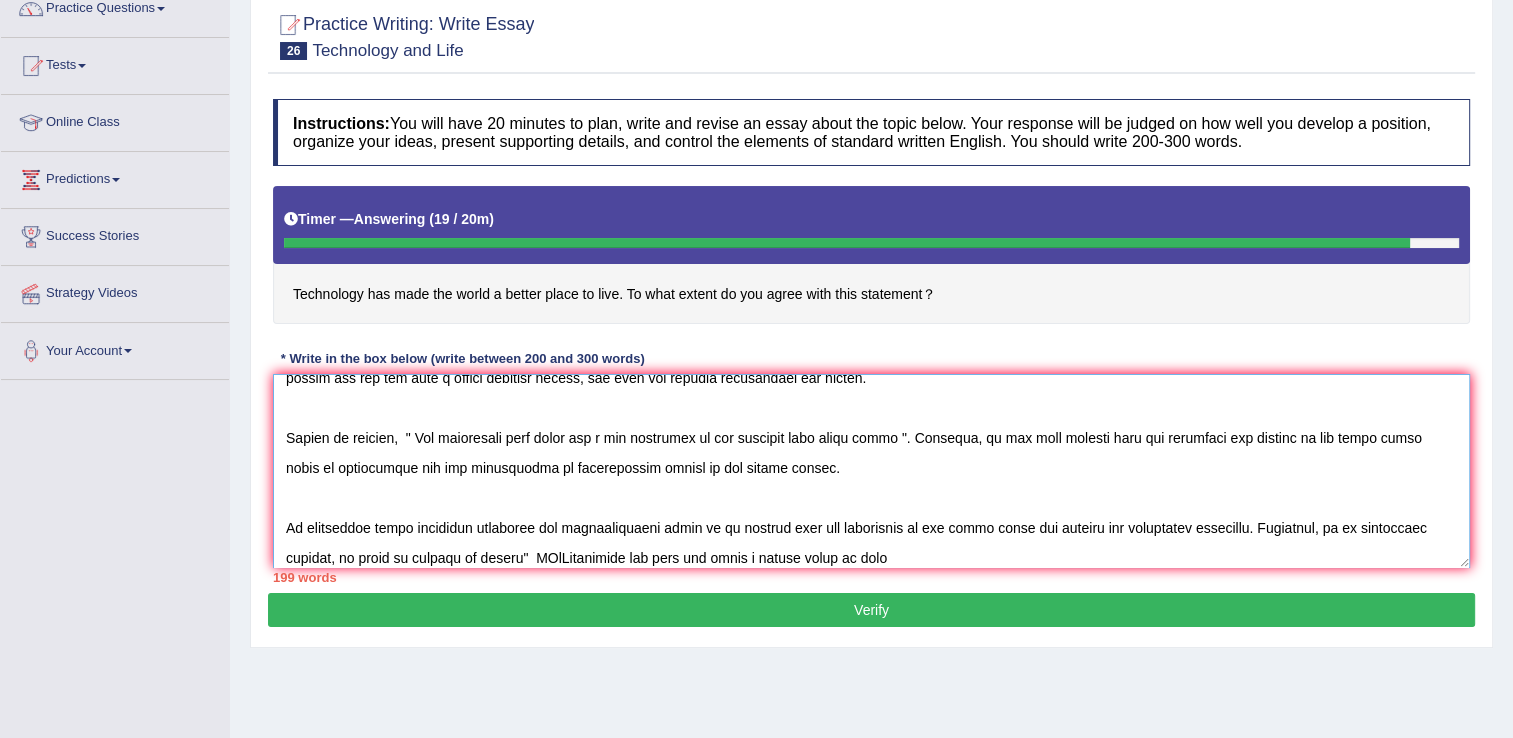 click at bounding box center [871, 471] 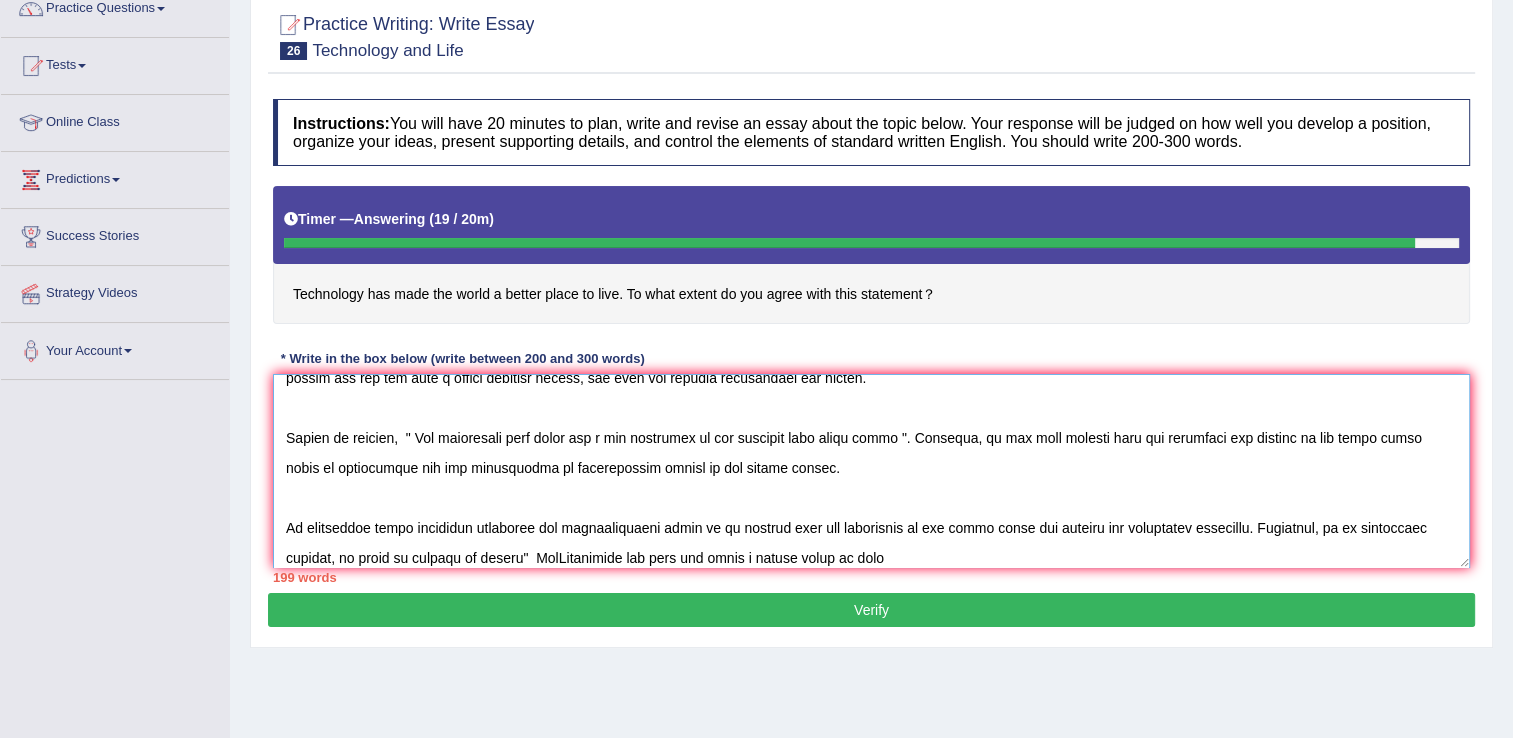click at bounding box center [871, 471] 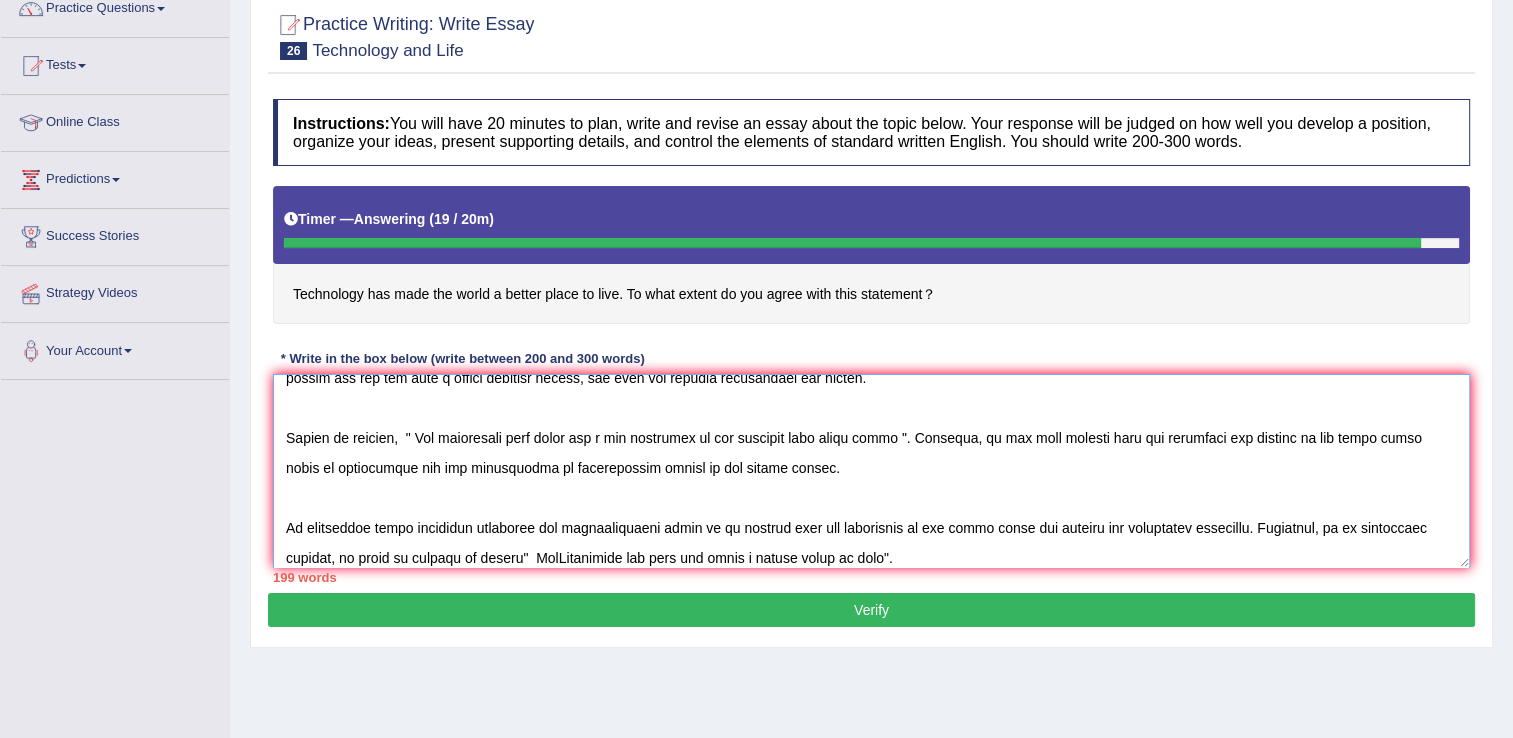 click at bounding box center [871, 471] 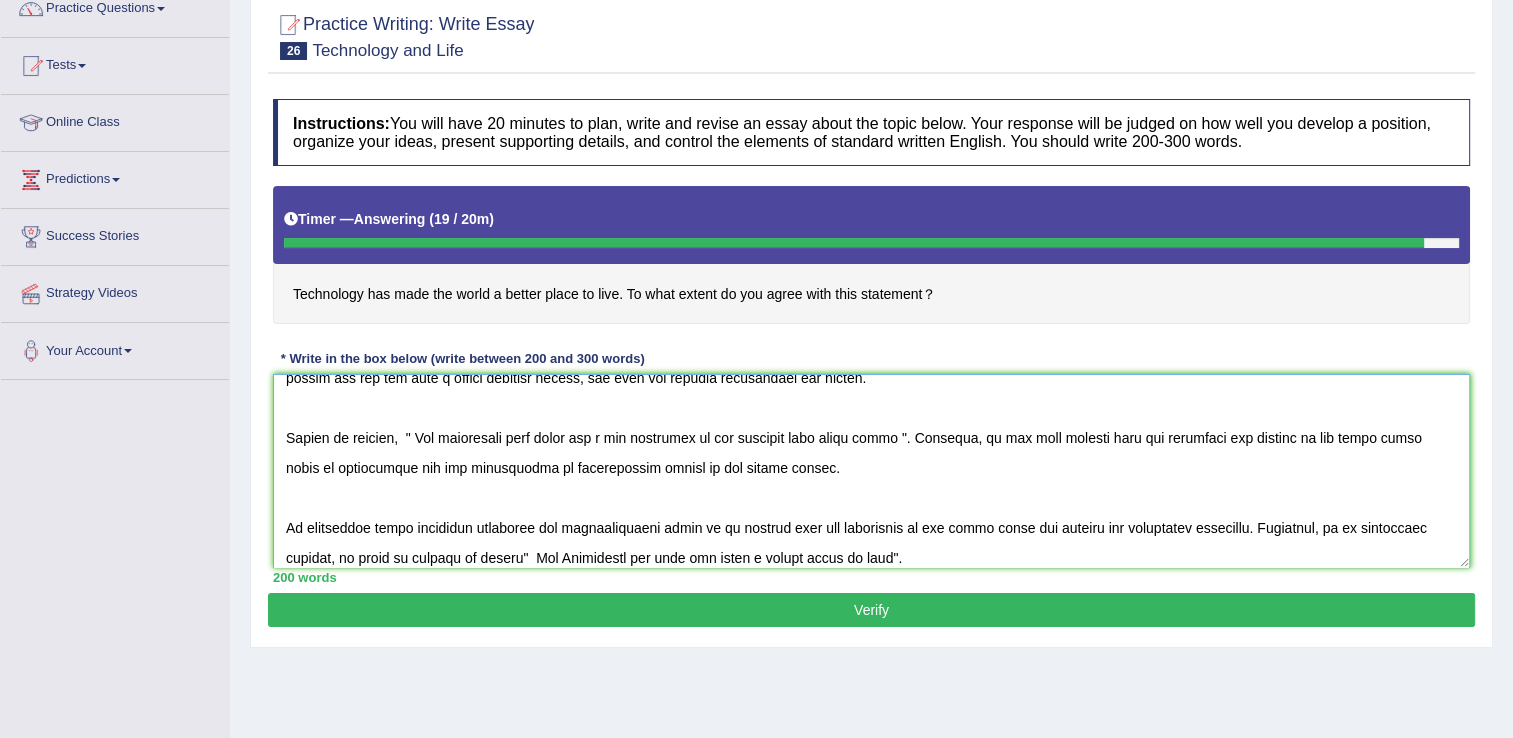 click at bounding box center [871, 471] 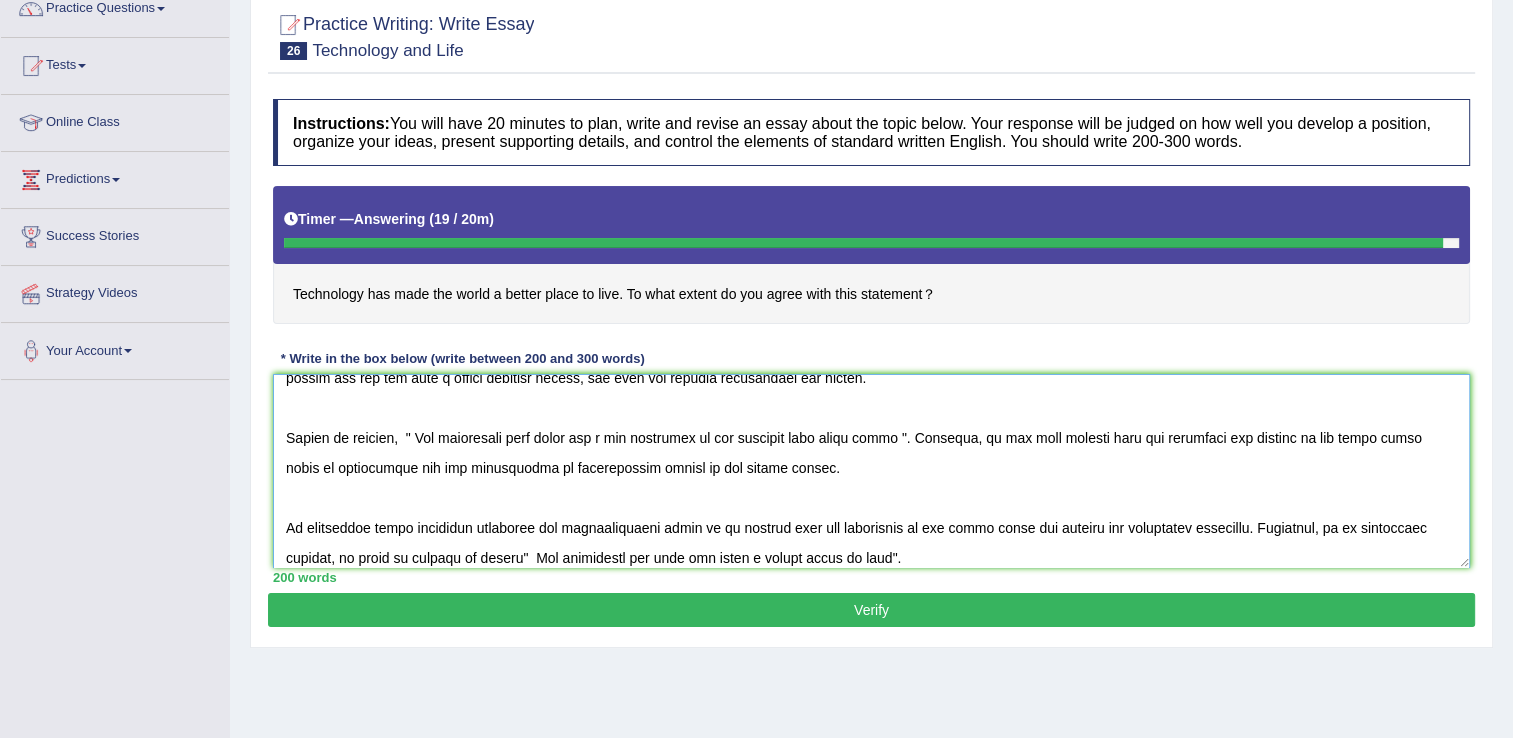 type on "In today's complex world, numerous issues and topics are subject to debate. One such topic is " Technology has made the world a better to live ". While it is true every topic has its own set of advantages and disadvantages, my view is that " The technology has changed the world in better ". This essay will explore various scenarios of the the topic and demonstrate the viewpoint with logical narrative.
To commence, one prominent aspect of the "Technology live" Technology has really changed our life in better like computer and mobile". It proved the existing scenario tremendously, paving the way not just a better economic future, but also for overall development and growth.
Moving on further,  " The technology some times had a bad influence on the children like video geyme ". Moreover, it has also debated that the behaviour and pattern of the given topic manly is responsible for the degradation of intellectual ethics in the public domain.
In conclusion after carefully examining the aforementioned point it..." 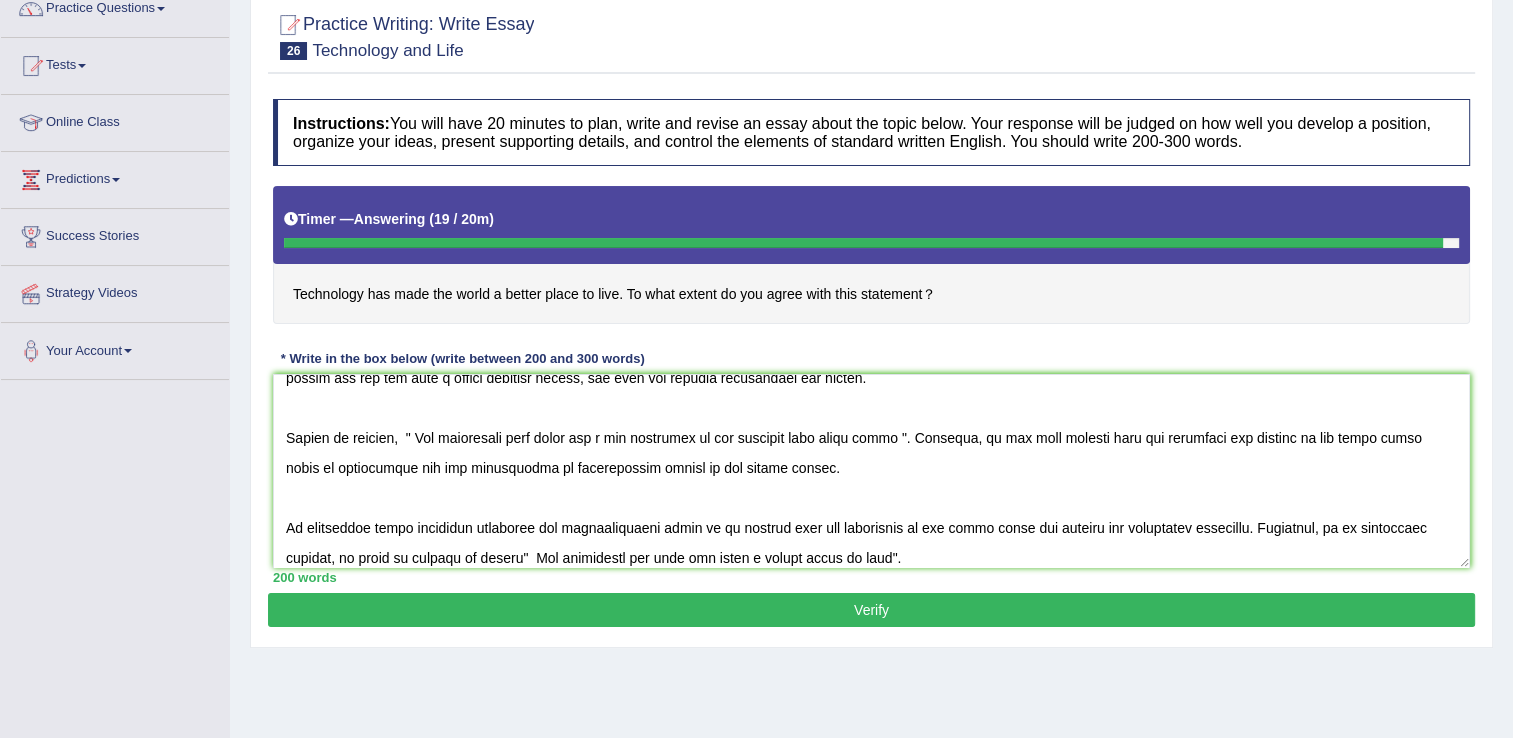 click on "Verify" at bounding box center [871, 610] 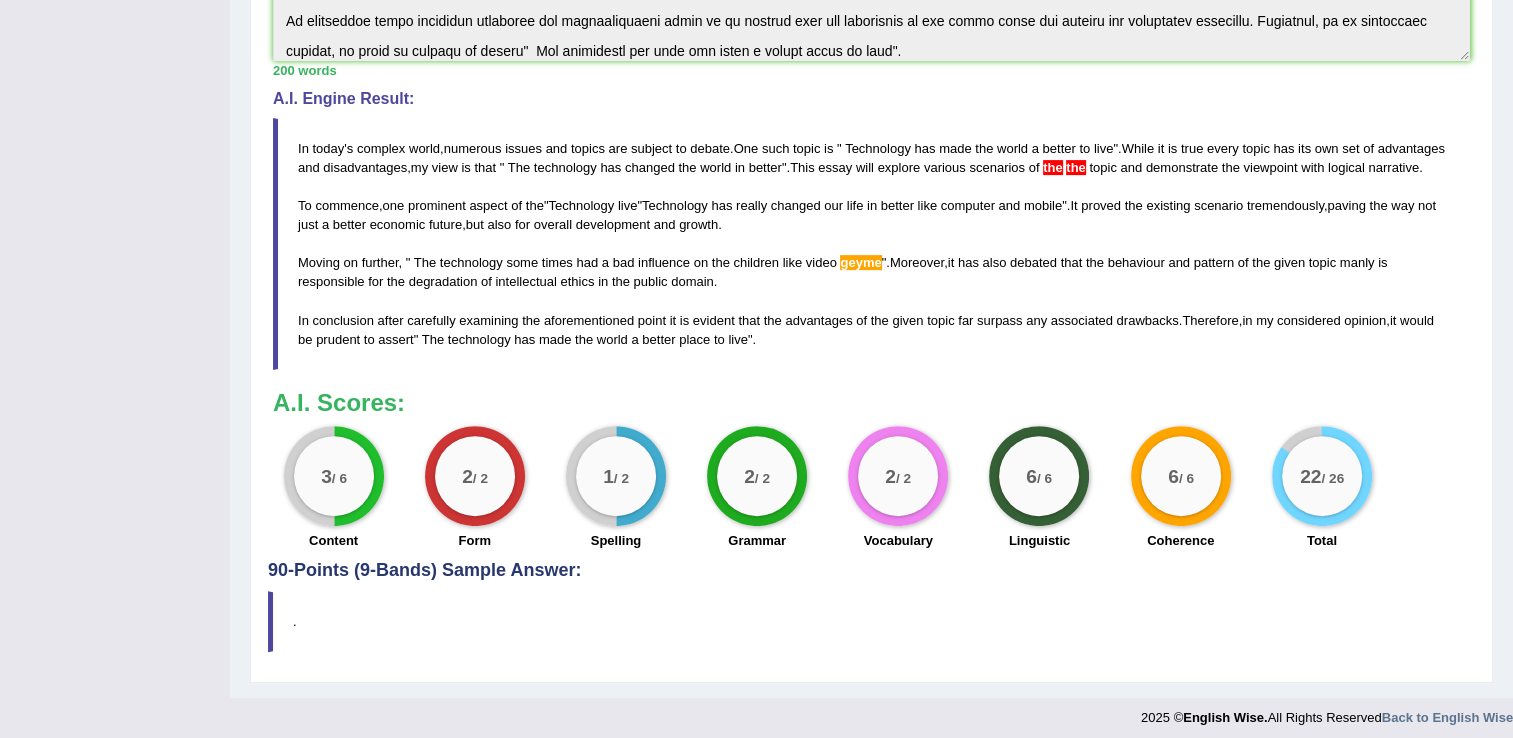 scroll, scrollTop: 602, scrollLeft: 0, axis: vertical 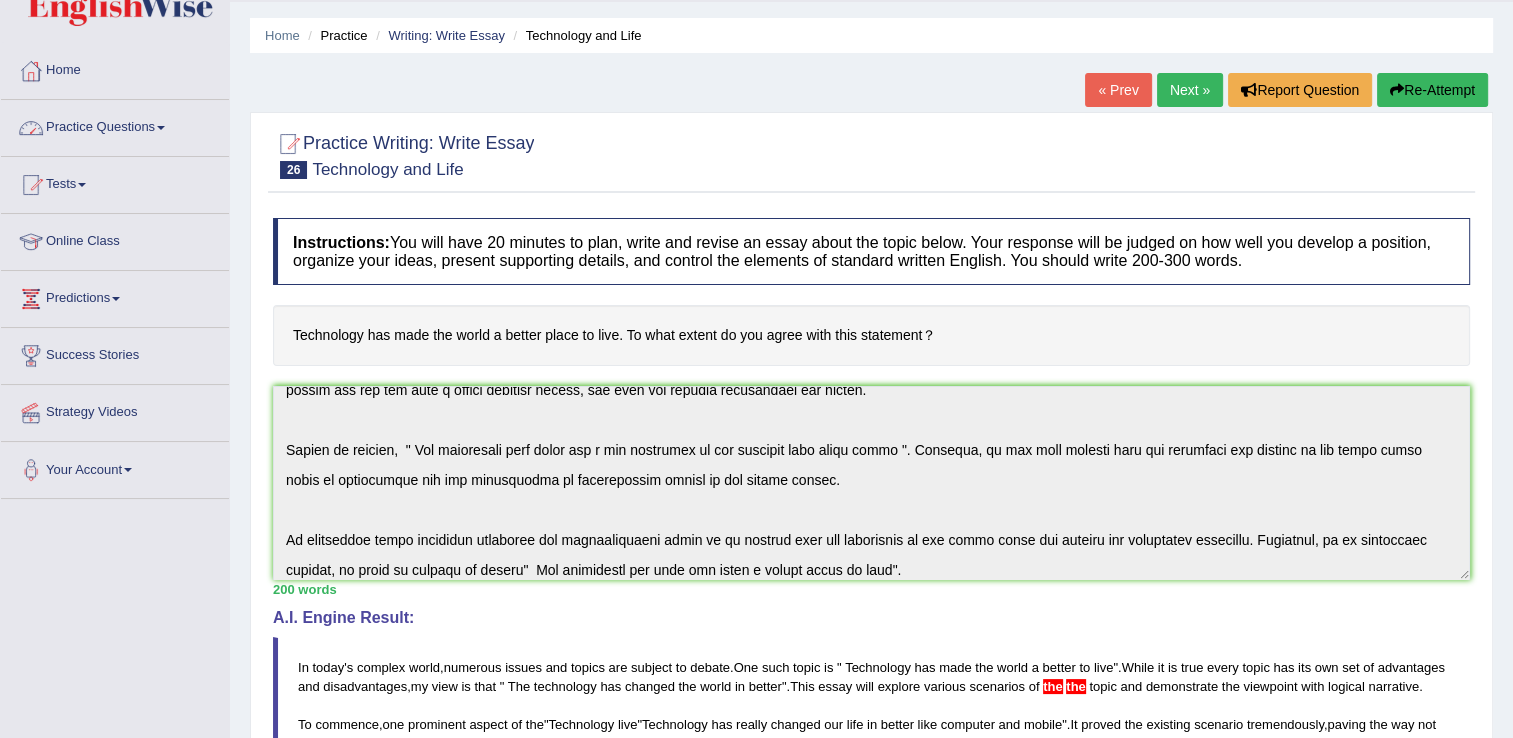 click on "Practice Questions" at bounding box center [115, 125] 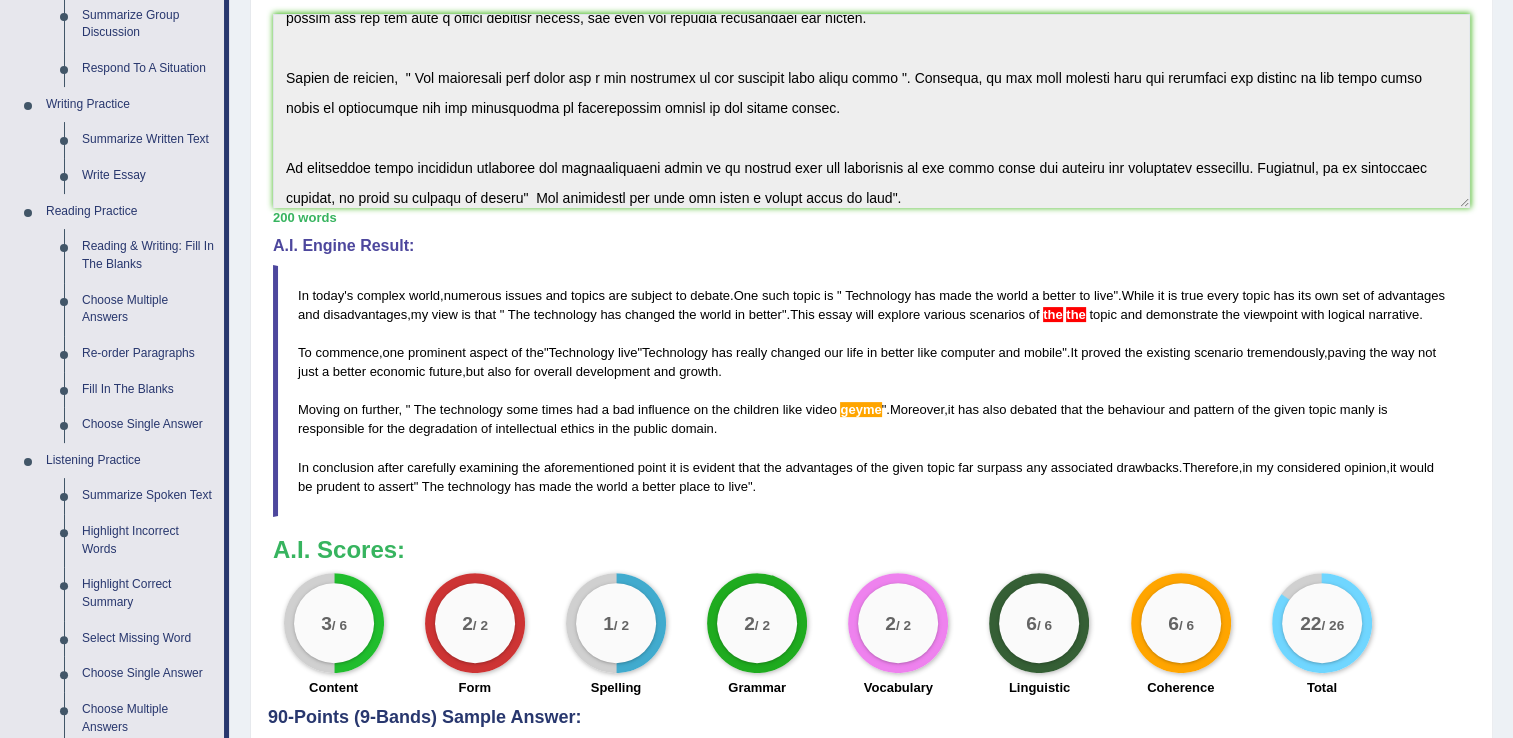 scroll, scrollTop: 496, scrollLeft: 0, axis: vertical 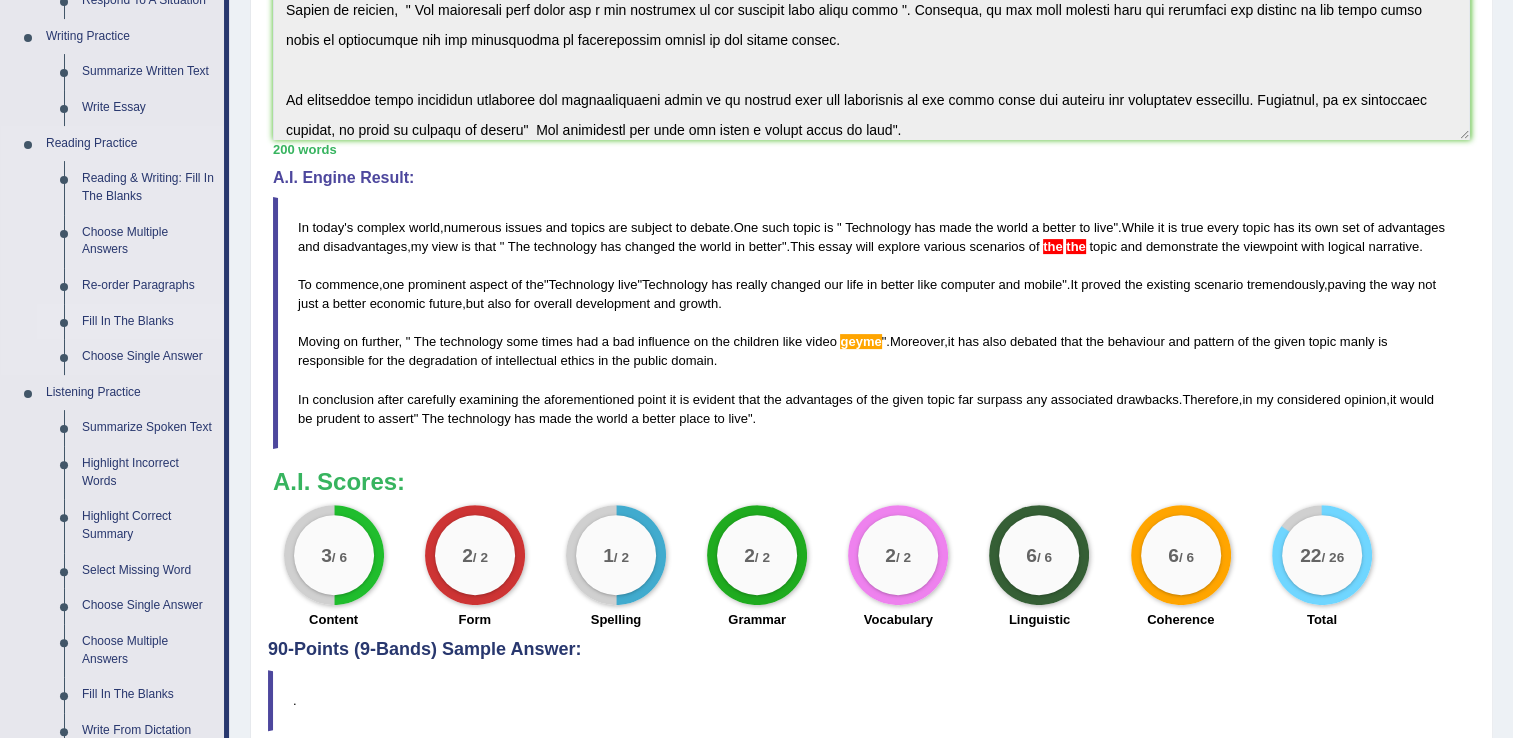 click on "Fill In The Blanks" at bounding box center (148, 322) 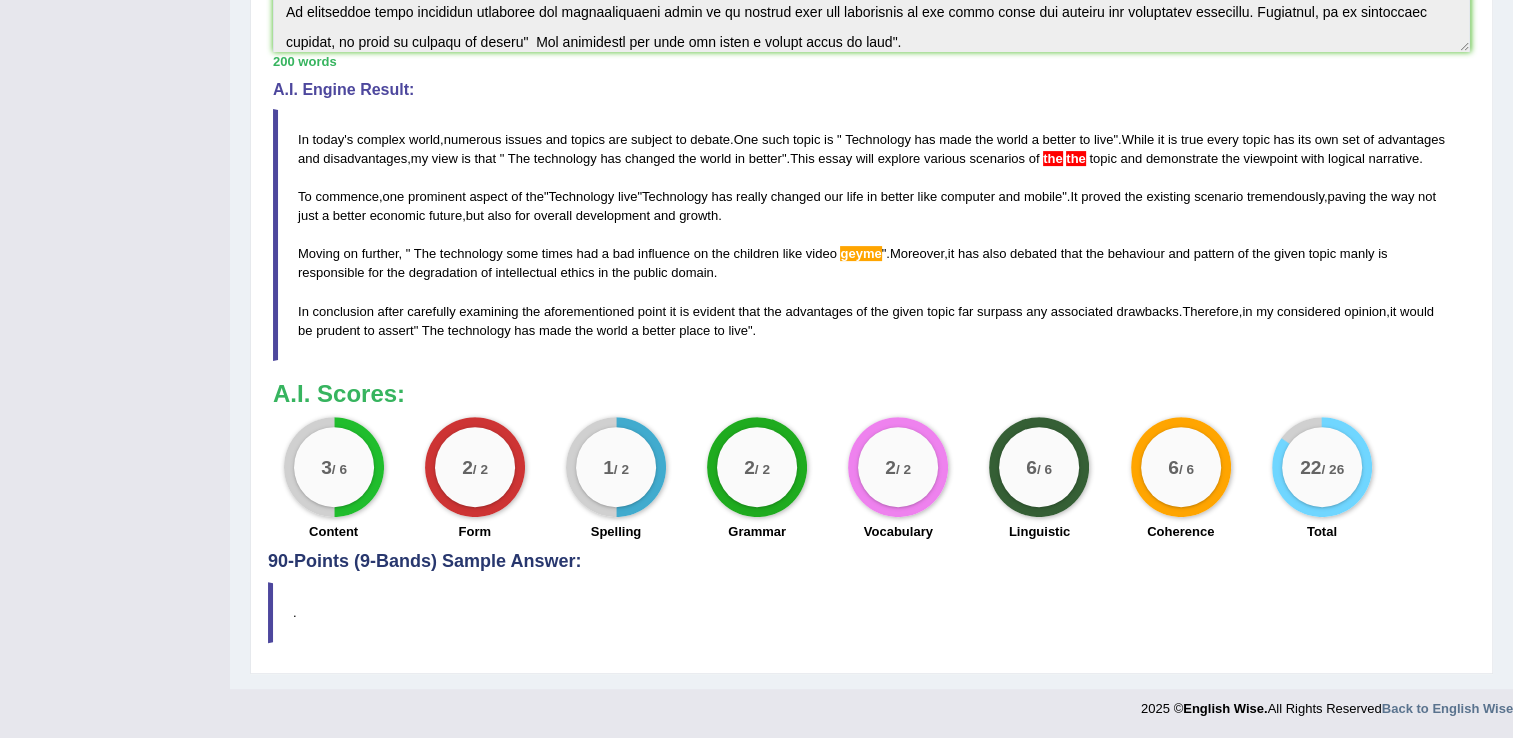scroll, scrollTop: 602, scrollLeft: 0, axis: vertical 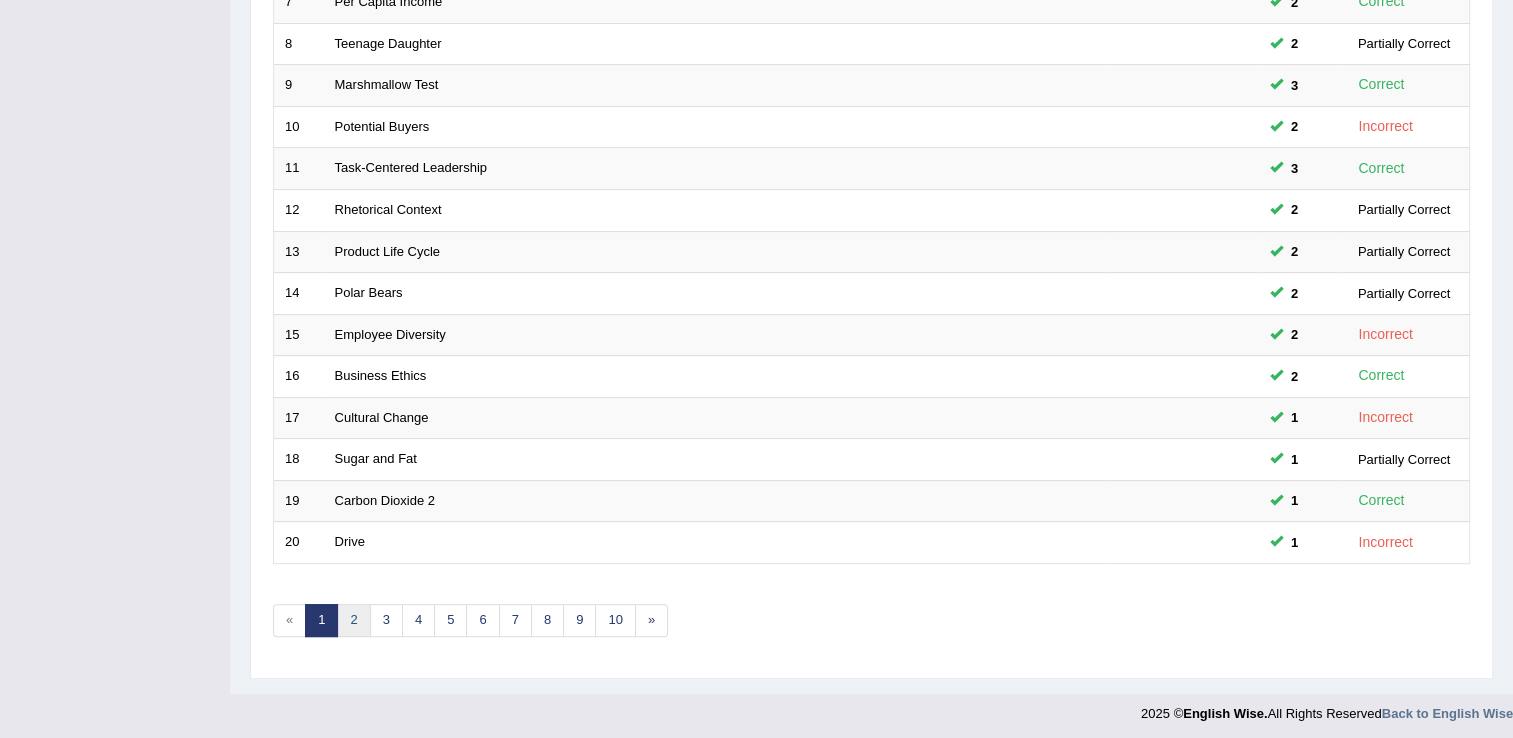 click on "2" at bounding box center (353, 620) 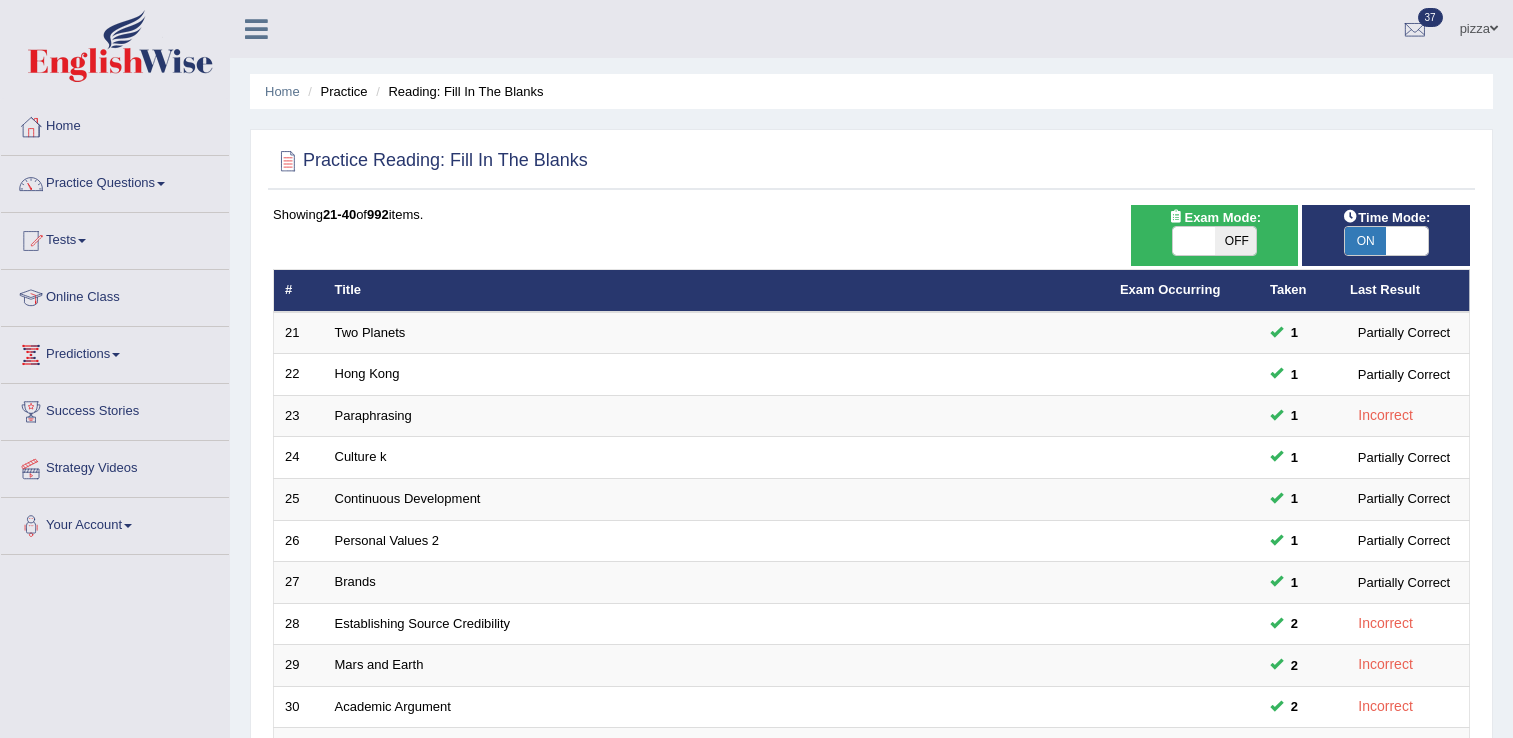scroll, scrollTop: 0, scrollLeft: 0, axis: both 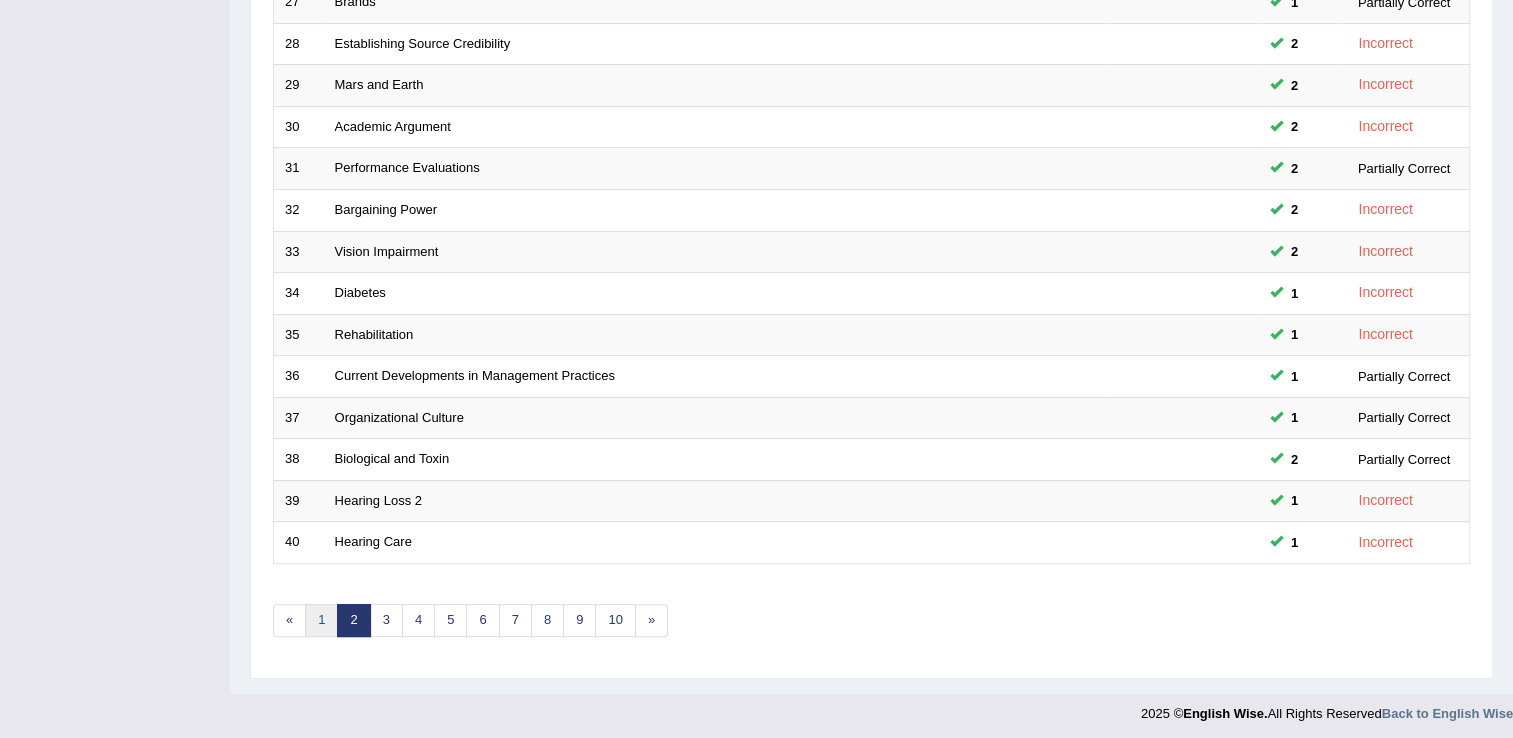click on "1" at bounding box center [321, 620] 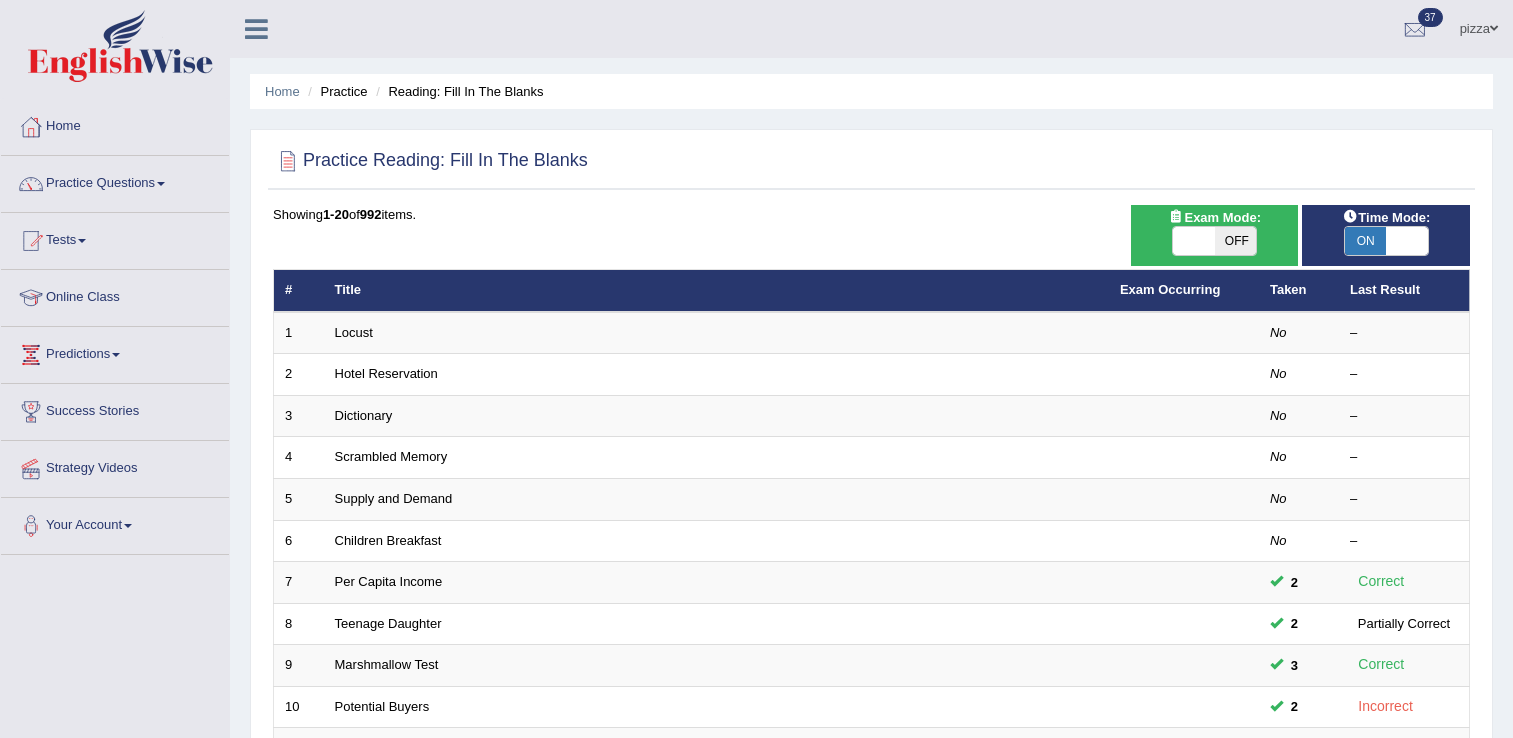 scroll, scrollTop: 0, scrollLeft: 0, axis: both 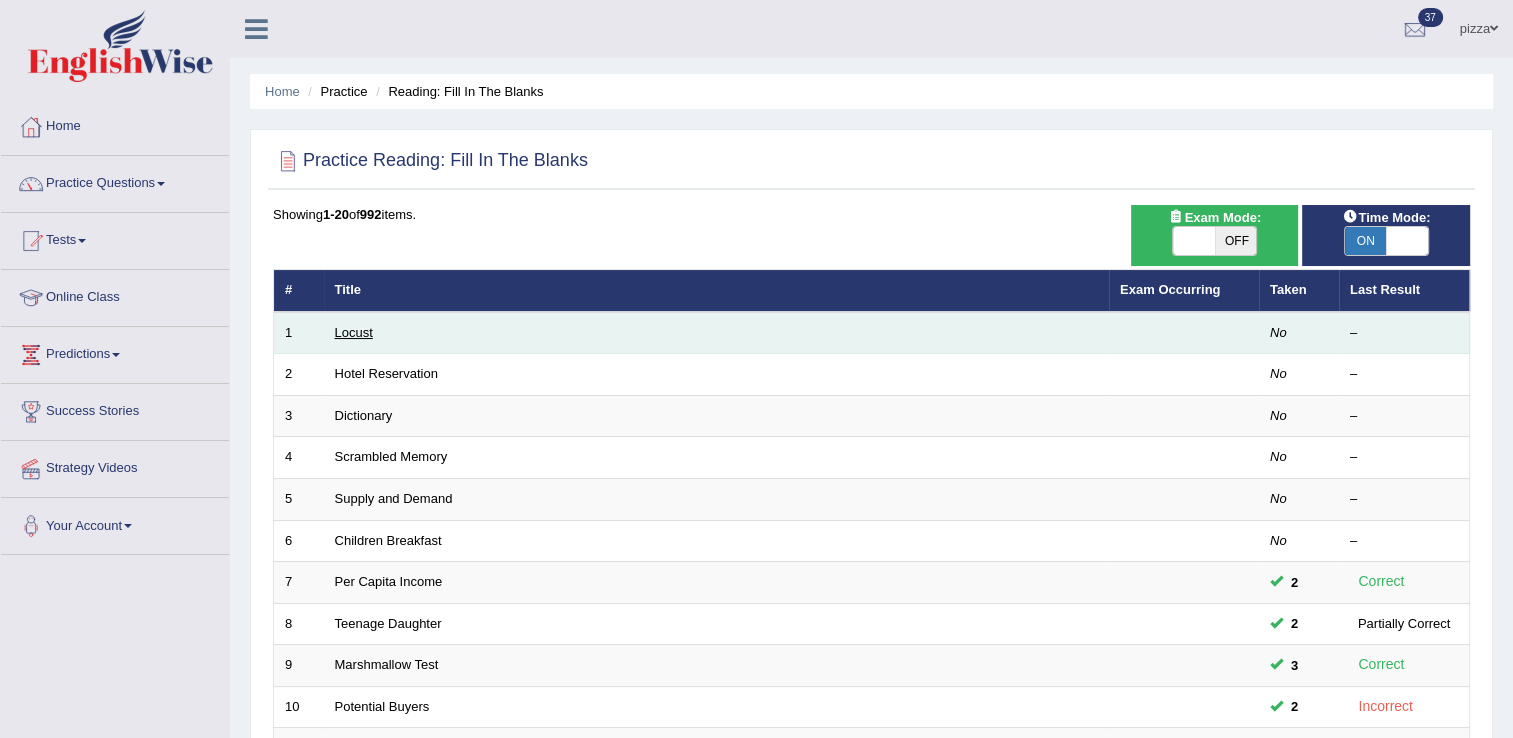 click on "Locust" at bounding box center (354, 332) 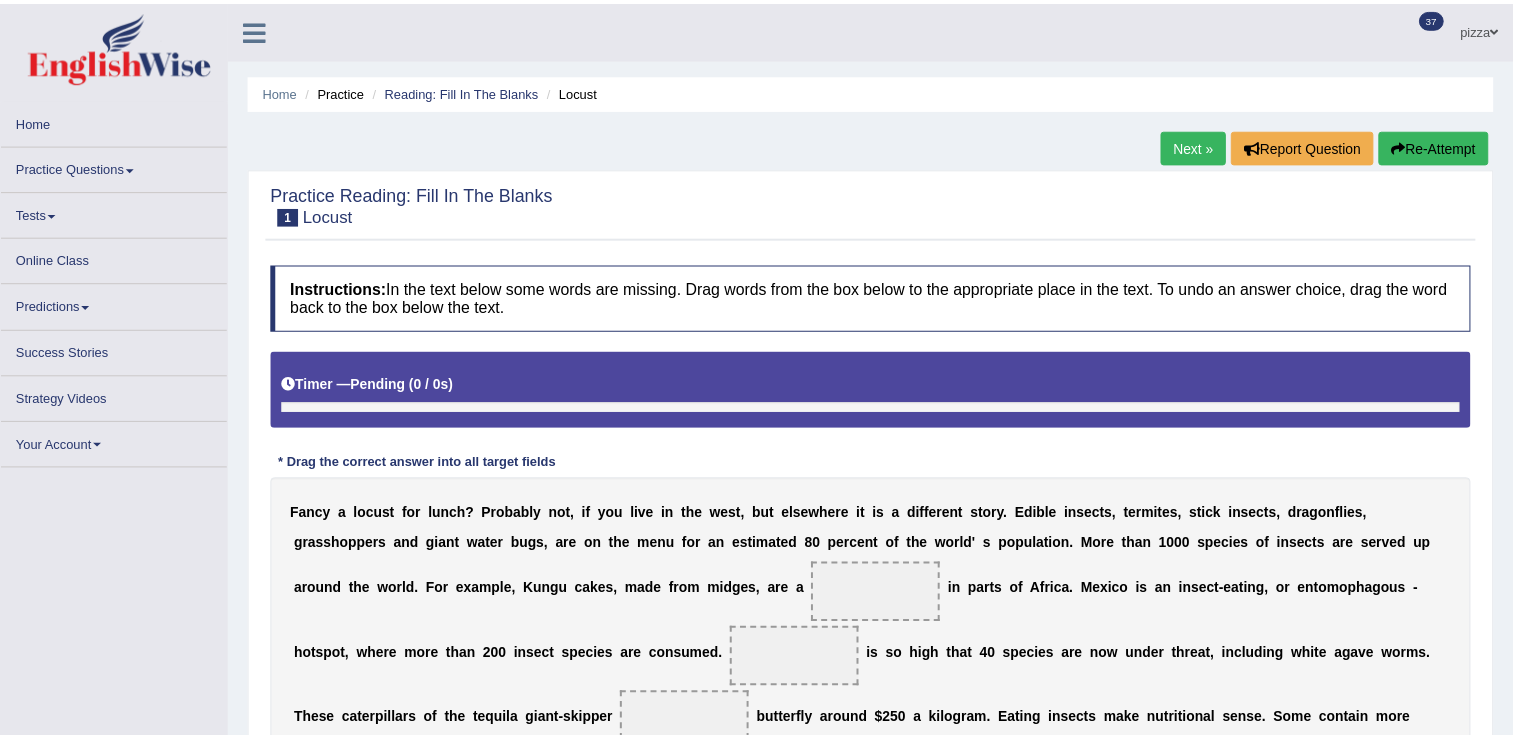 scroll, scrollTop: 0, scrollLeft: 0, axis: both 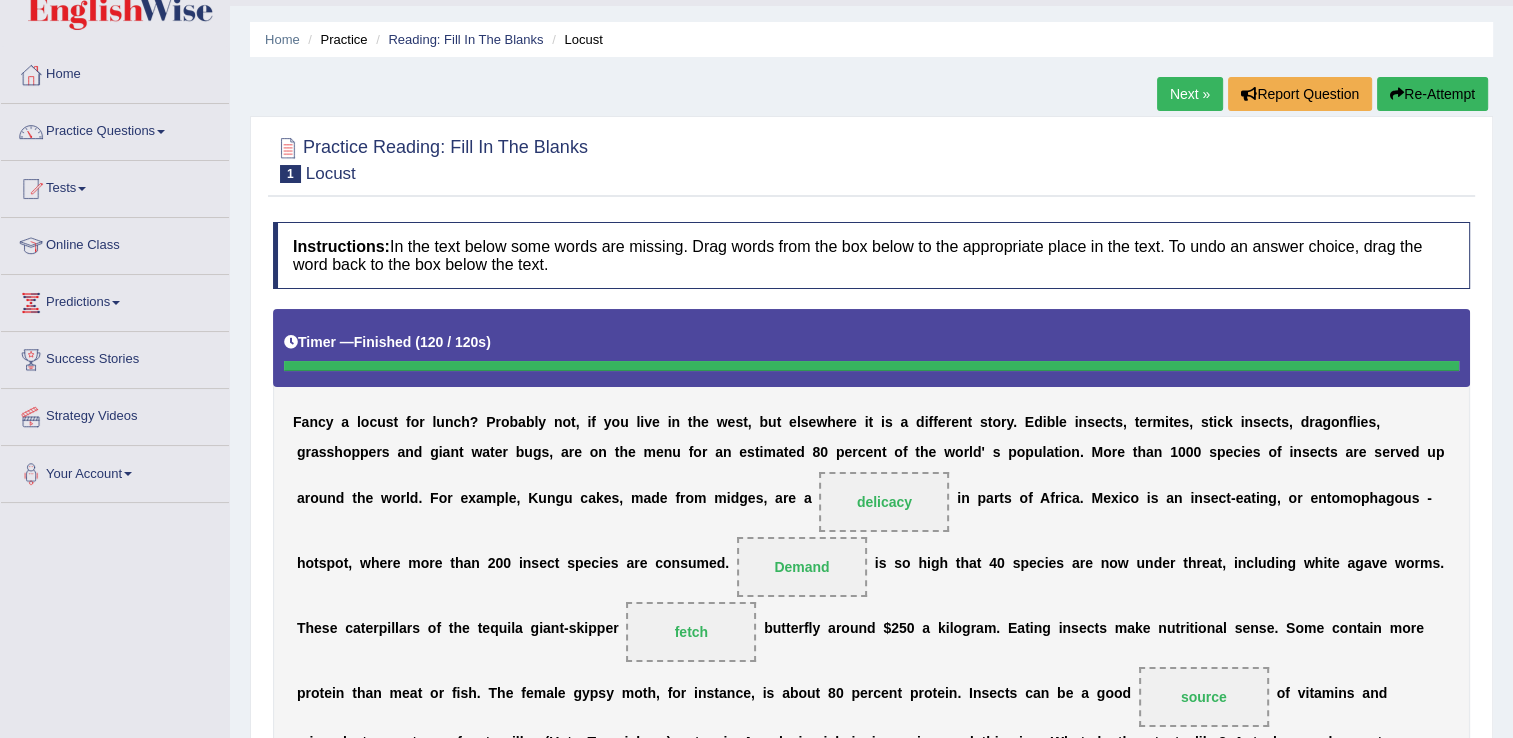 click on "Next »" at bounding box center [1190, 94] 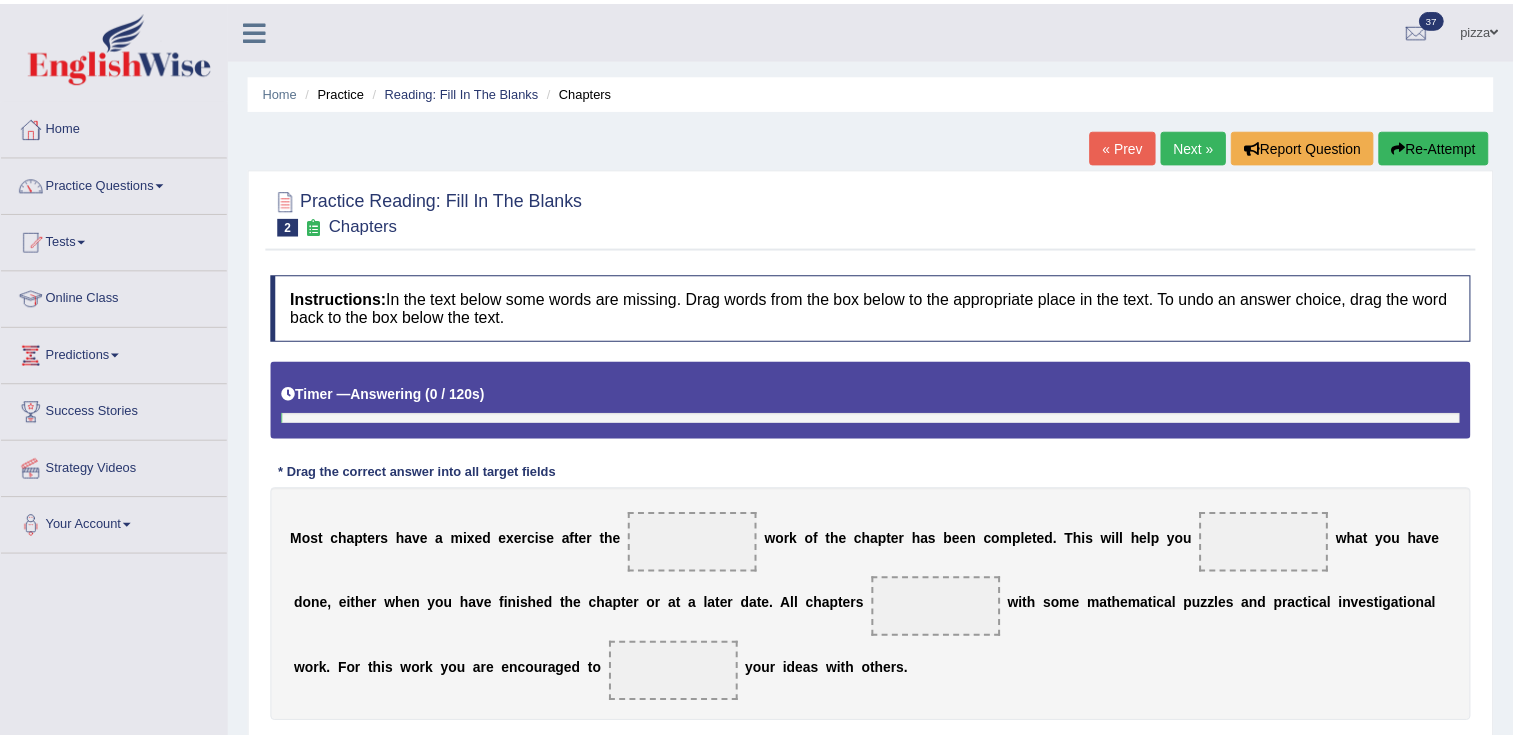 scroll, scrollTop: 0, scrollLeft: 0, axis: both 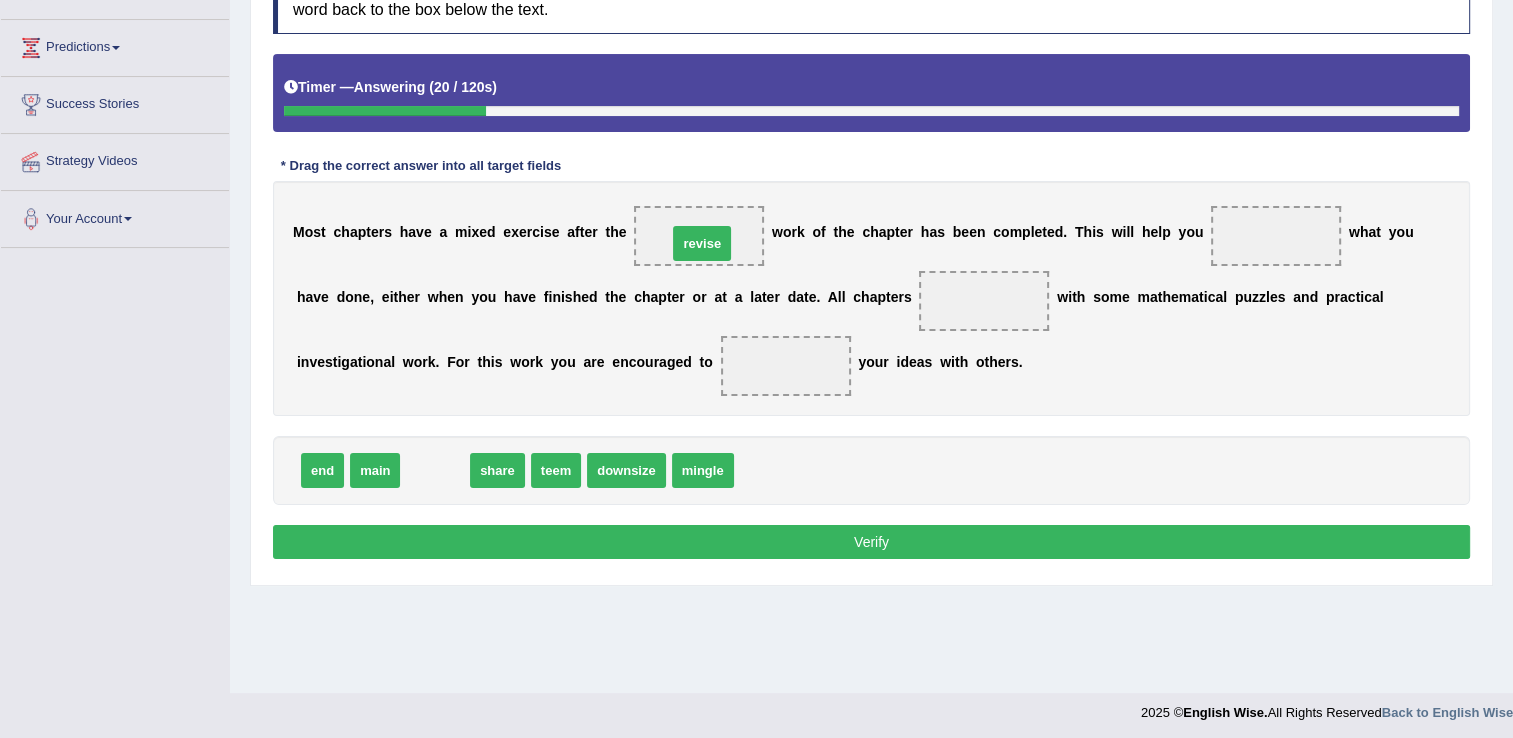 drag, startPoint x: 442, startPoint y: 467, endPoint x: 708, endPoint y: 239, distance: 350.34268 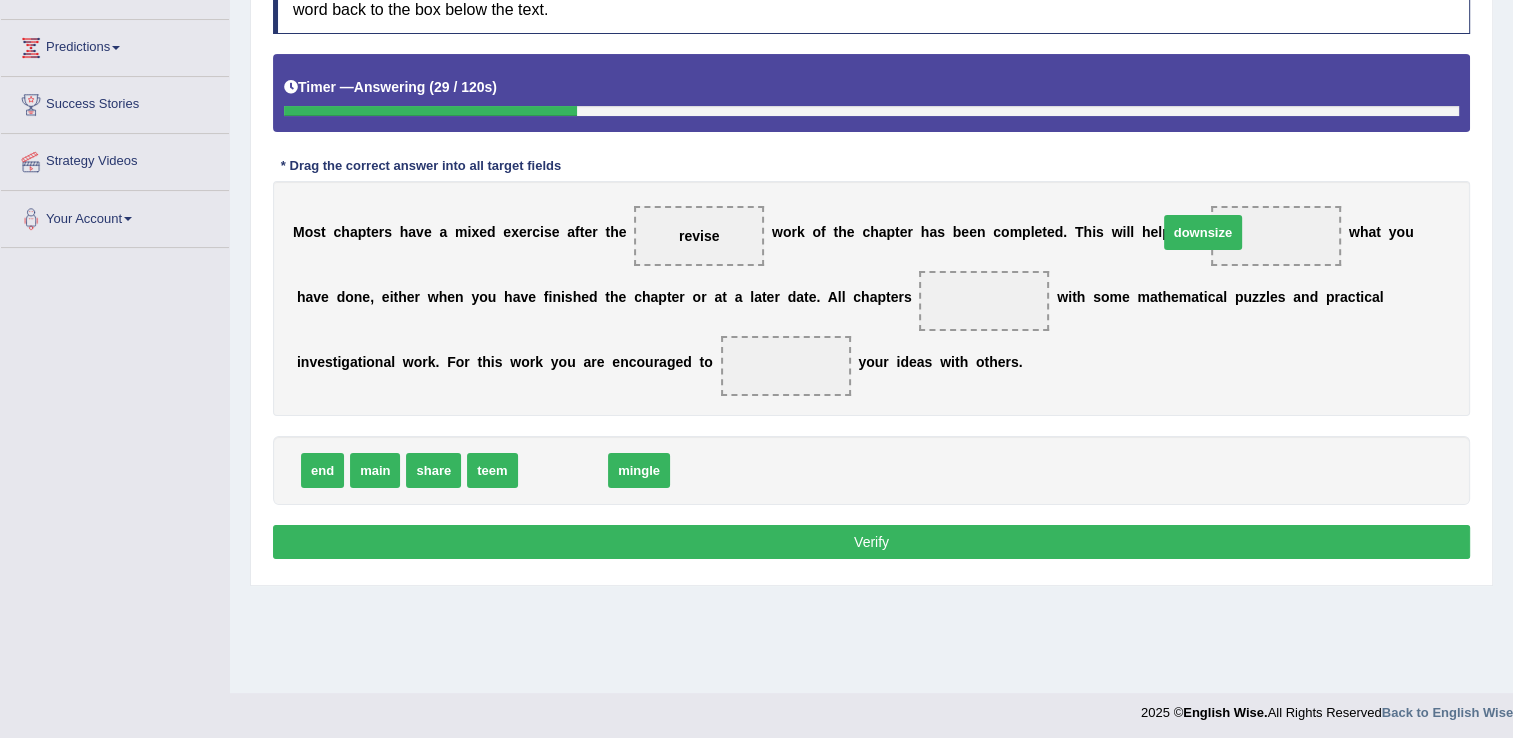 drag, startPoint x: 539, startPoint y: 466, endPoint x: 1179, endPoint y: 229, distance: 682.4727 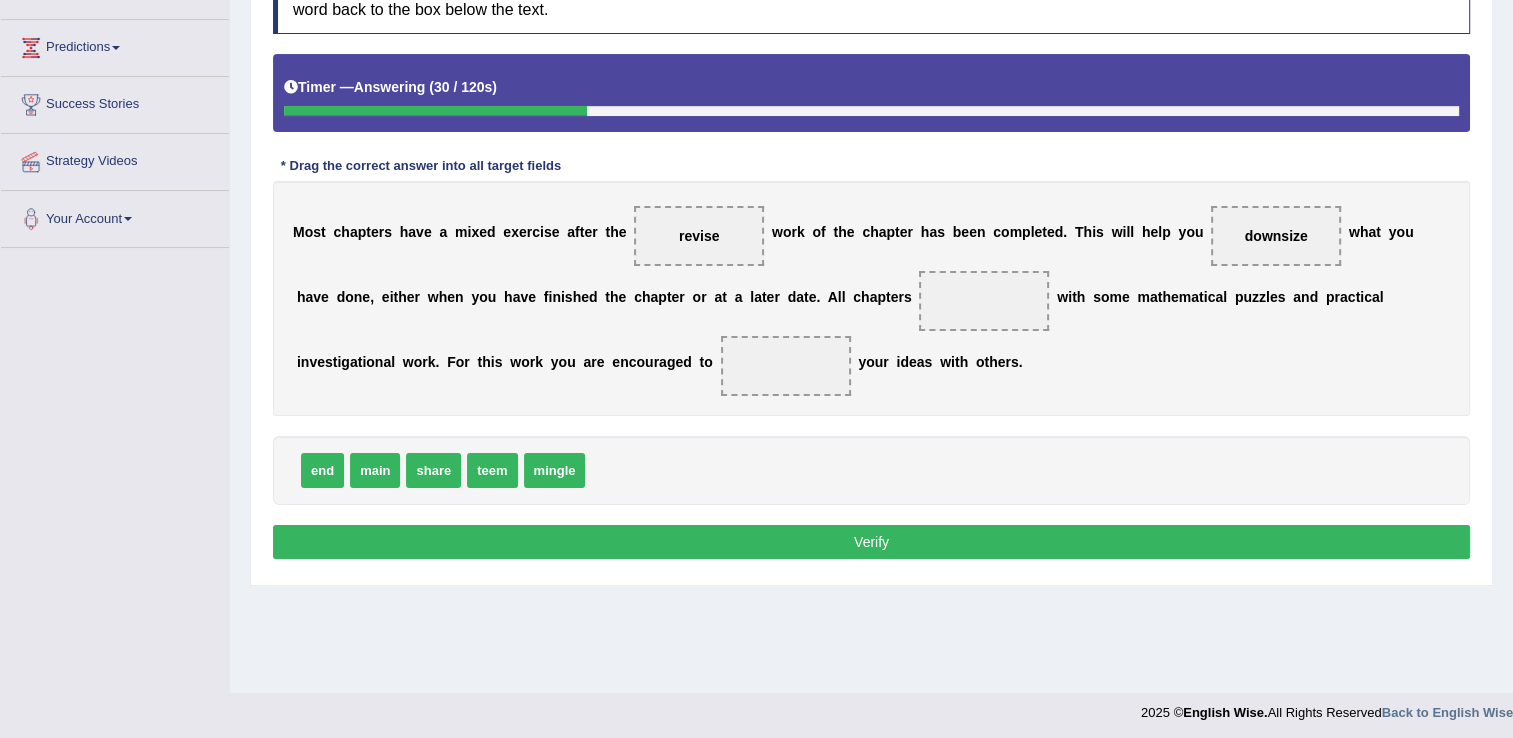 click on "downsize" at bounding box center (1276, 236) 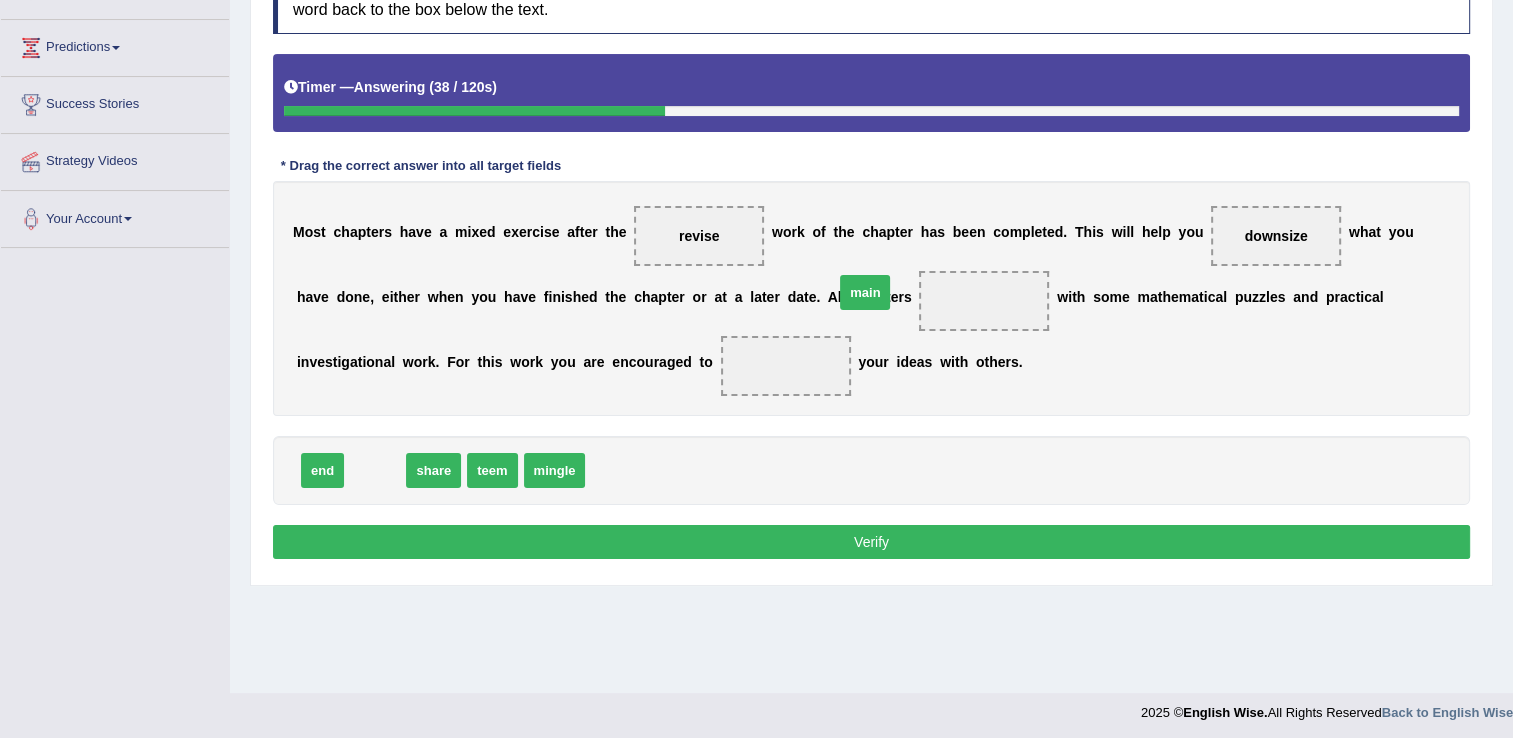drag, startPoint x: 370, startPoint y: 465, endPoint x: 861, endPoint y: 290, distance: 521.2543 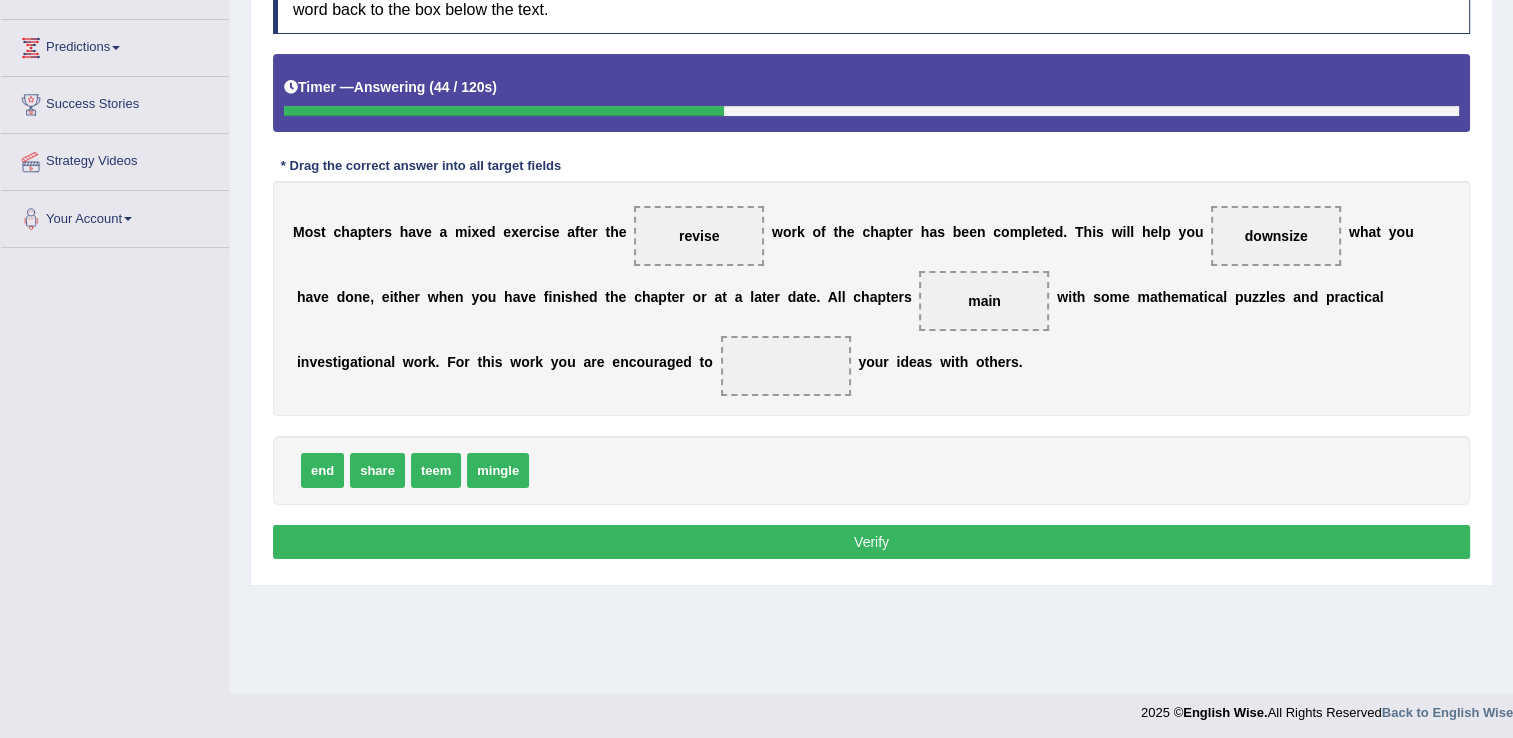 drag, startPoint x: 833, startPoint y: 314, endPoint x: 672, endPoint y: 380, distance: 174.00287 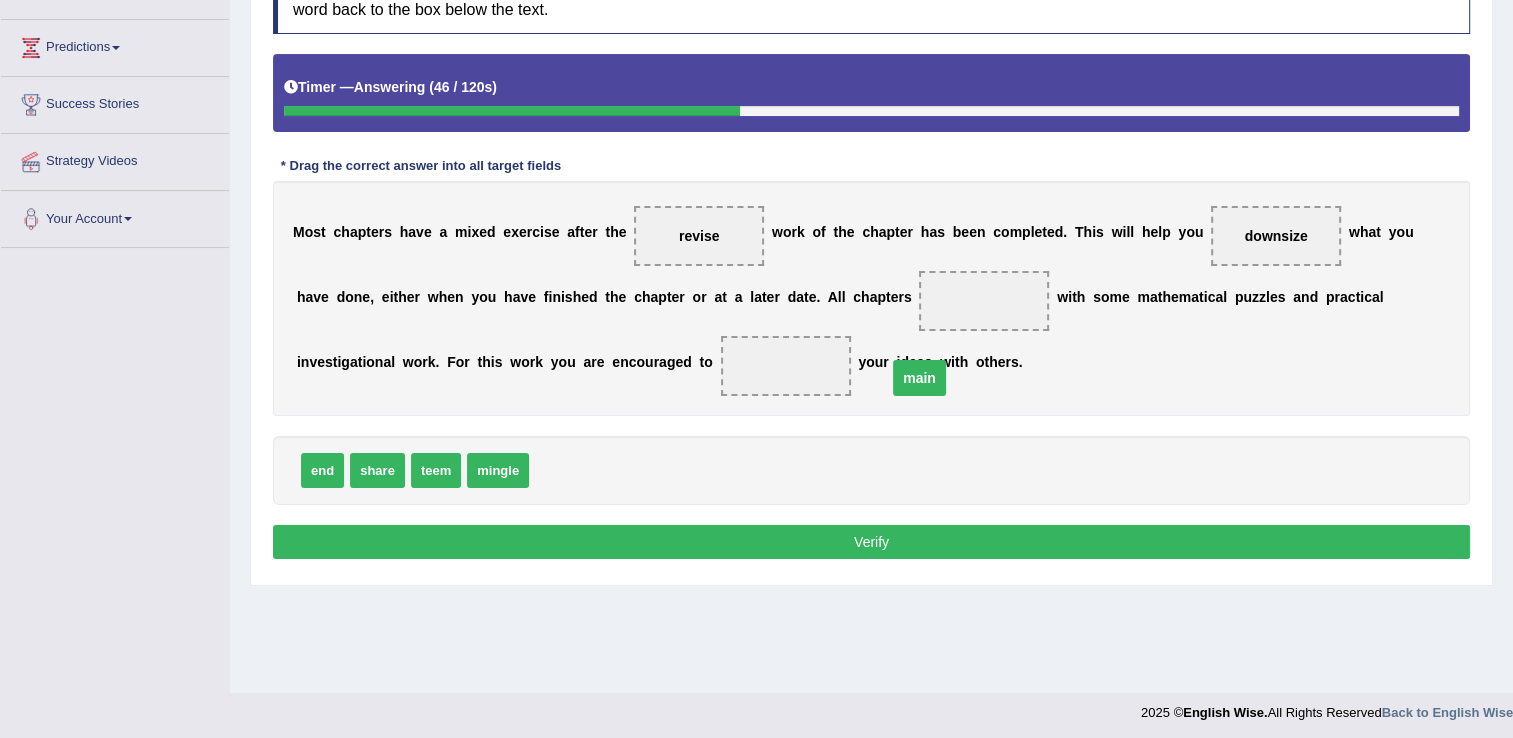 drag, startPoint x: 859, startPoint y: 302, endPoint x: 800, endPoint y: 374, distance: 93.08598 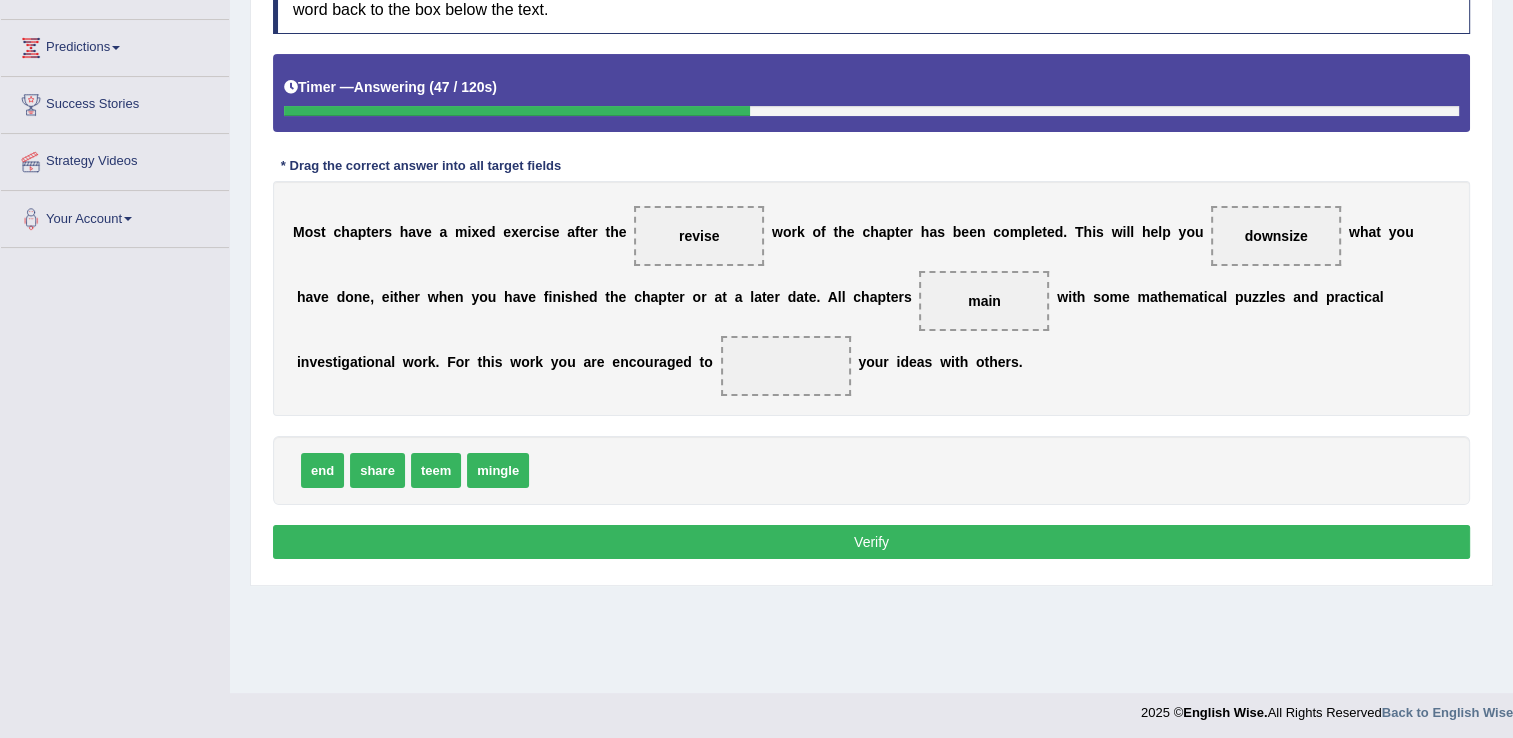drag, startPoint x: 800, startPoint y: 374, endPoint x: 680, endPoint y: 430, distance: 132.42357 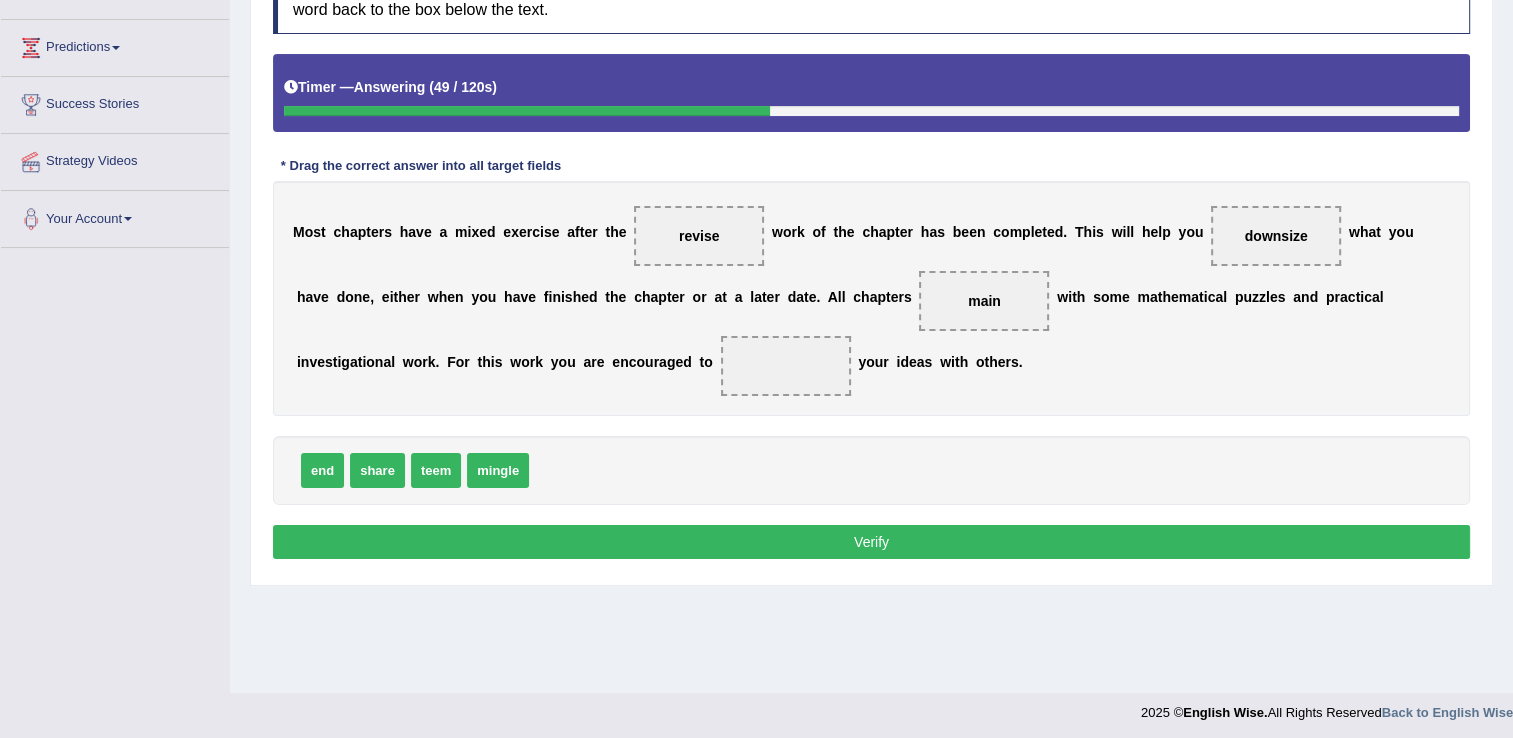 drag, startPoint x: 900, startPoint y: 311, endPoint x: 852, endPoint y: 334, distance: 53.225933 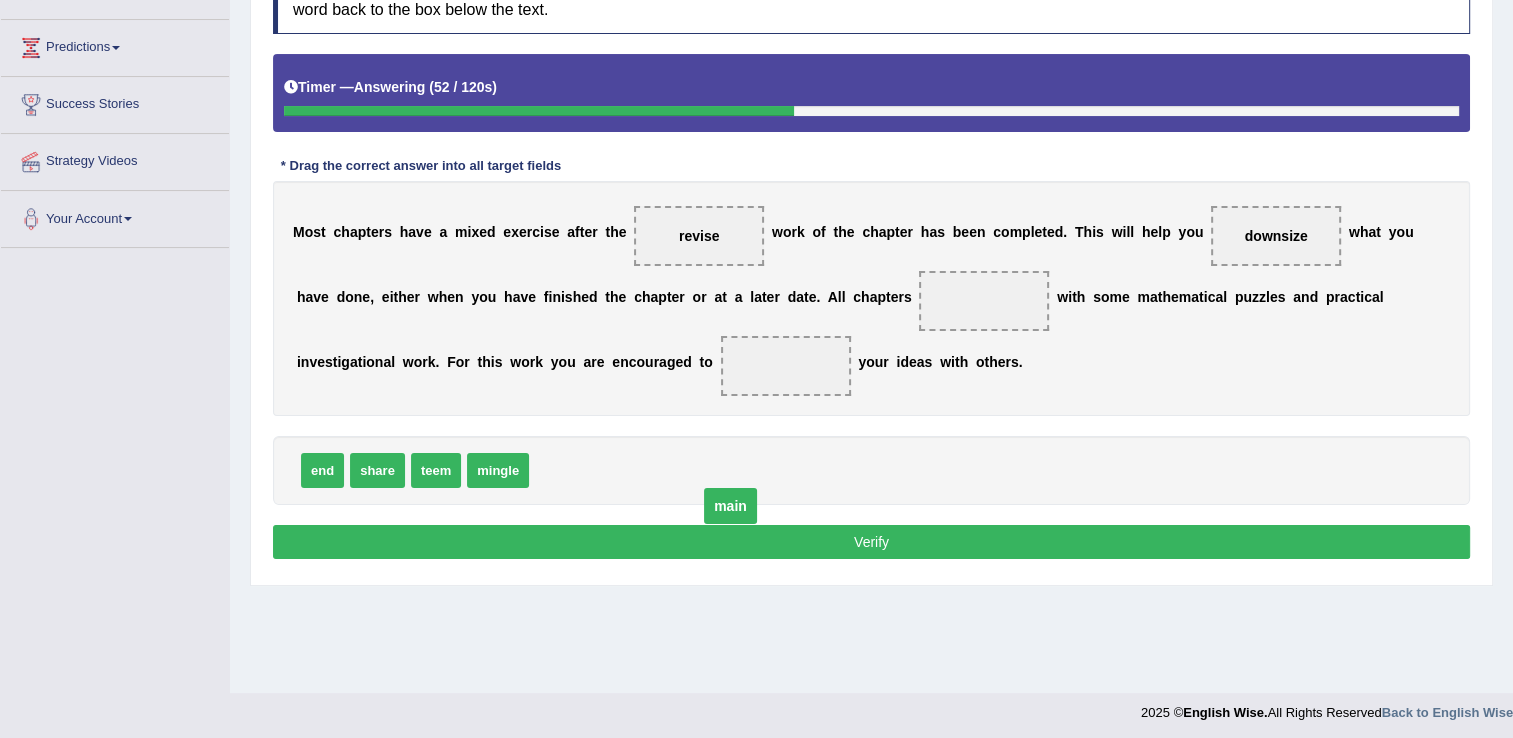drag, startPoint x: 866, startPoint y: 290, endPoint x: 611, endPoint y: 494, distance: 326.55933 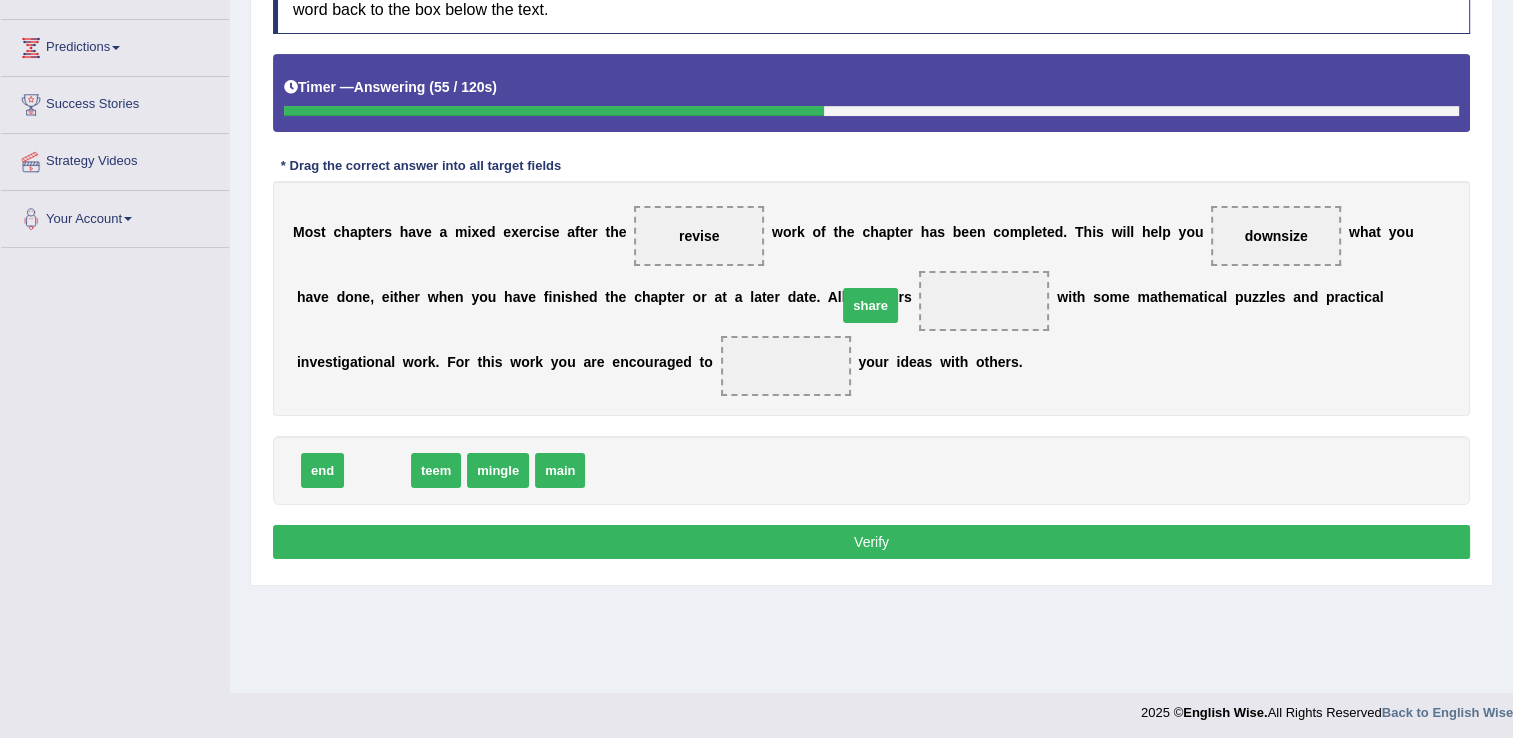 drag, startPoint x: 384, startPoint y: 458, endPoint x: 877, endPoint y: 294, distance: 519.5623 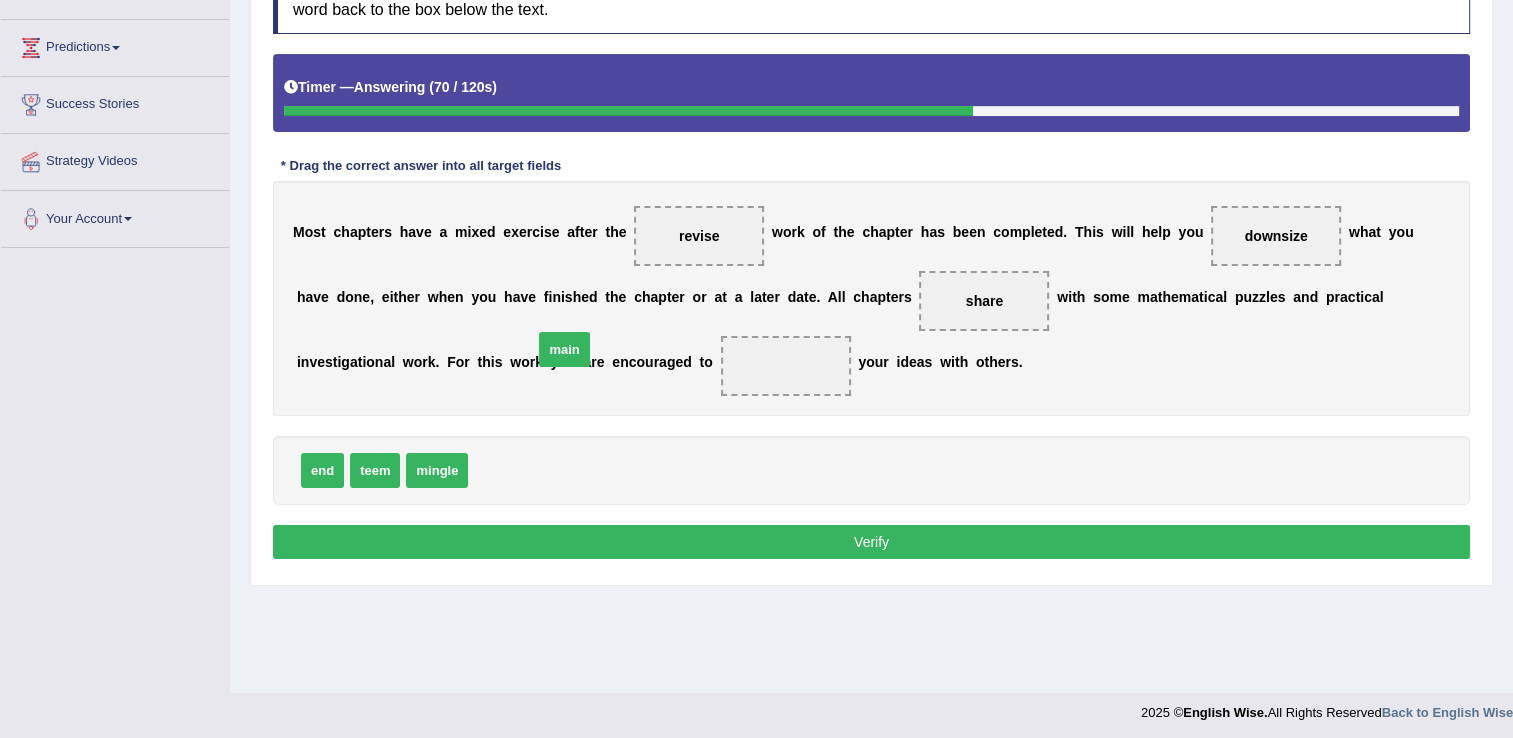 drag, startPoint x: 488, startPoint y: 469, endPoint x: 553, endPoint y: 348, distance: 137.35356 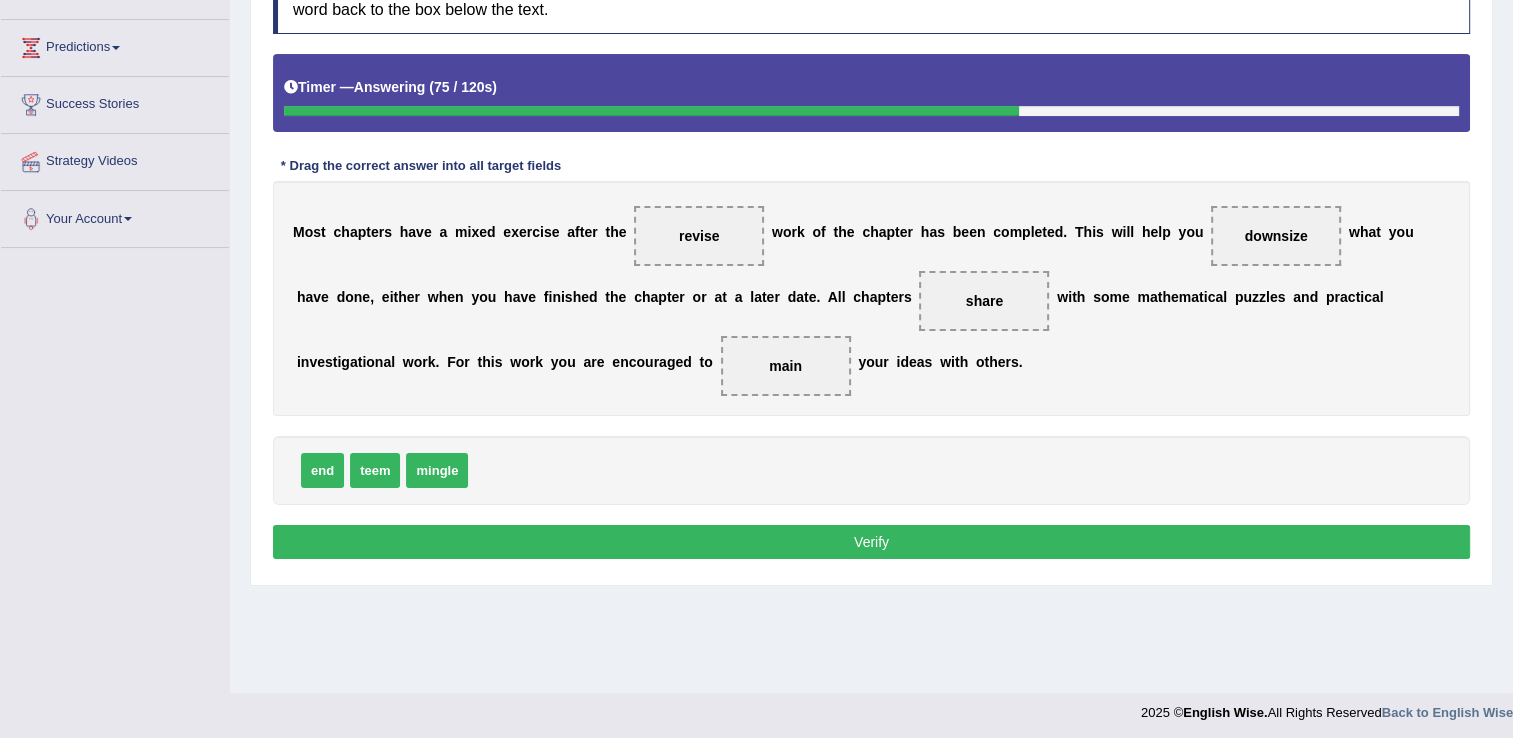 click on "Verify" at bounding box center [871, 542] 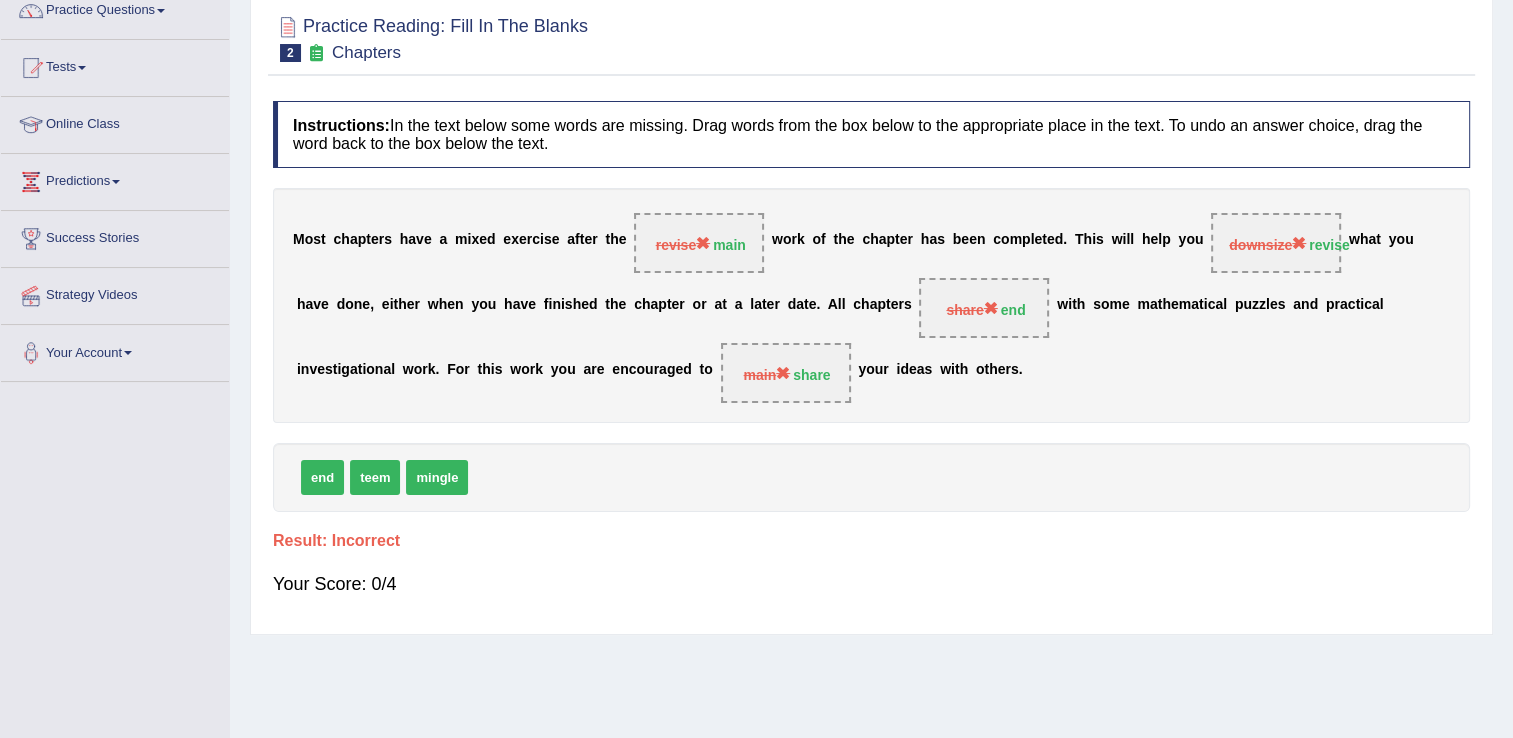 scroll, scrollTop: 107, scrollLeft: 0, axis: vertical 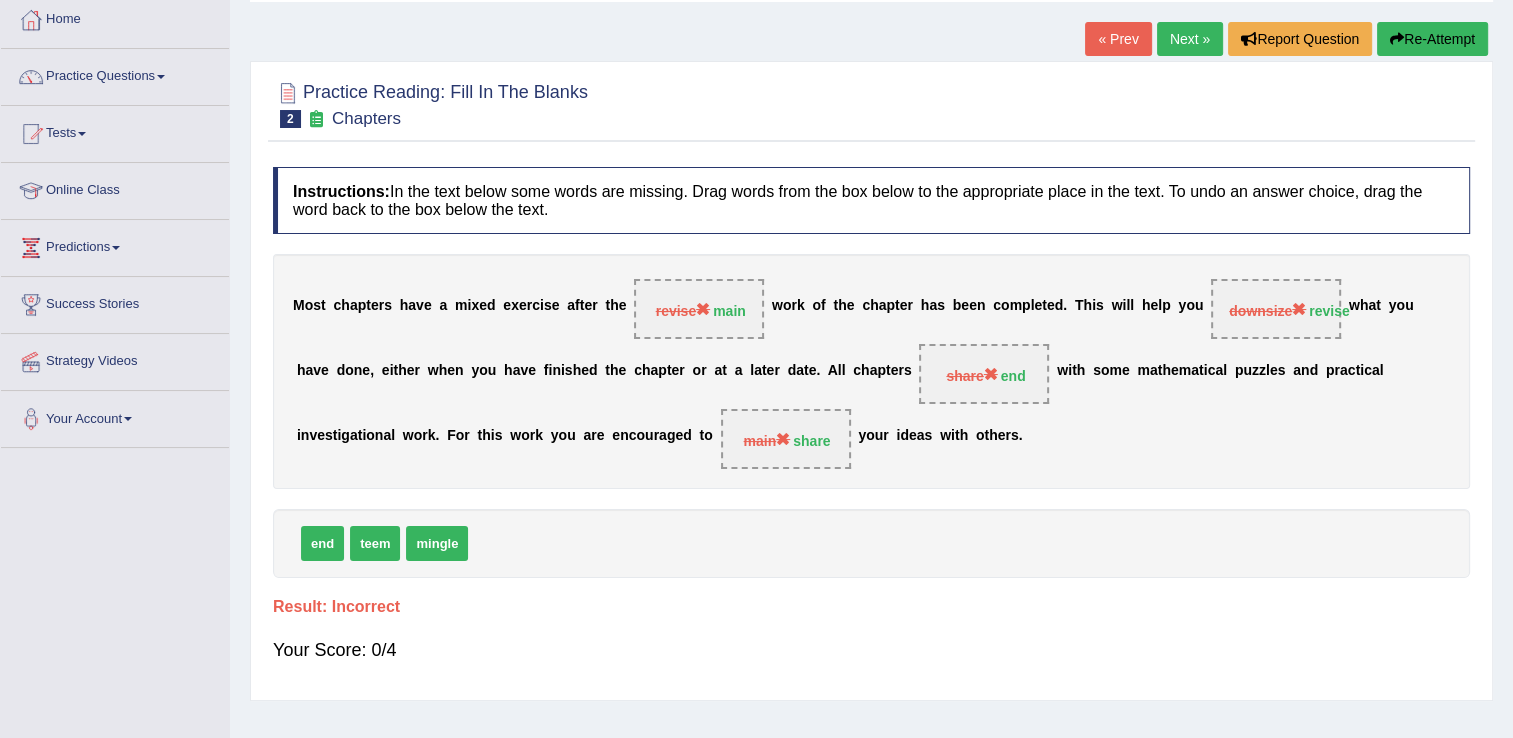 click on "Next »" at bounding box center (1190, 39) 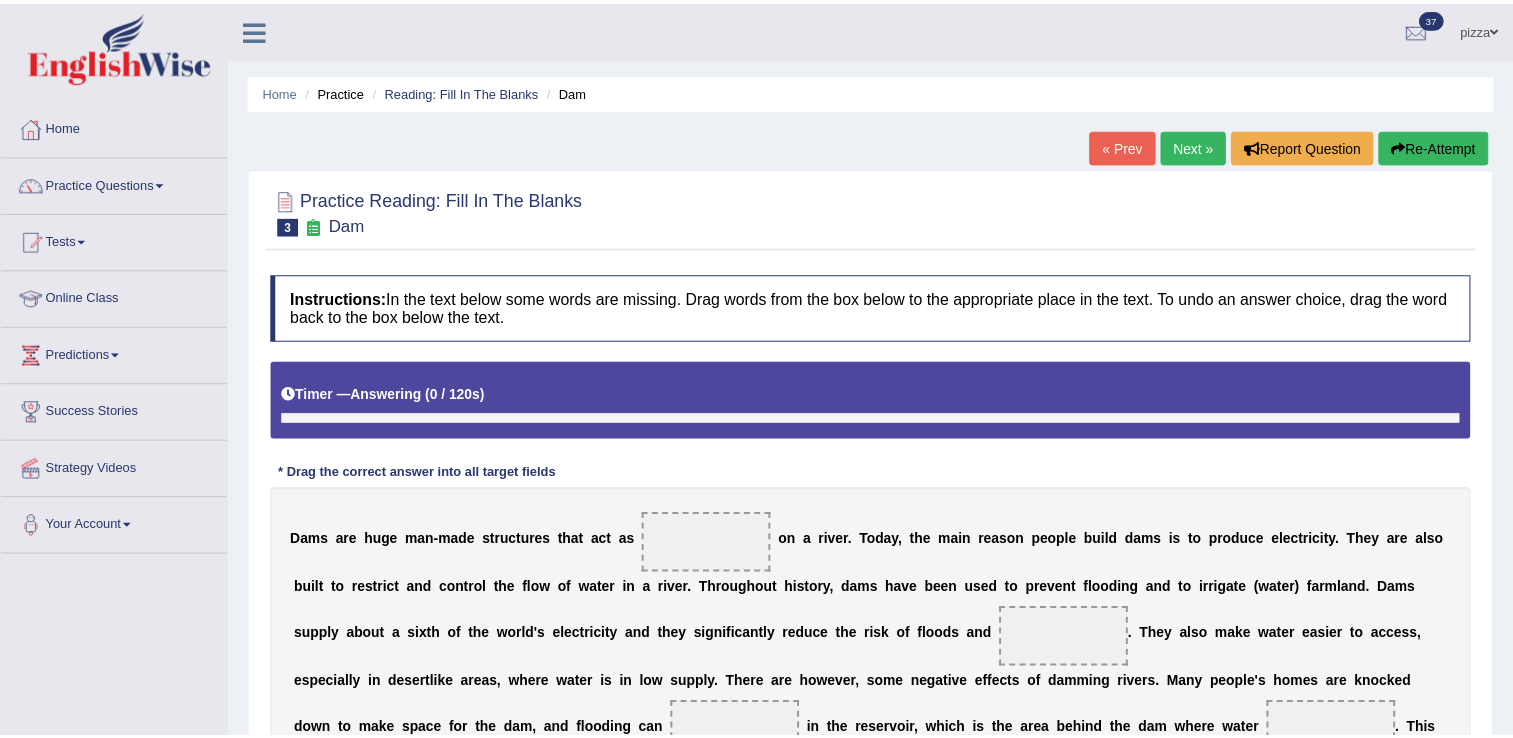scroll, scrollTop: 0, scrollLeft: 0, axis: both 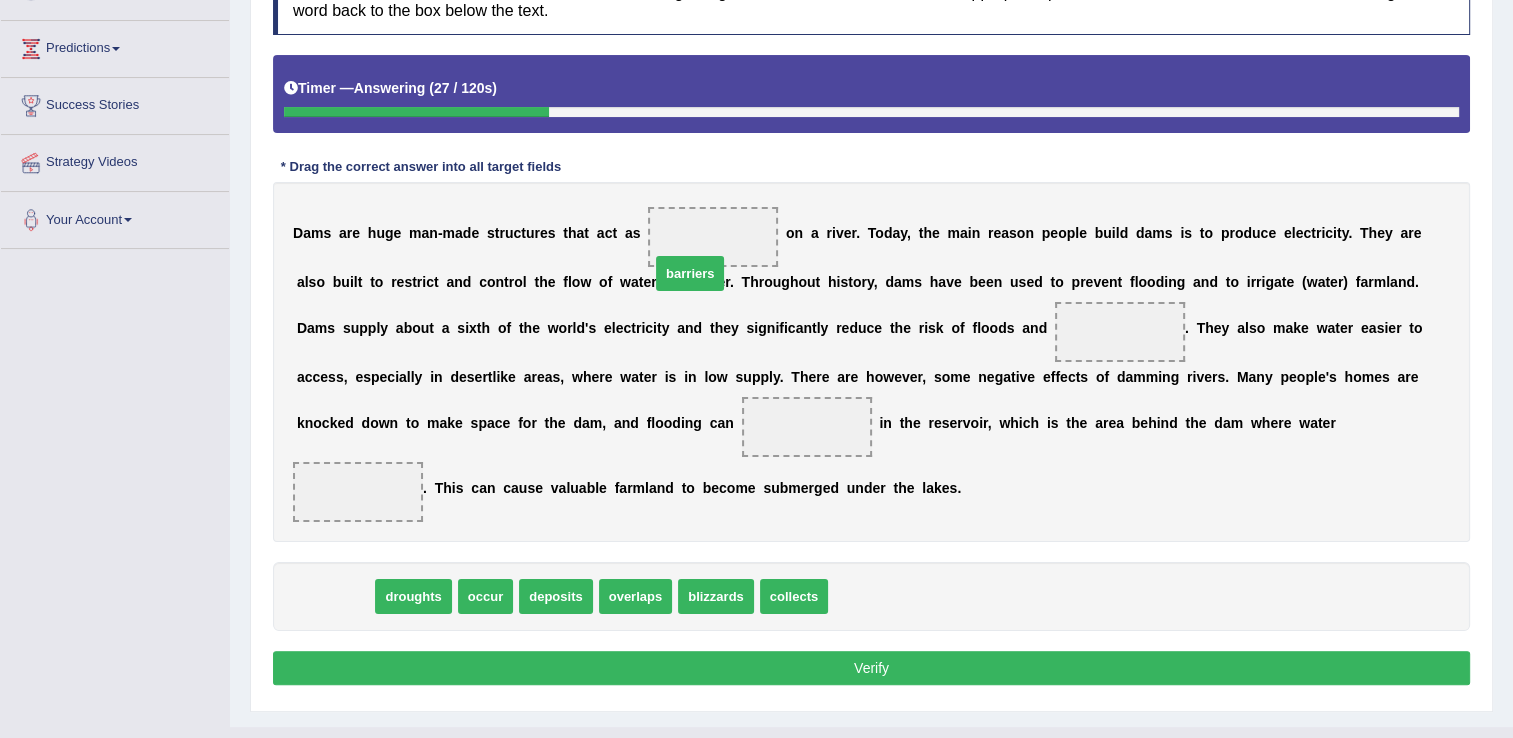 drag, startPoint x: 324, startPoint y: 562, endPoint x: 679, endPoint y: 240, distance: 479.27966 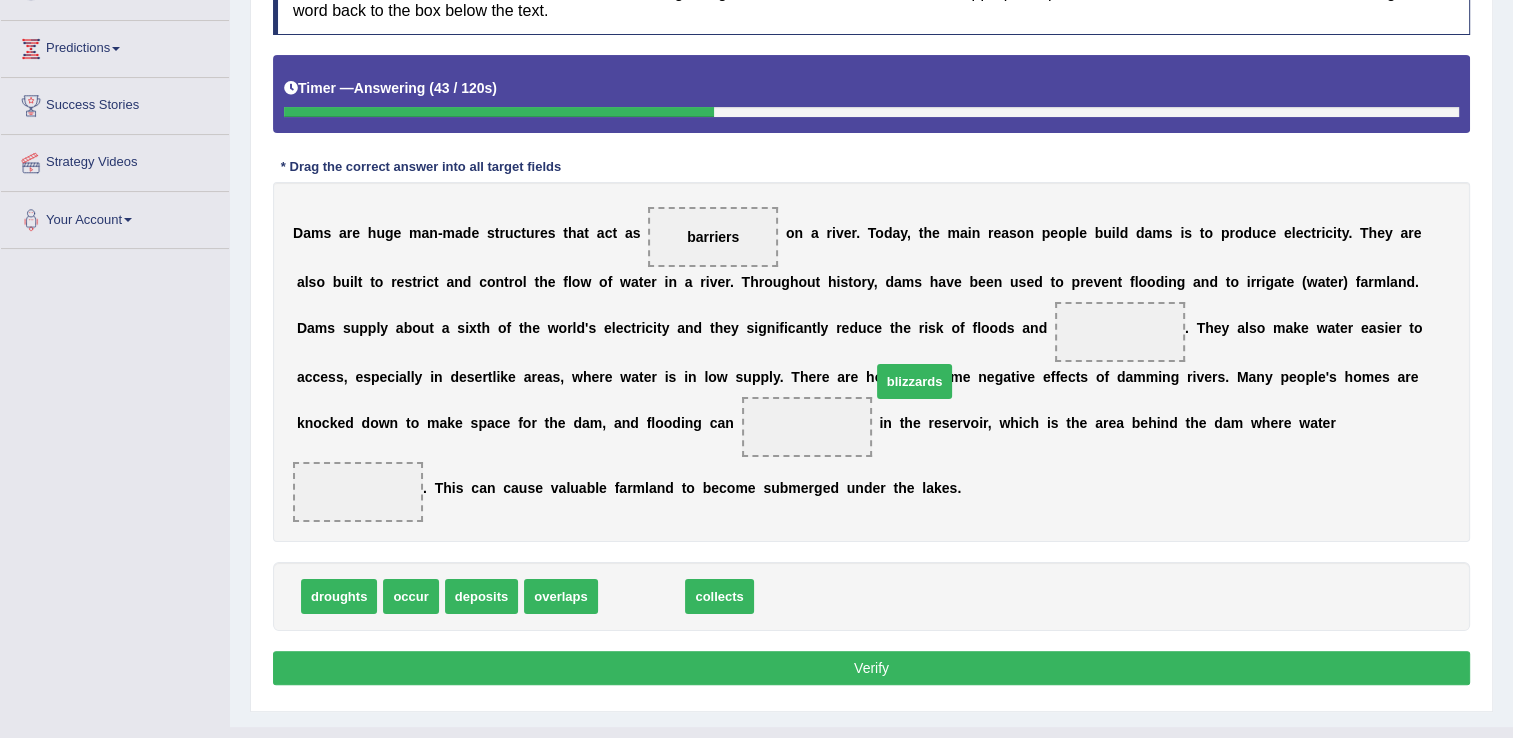 drag, startPoint x: 626, startPoint y: 562, endPoint x: 899, endPoint y: 347, distance: 347.49677 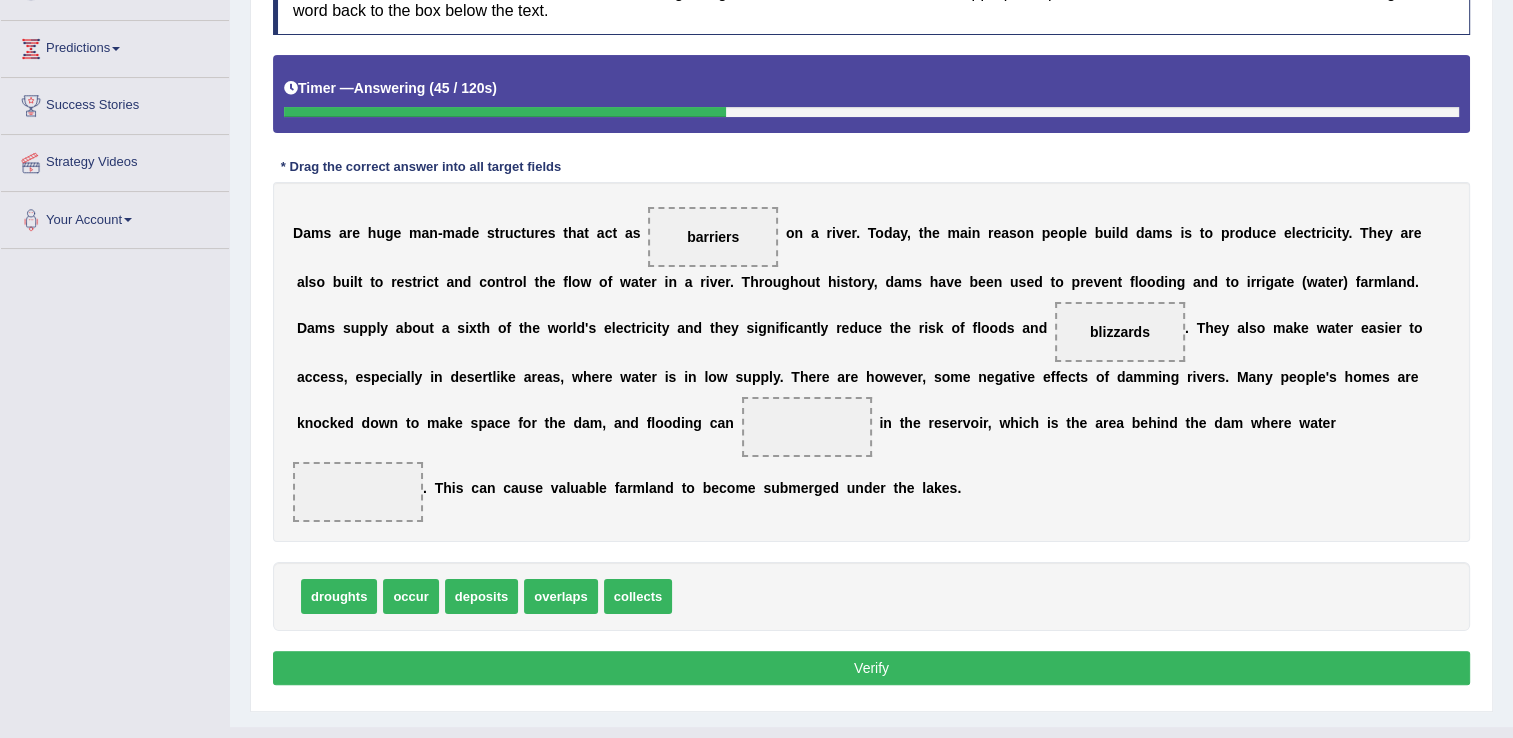 click on "droughts occur deposits overlaps collects" at bounding box center [871, 596] 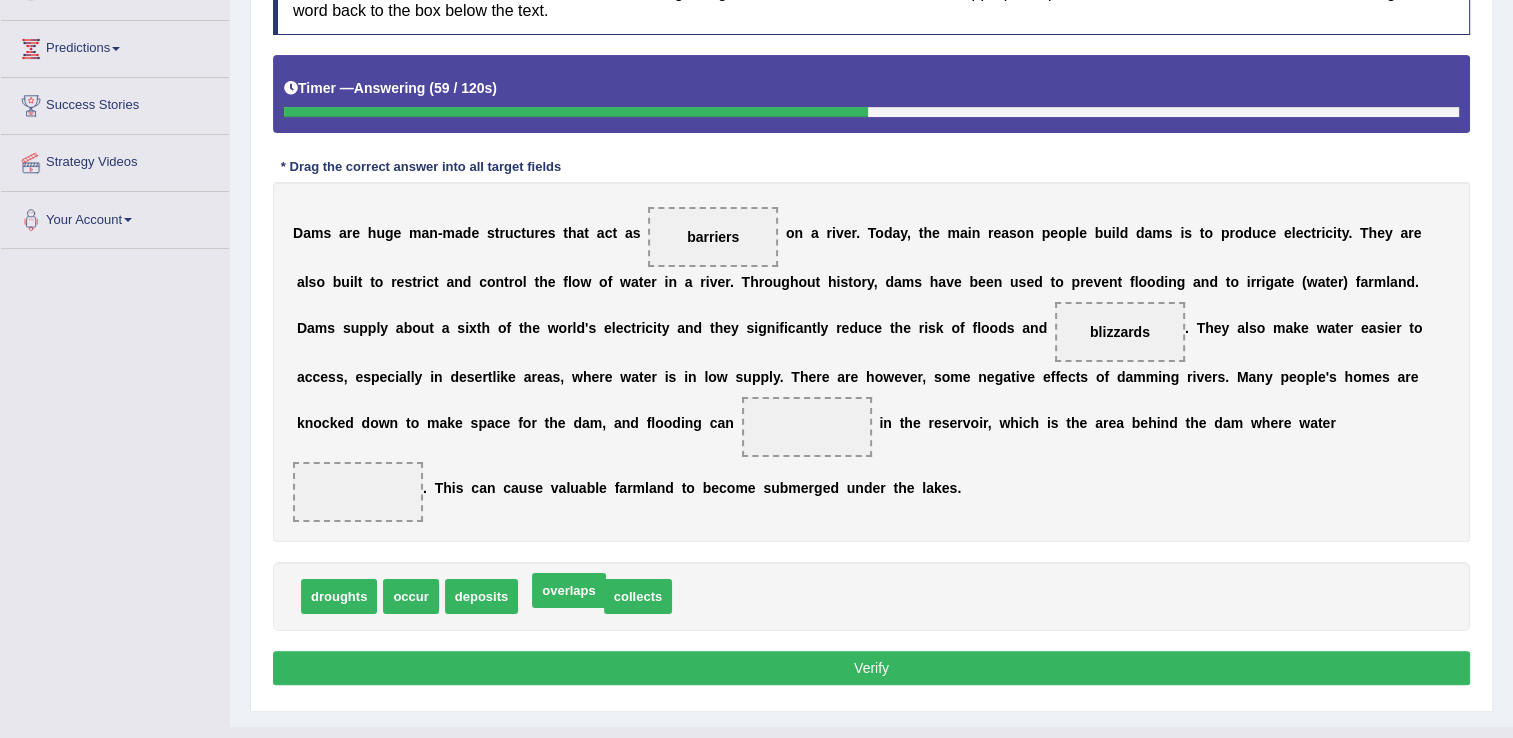 drag, startPoint x: 552, startPoint y: 562, endPoint x: 560, endPoint y: 555, distance: 10.630146 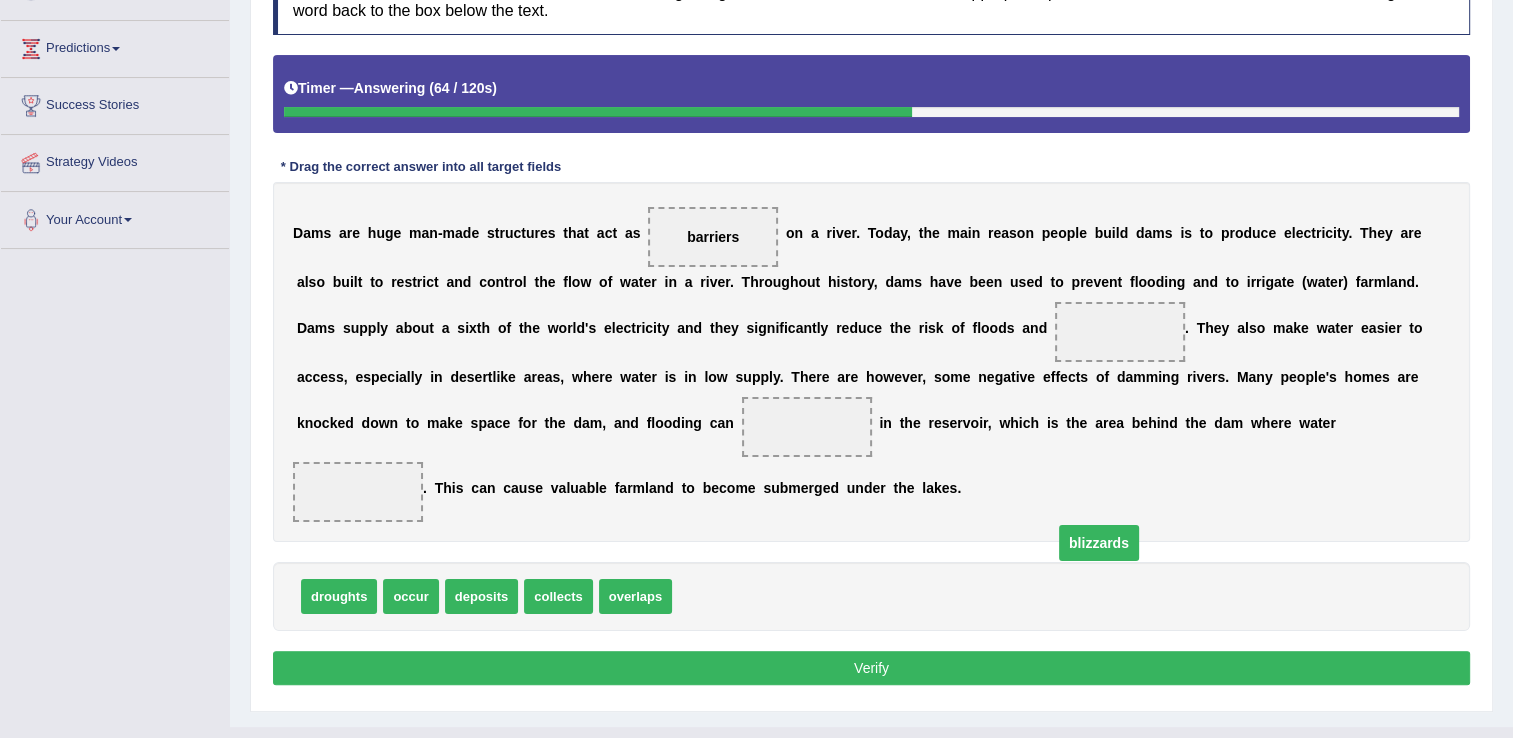 drag, startPoint x: 878, startPoint y: 333, endPoint x: 857, endPoint y: 543, distance: 211.0474 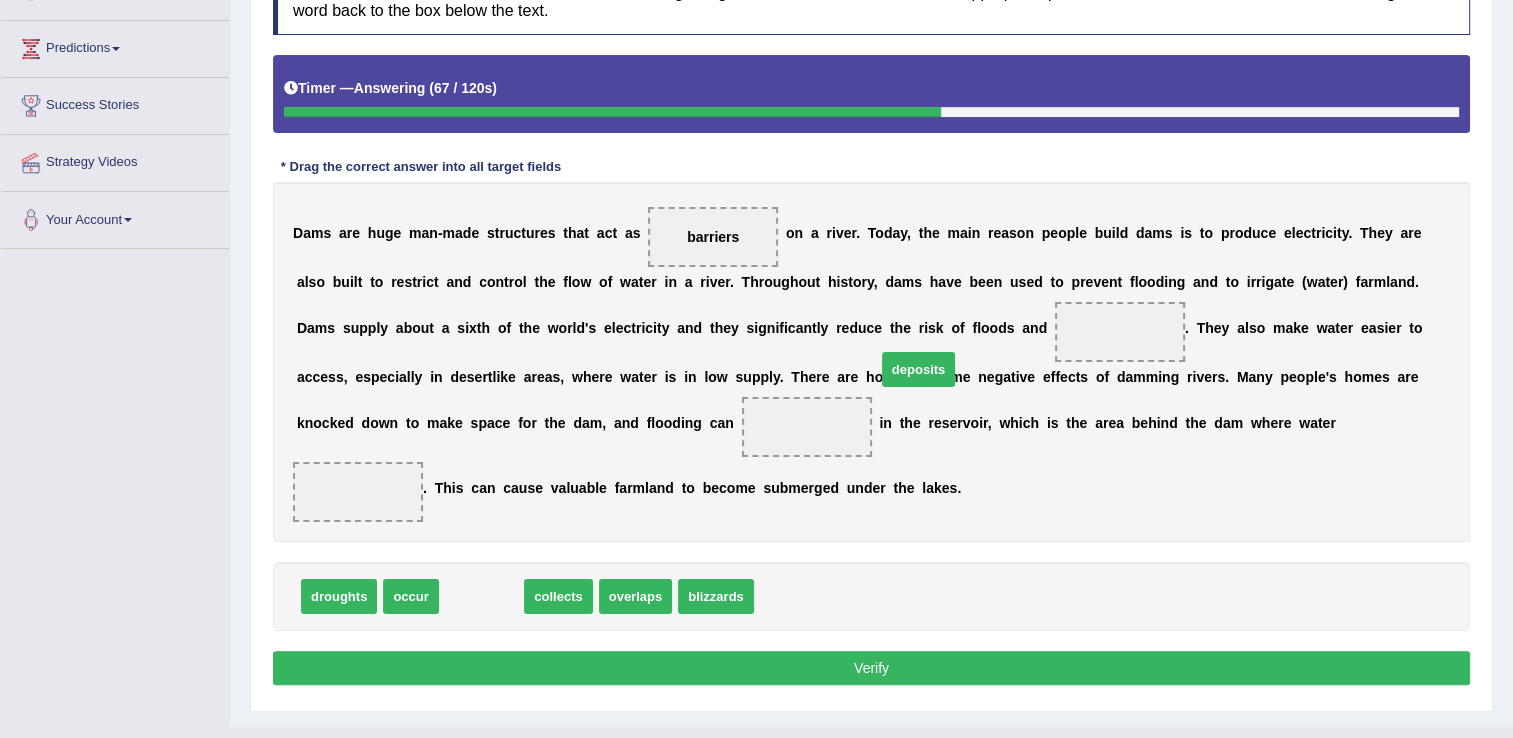 drag, startPoint x: 477, startPoint y: 564, endPoint x: 913, endPoint y: 337, distance: 491.55365 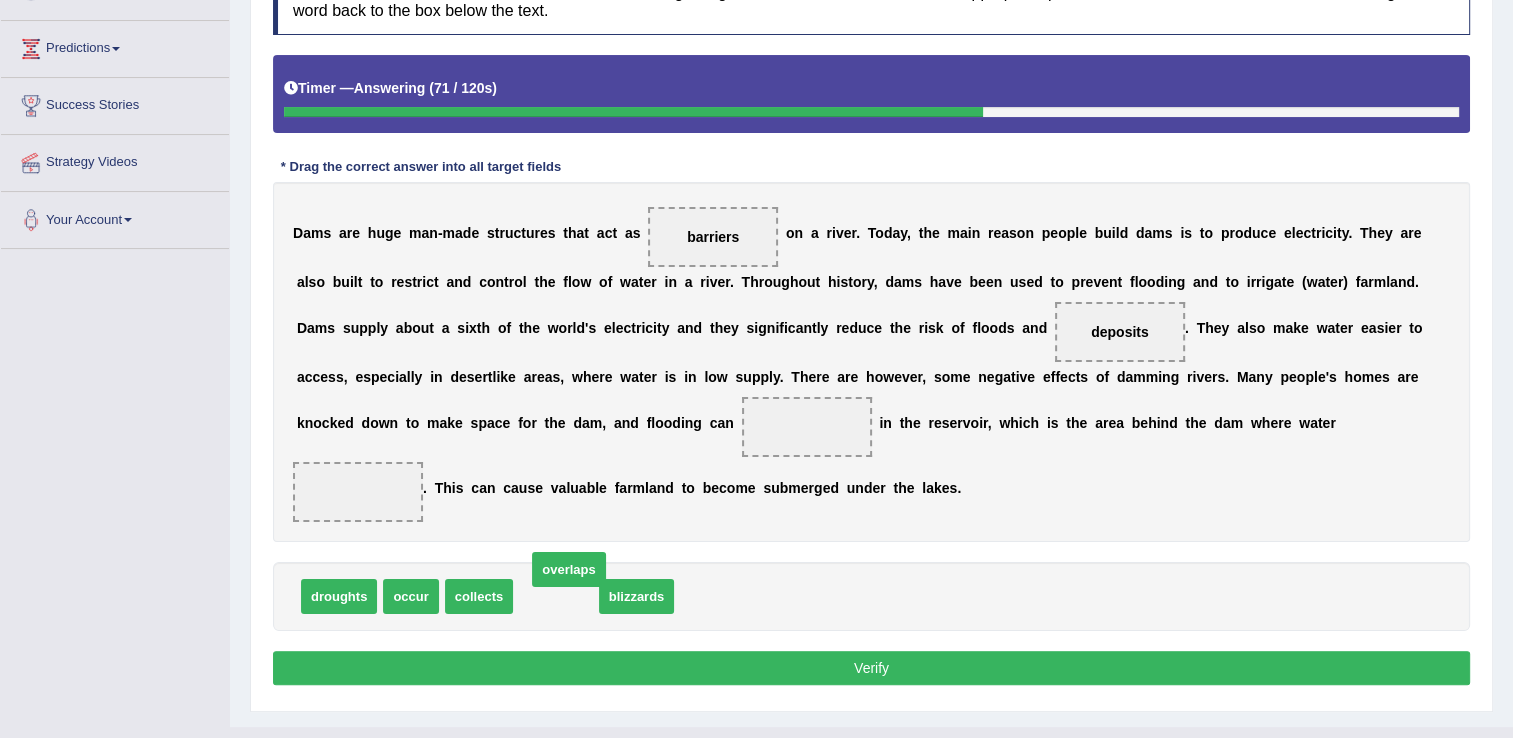 drag, startPoint x: 544, startPoint y: 565, endPoint x: 557, endPoint y: 538, distance: 29.966648 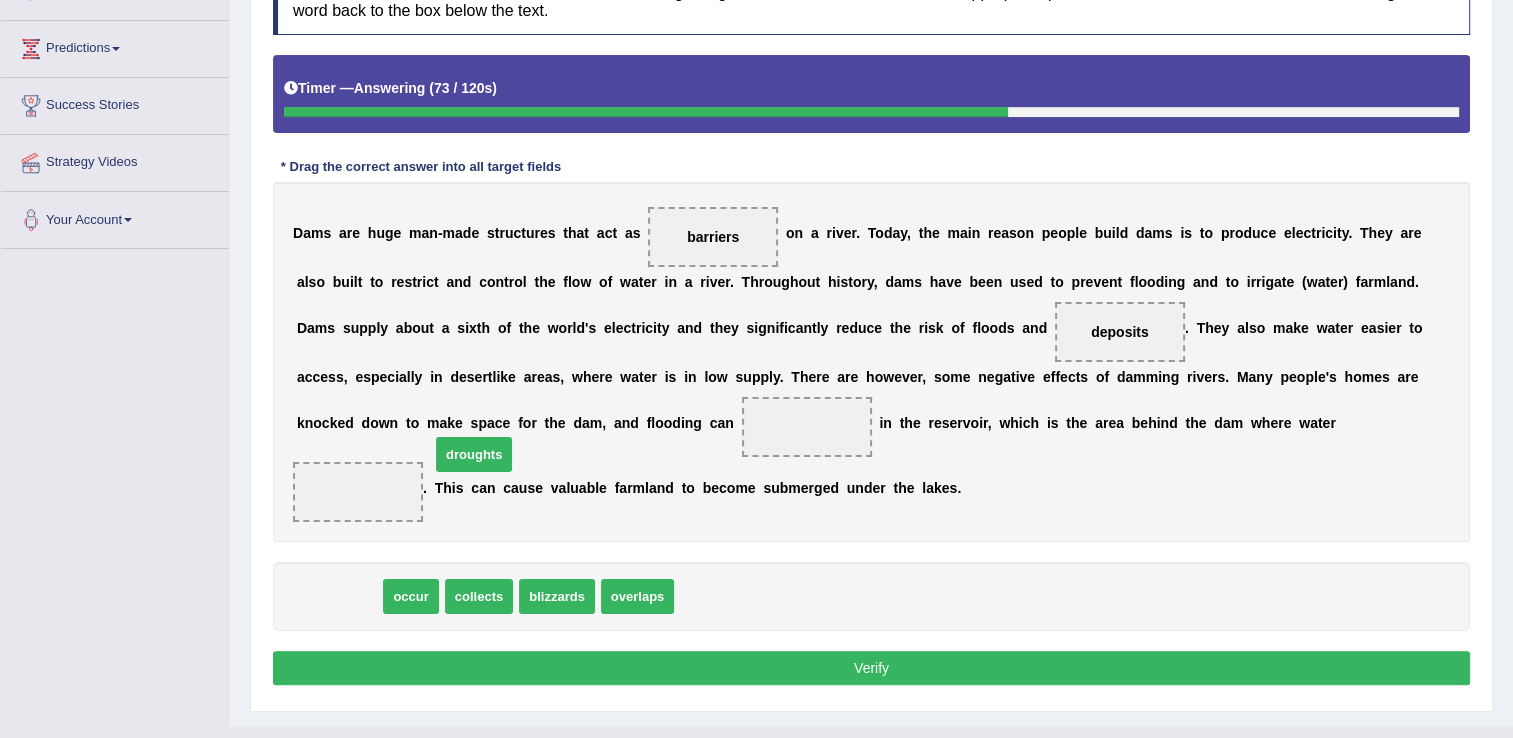 drag, startPoint x: 331, startPoint y: 558, endPoint x: 466, endPoint y: 418, distance: 194.4865 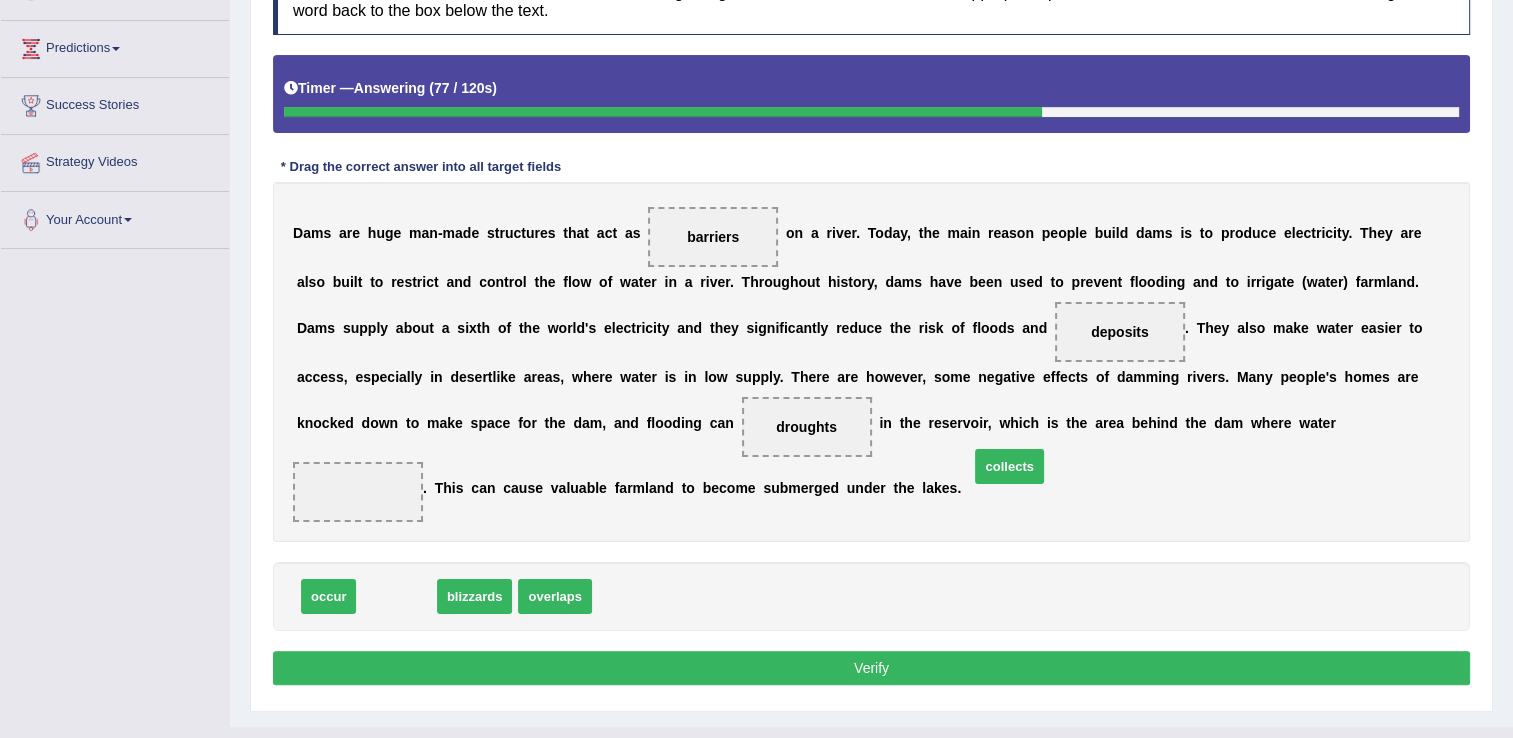 drag, startPoint x: 385, startPoint y: 557, endPoint x: 998, endPoint y: 426, distance: 626.8413 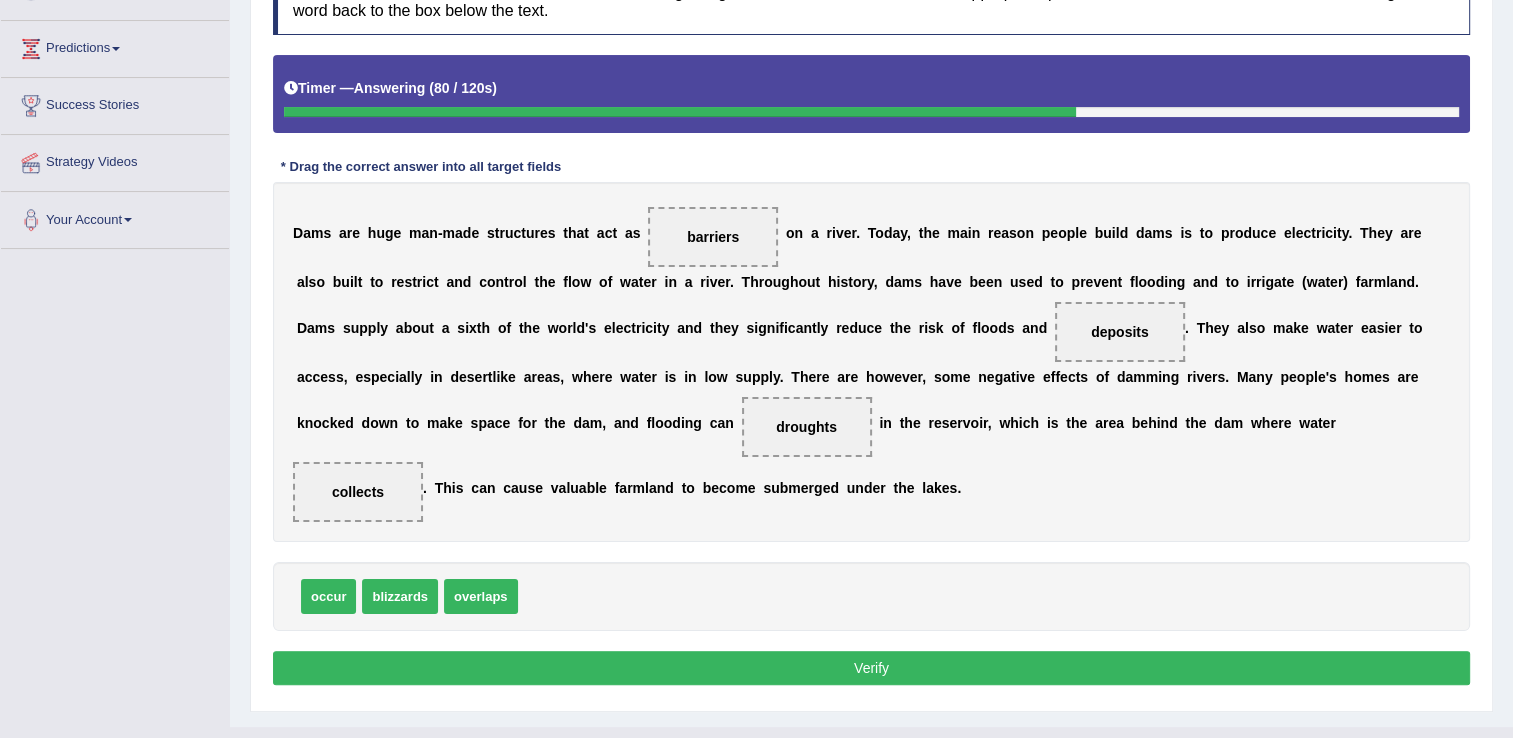 click on "Verify" at bounding box center (871, 668) 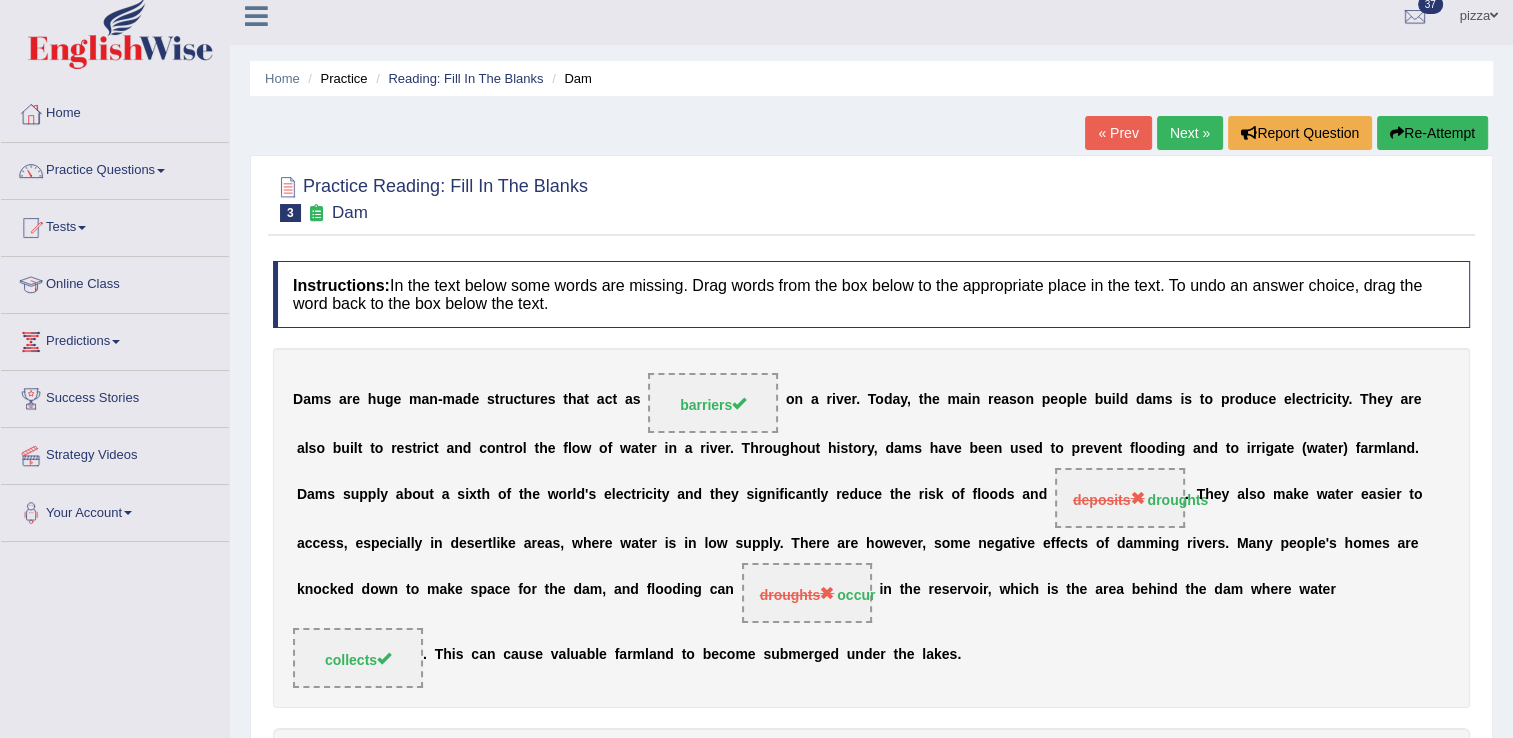 scroll, scrollTop: 0, scrollLeft: 0, axis: both 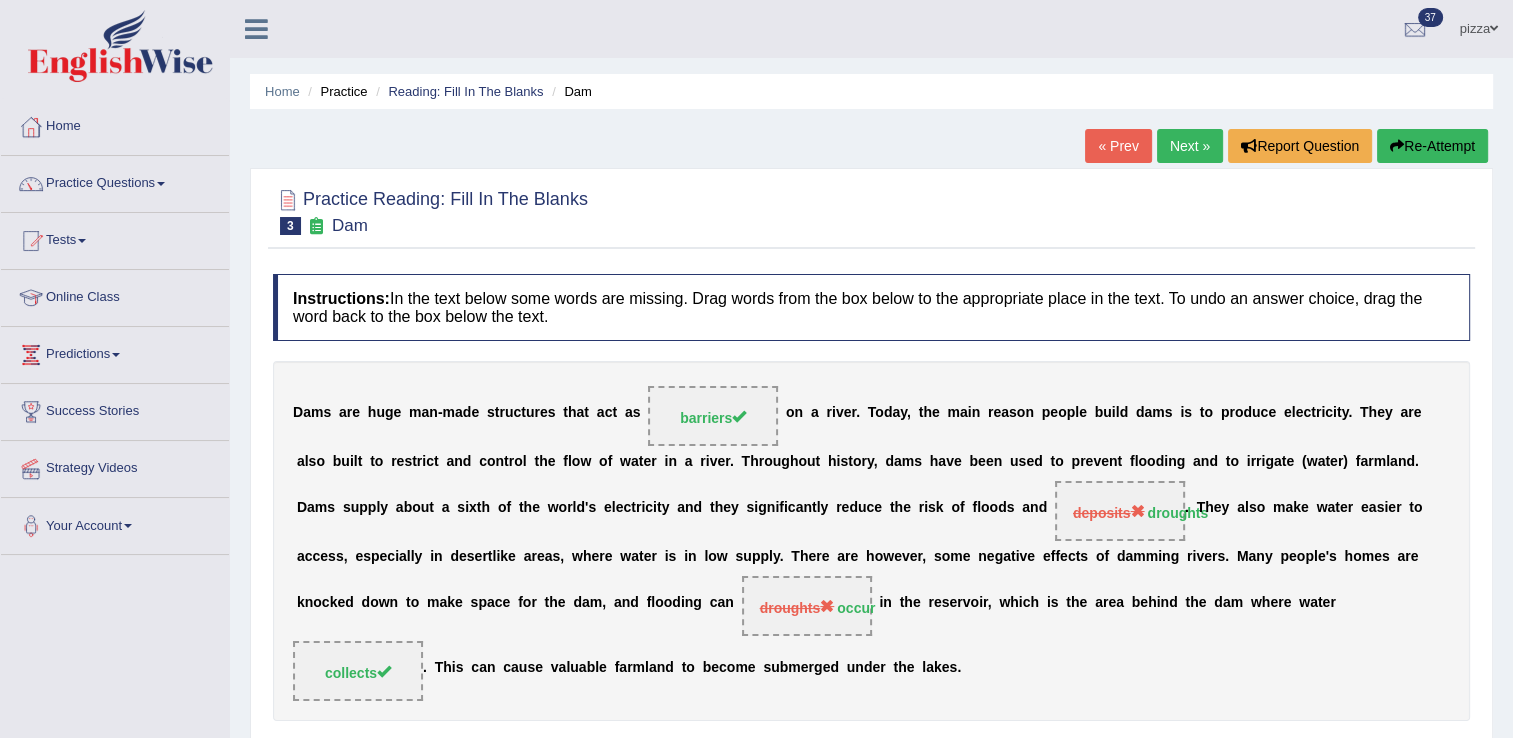 click on "Tests" at bounding box center (115, 238) 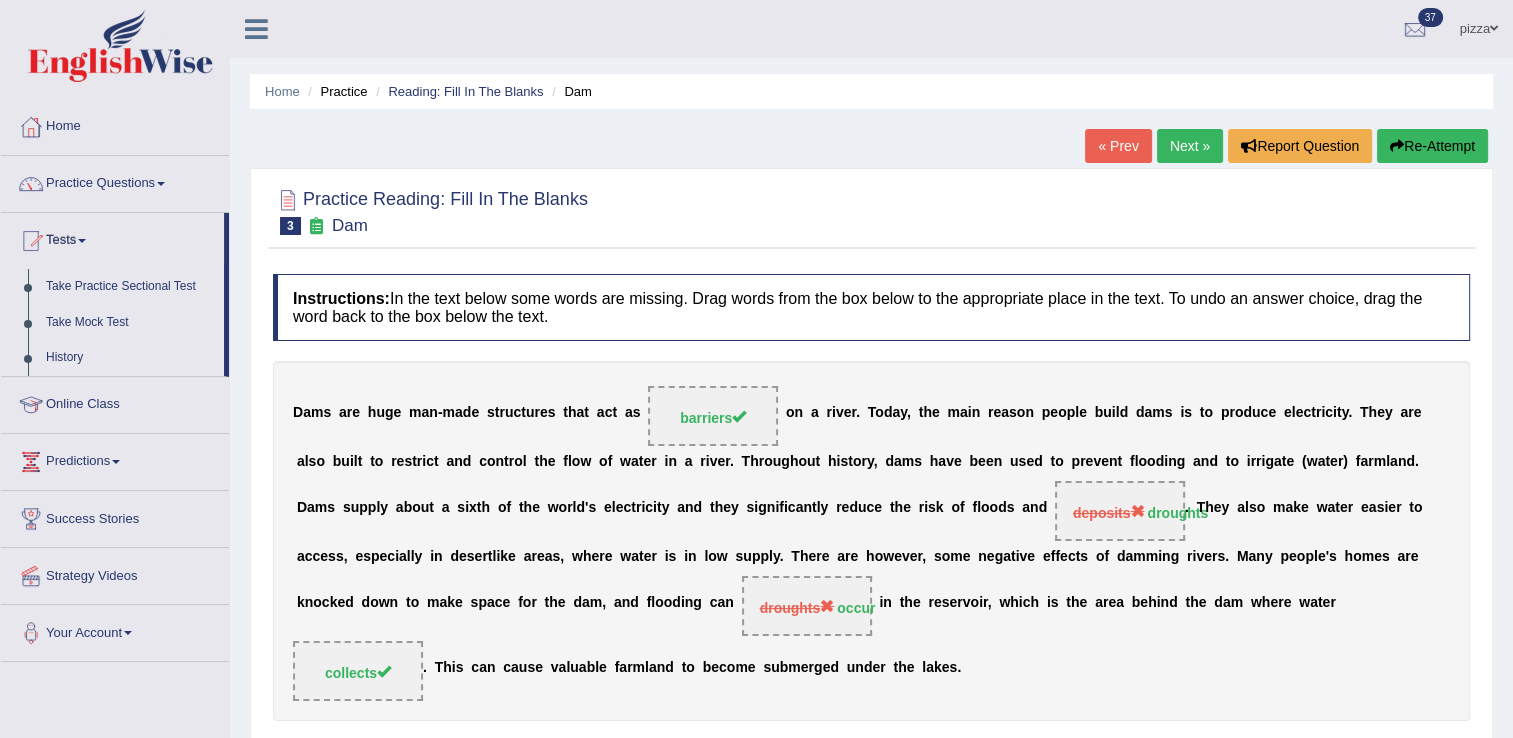 click on "History" at bounding box center [130, 358] 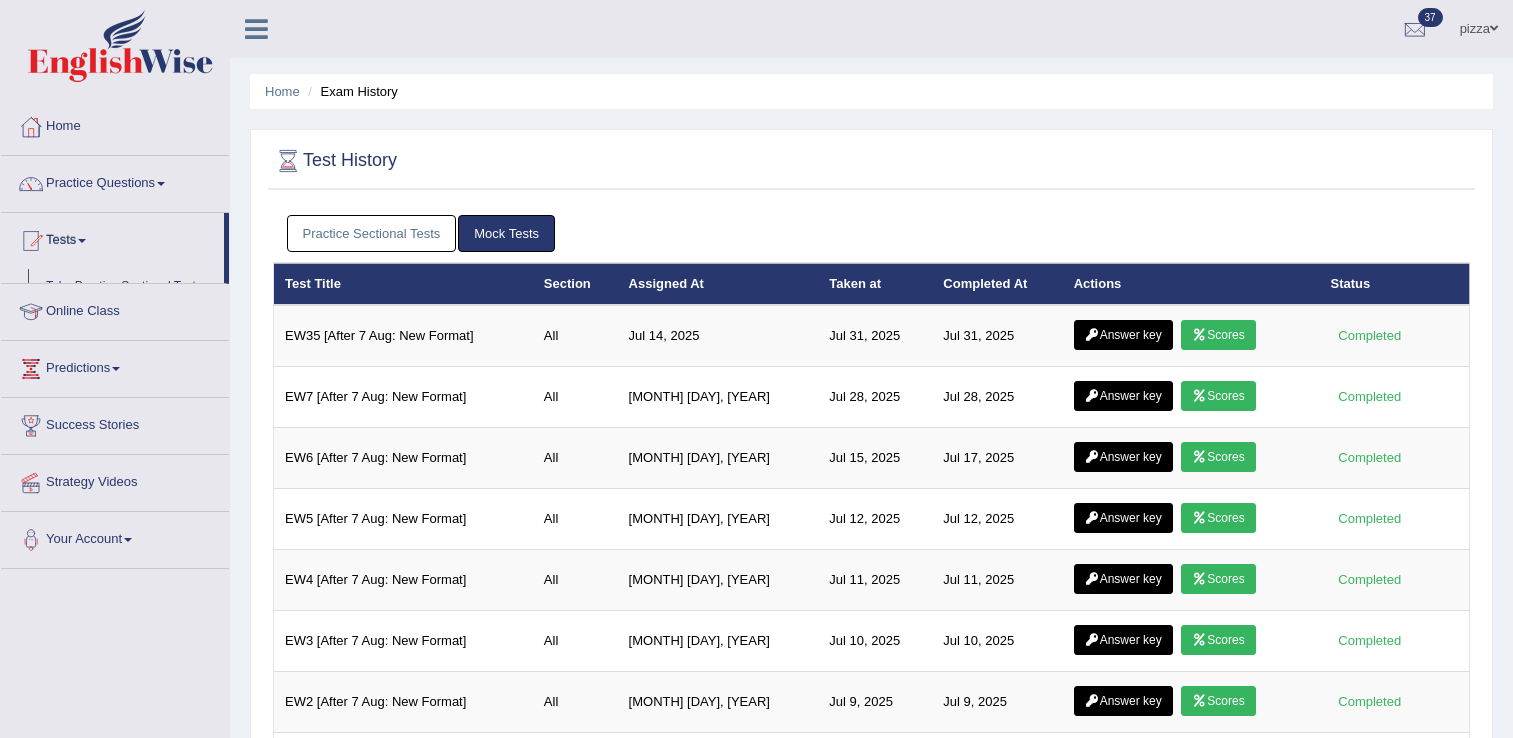 scroll, scrollTop: 0, scrollLeft: 0, axis: both 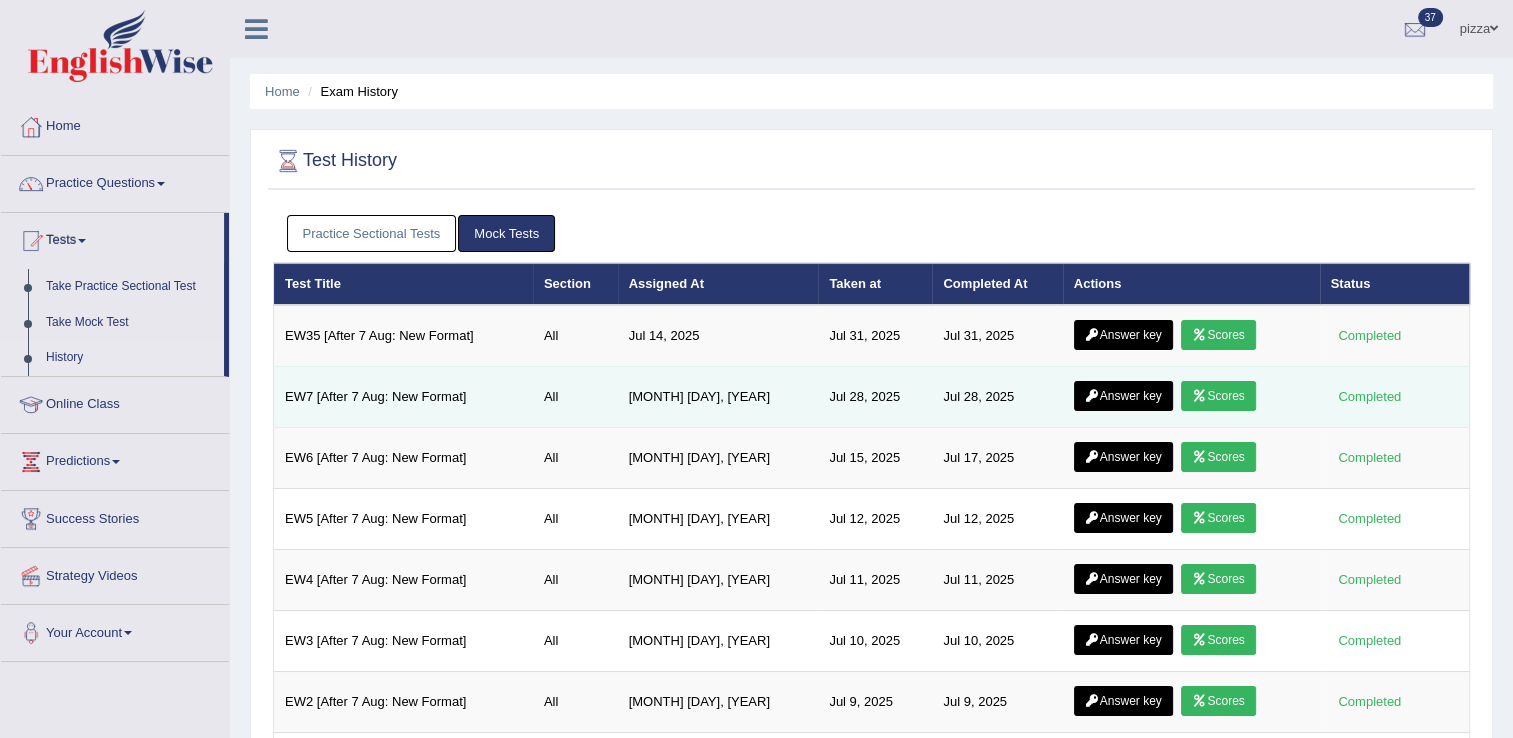click on "Scores" at bounding box center (1218, 396) 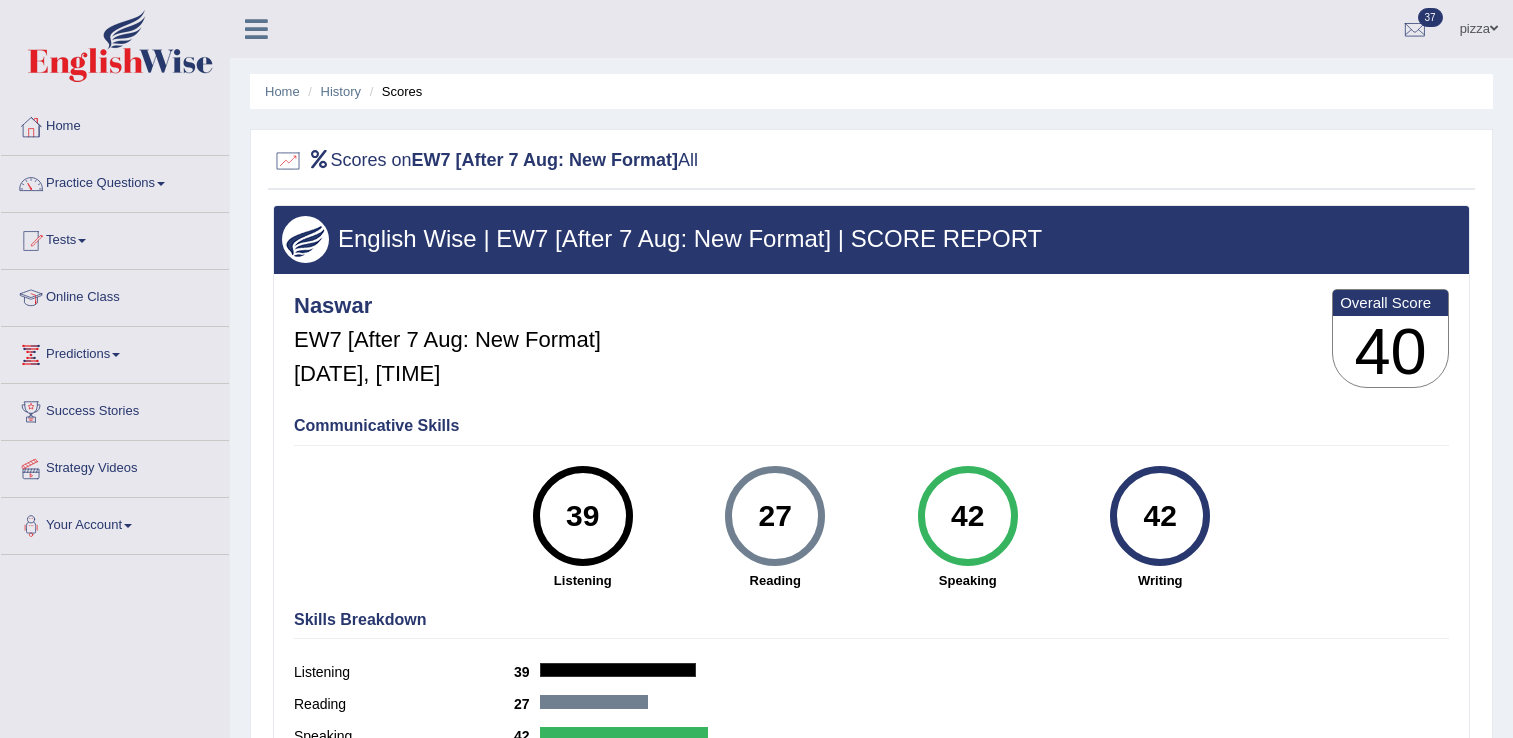 scroll, scrollTop: 0, scrollLeft: 0, axis: both 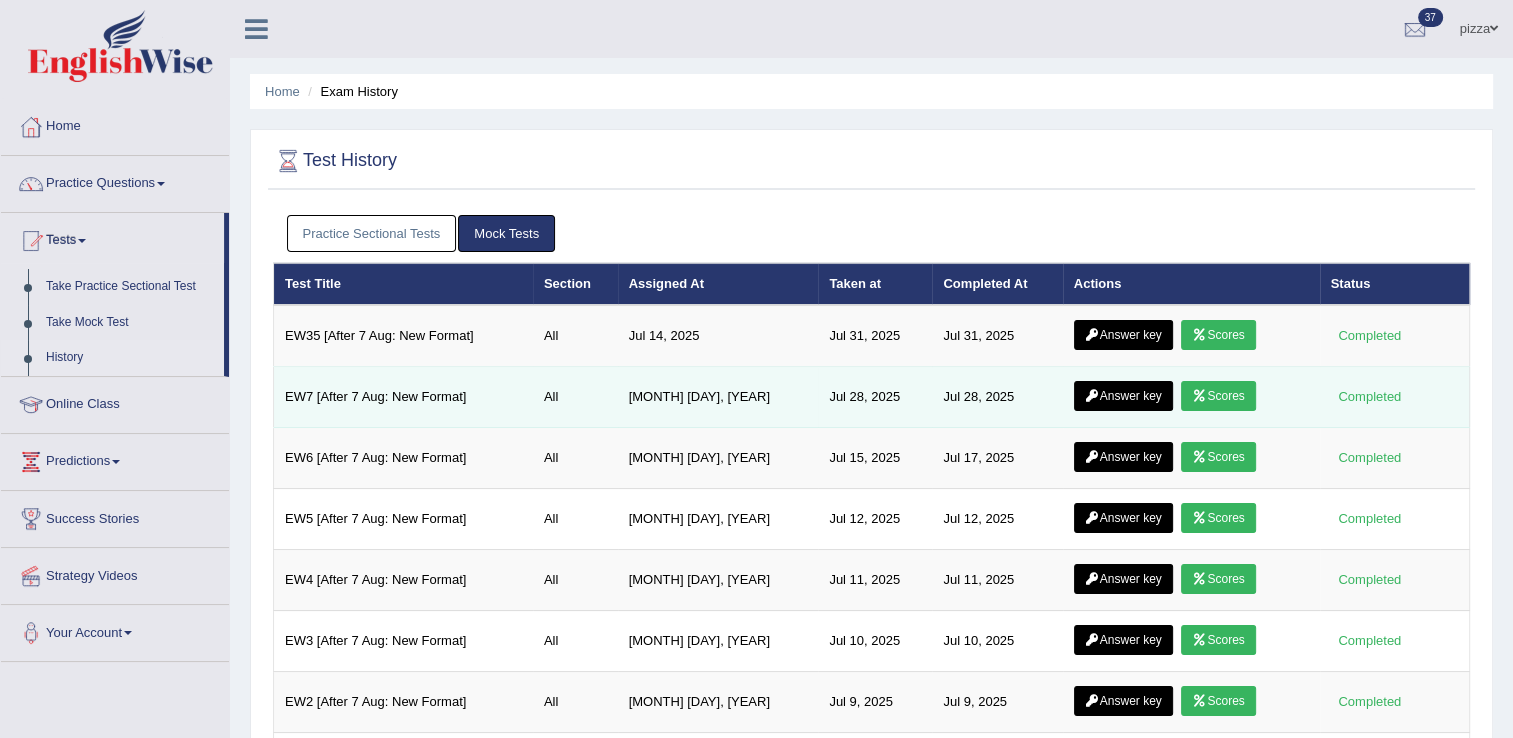 click on "Answer key" at bounding box center (1123, 396) 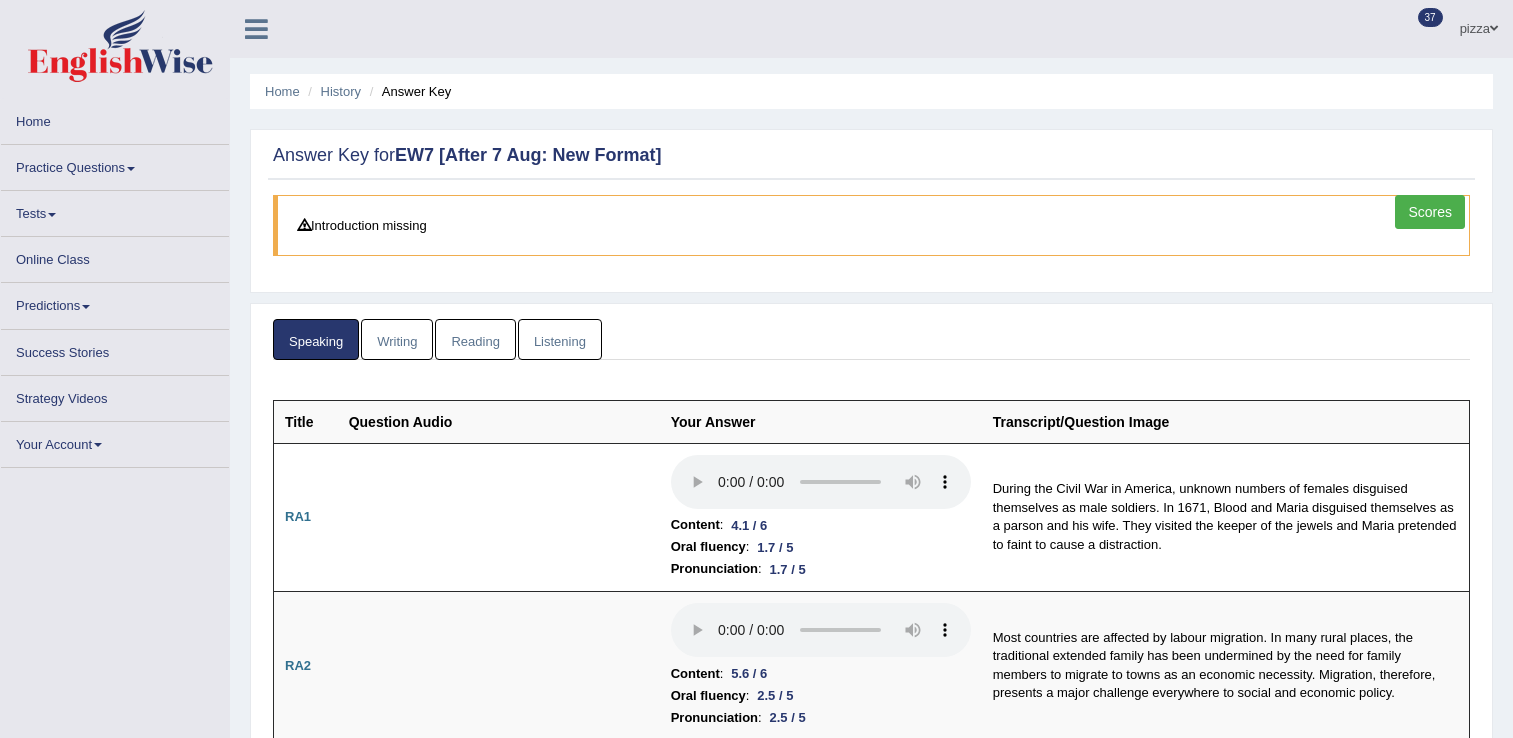 scroll, scrollTop: 0, scrollLeft: 0, axis: both 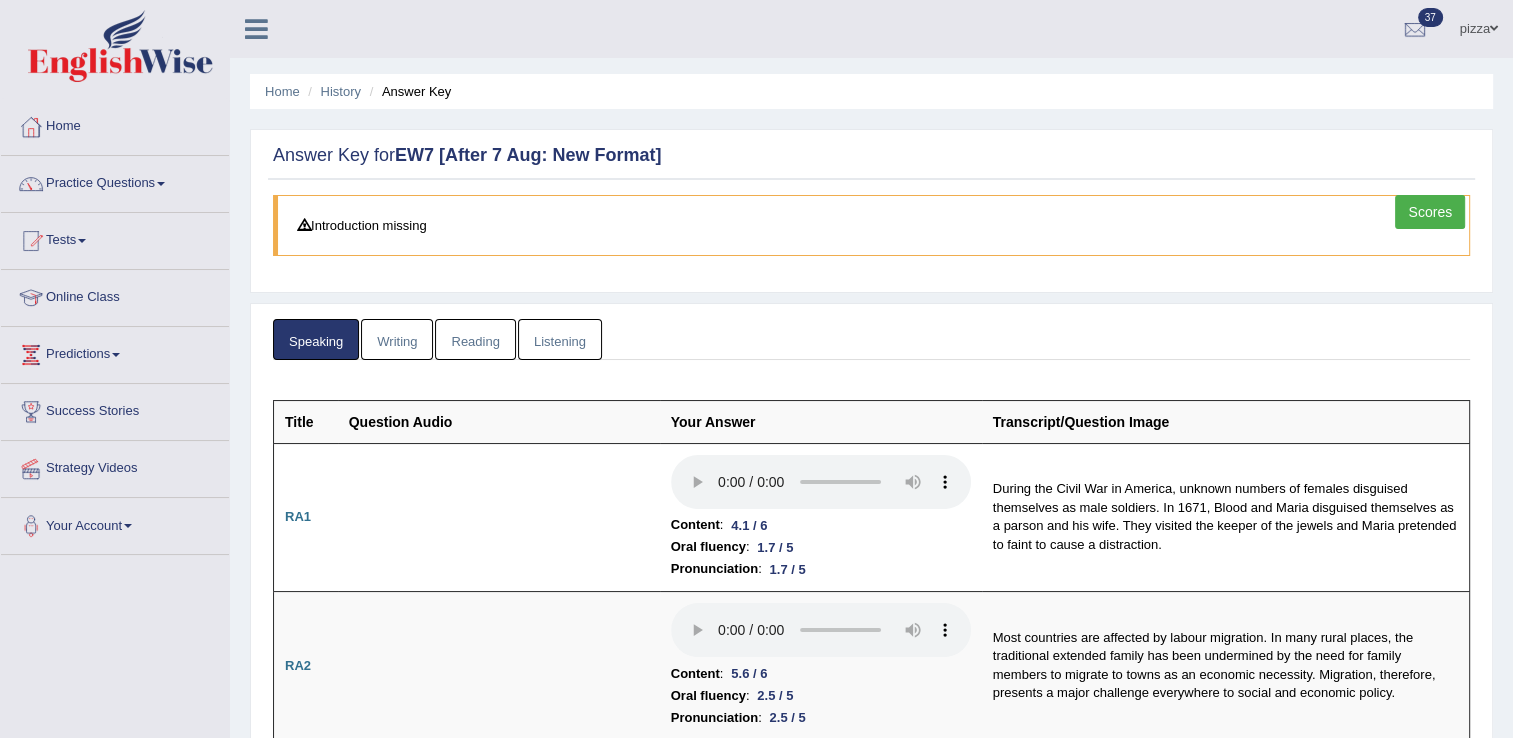 click on "Listening" at bounding box center [560, 339] 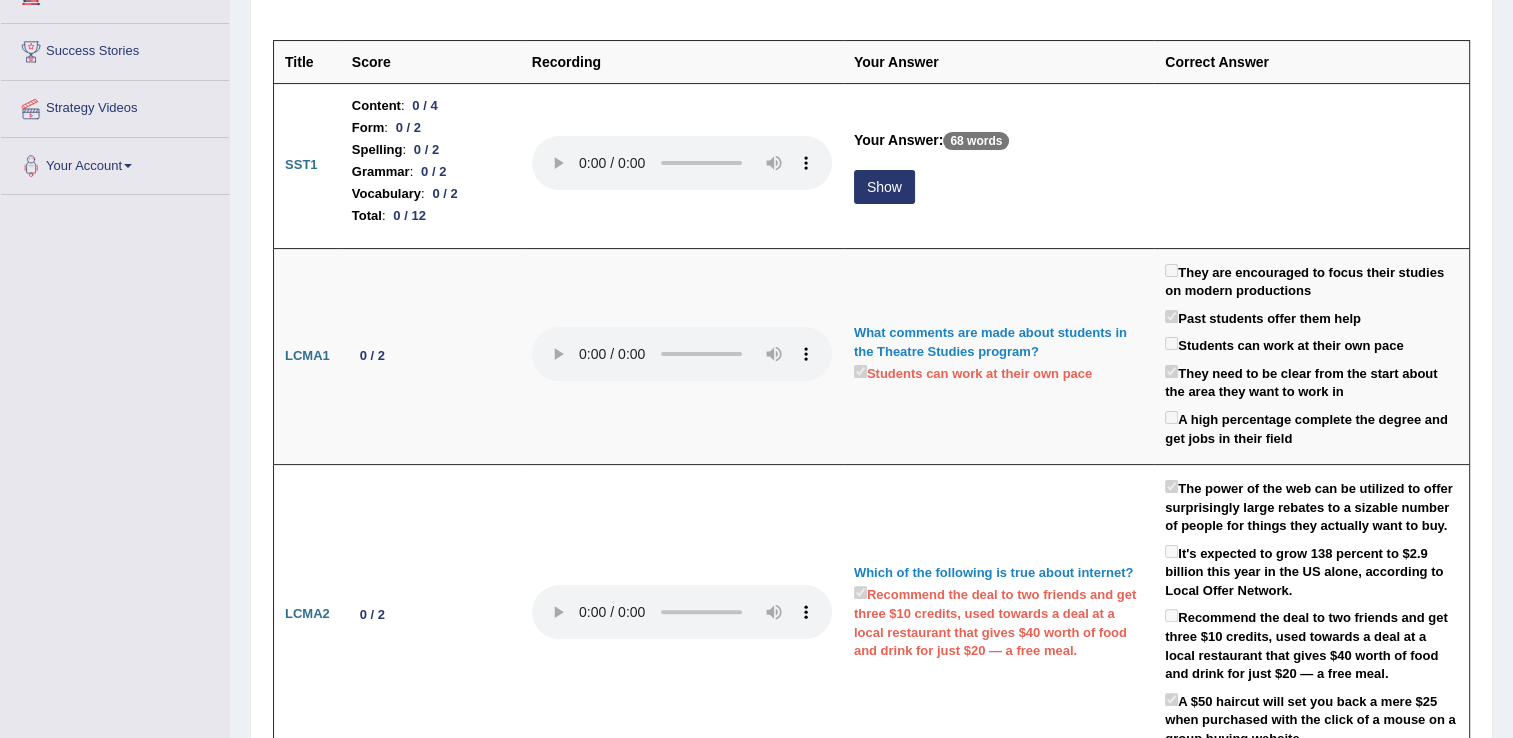 scroll, scrollTop: 413, scrollLeft: 0, axis: vertical 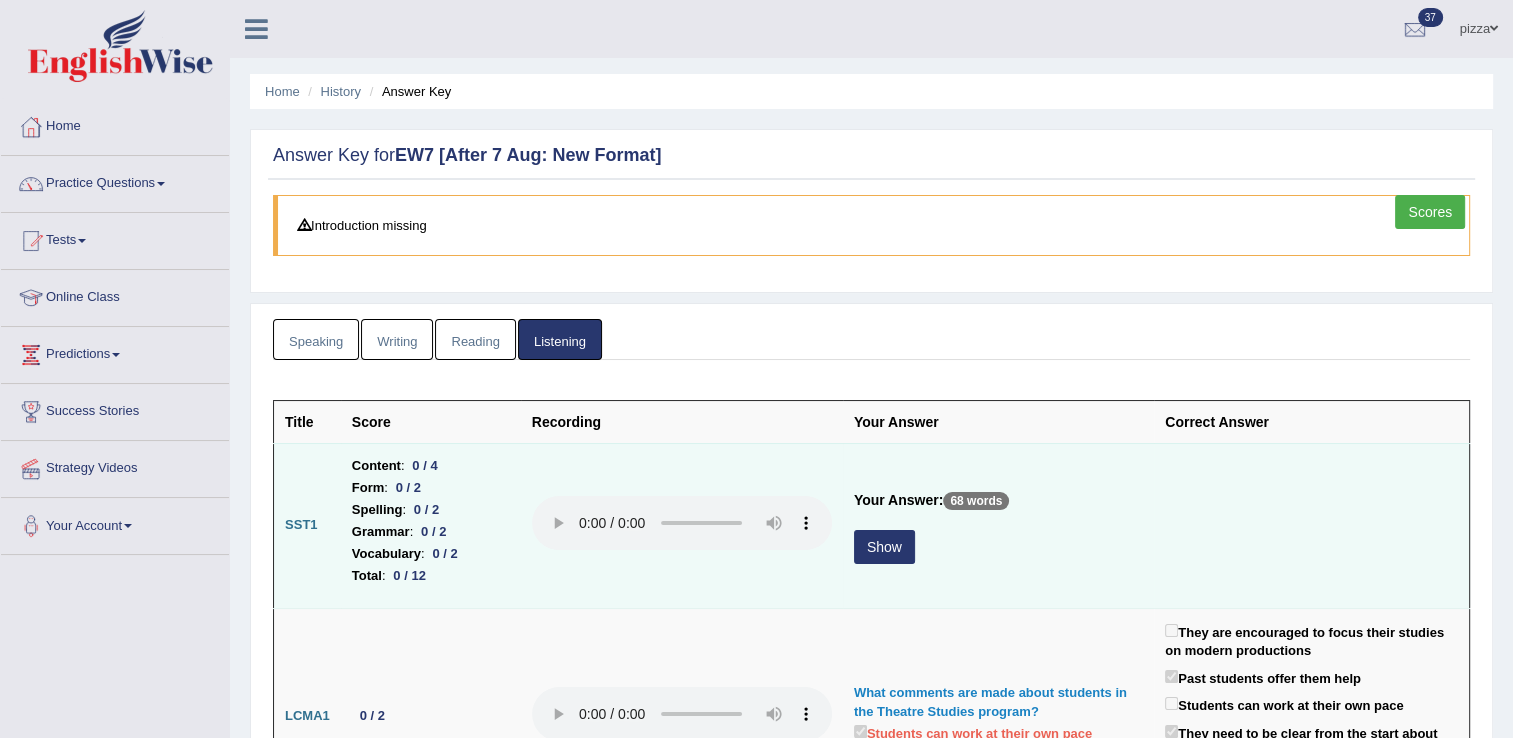 click on "Show" at bounding box center (884, 547) 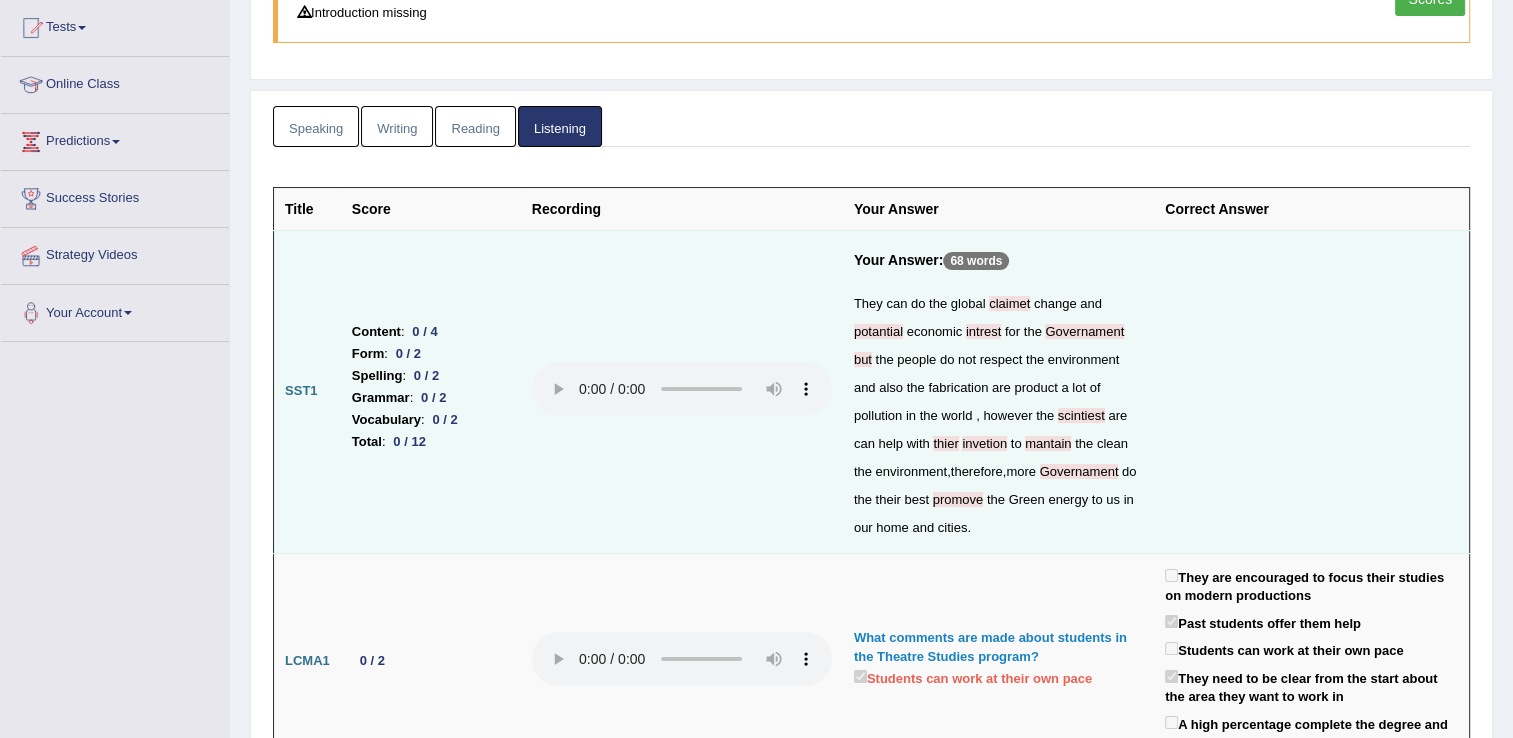 scroll, scrollTop: 253, scrollLeft: 0, axis: vertical 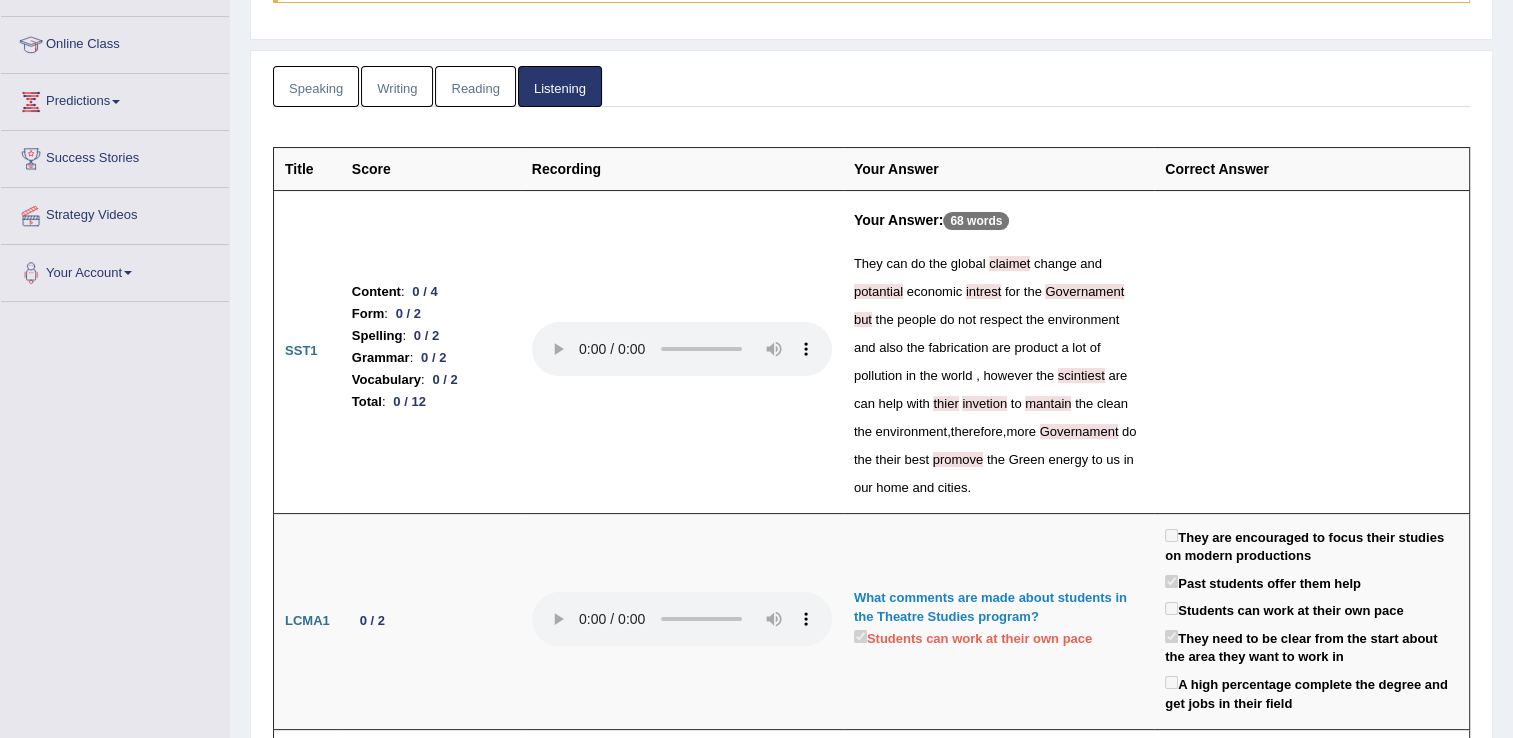 click on "Correct Answer" at bounding box center (1311, 168) 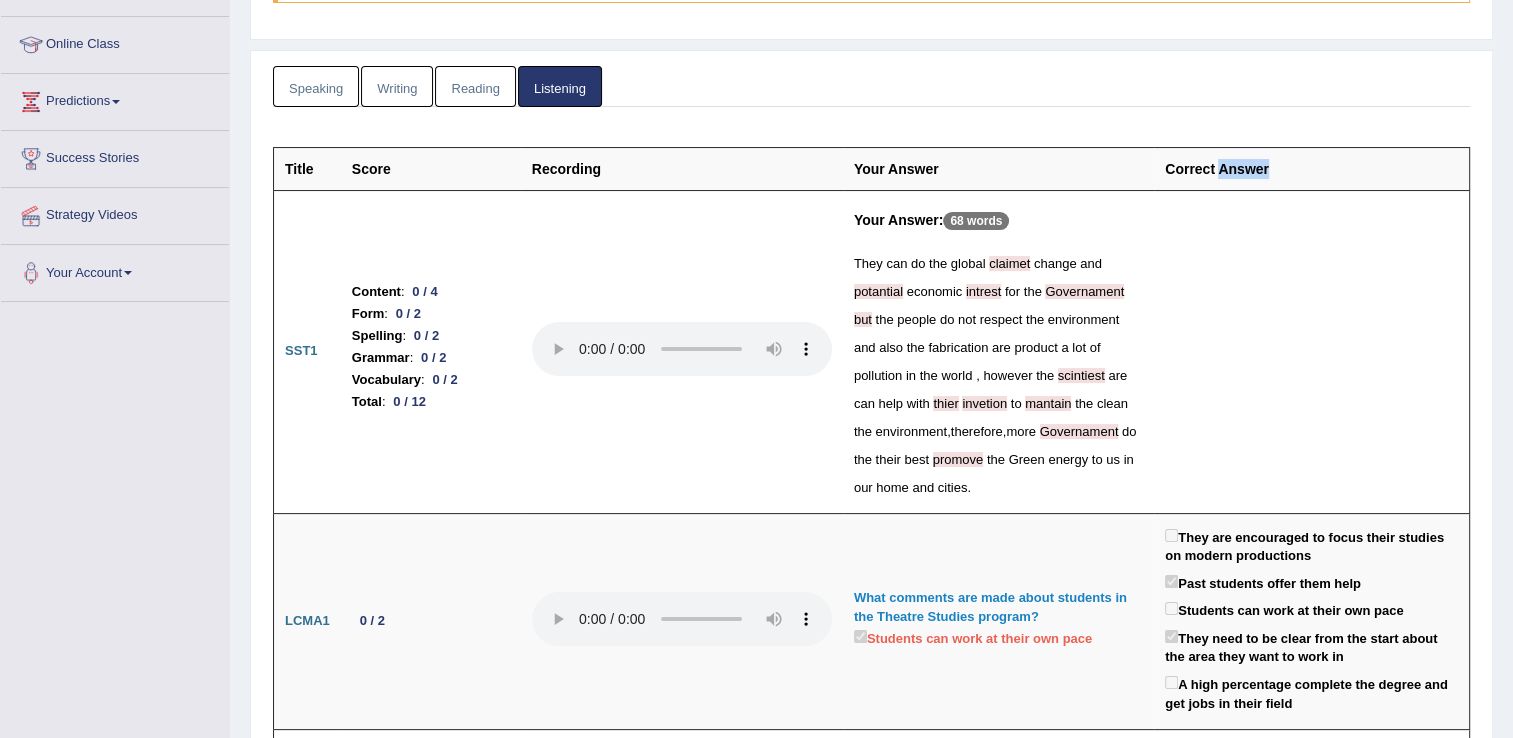 click on "Correct Answer" at bounding box center [1311, 168] 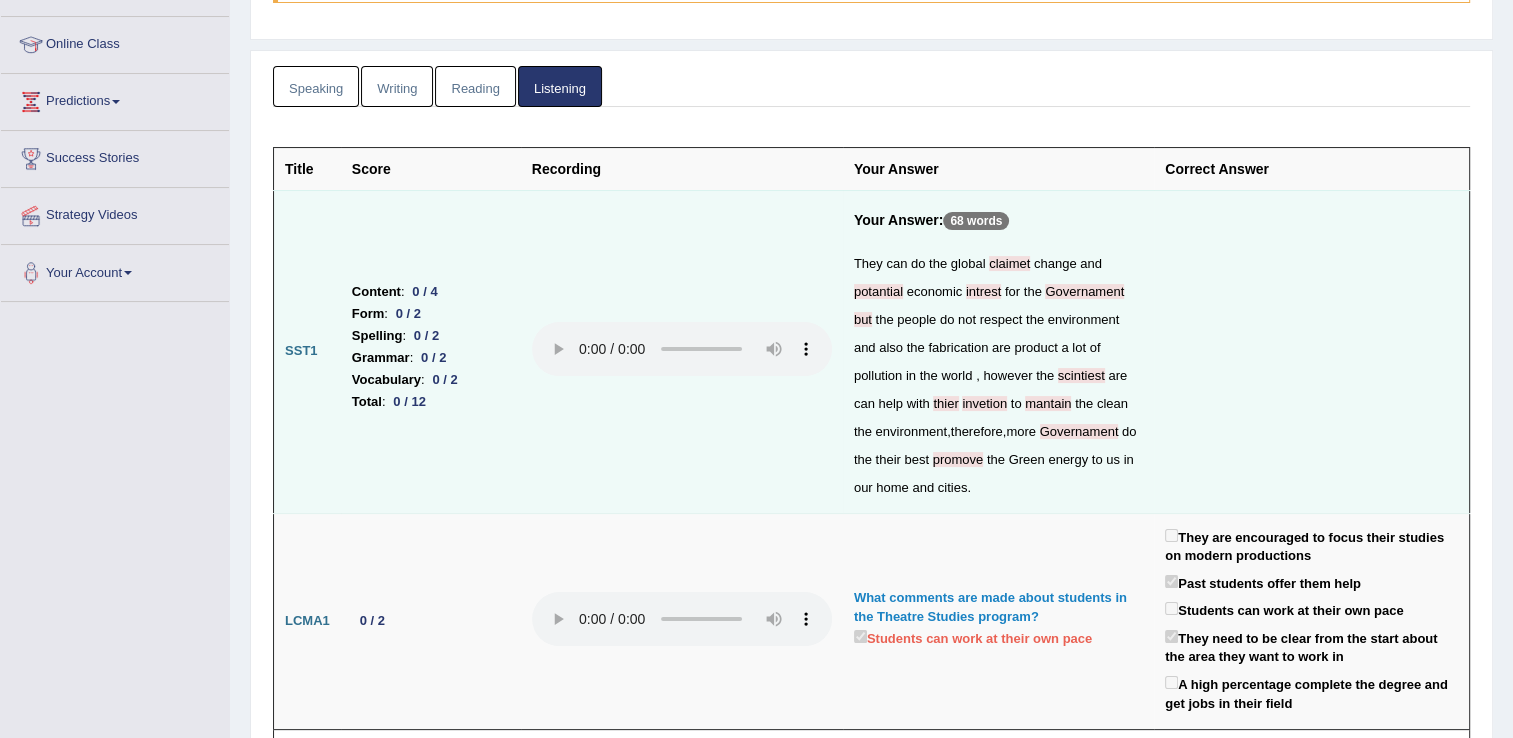 click at bounding box center [1311, 351] 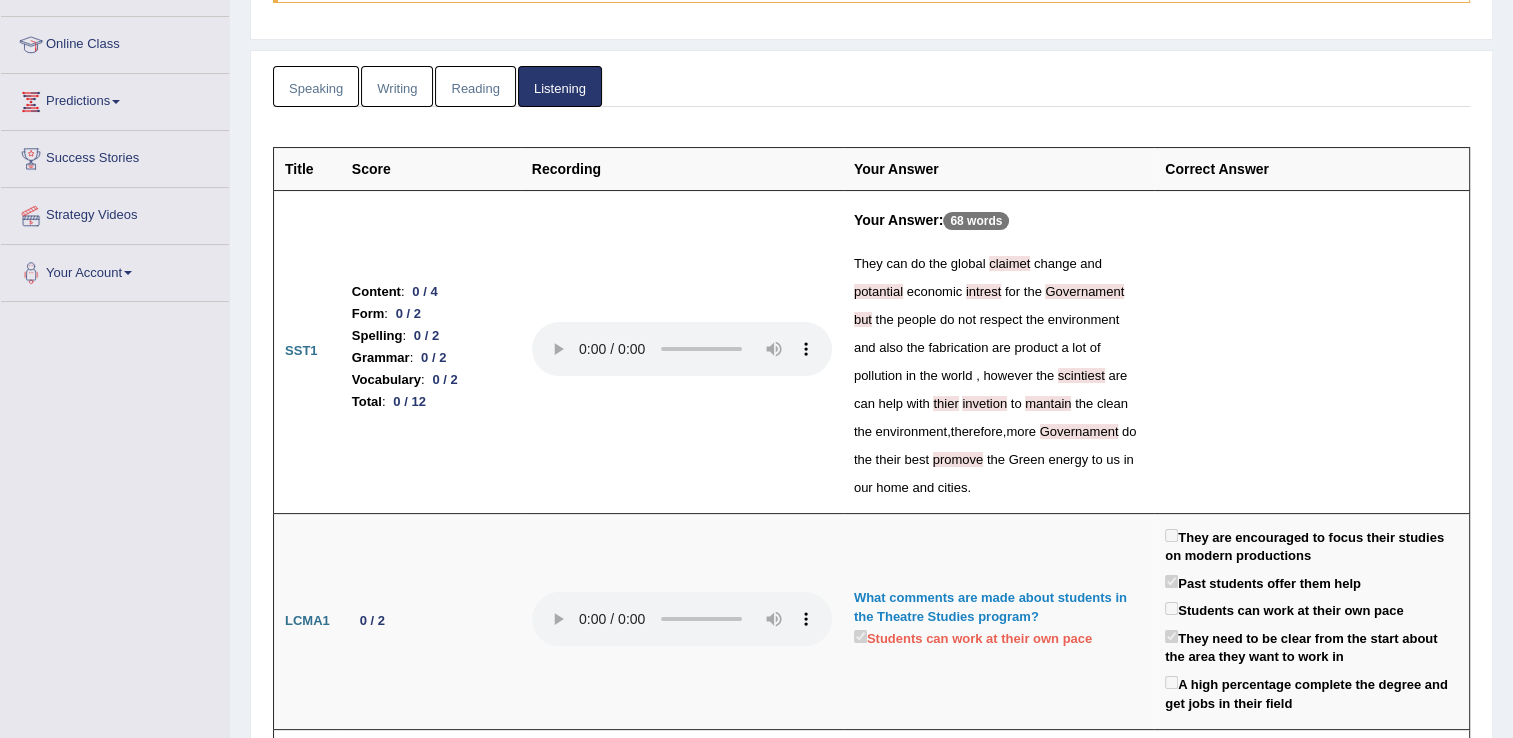 click on "Correct Answer" at bounding box center [1311, 168] 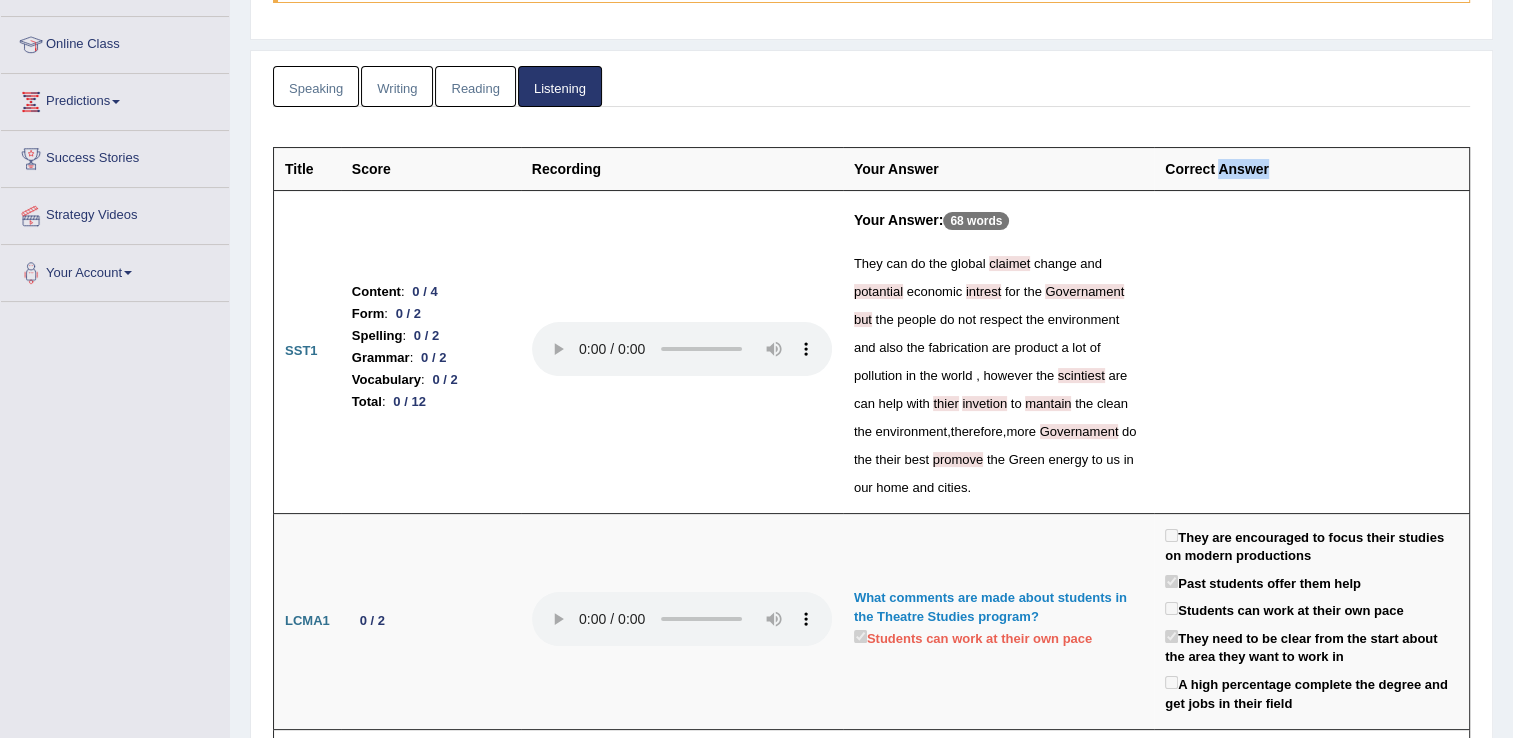 click on "Correct Answer" at bounding box center (1311, 168) 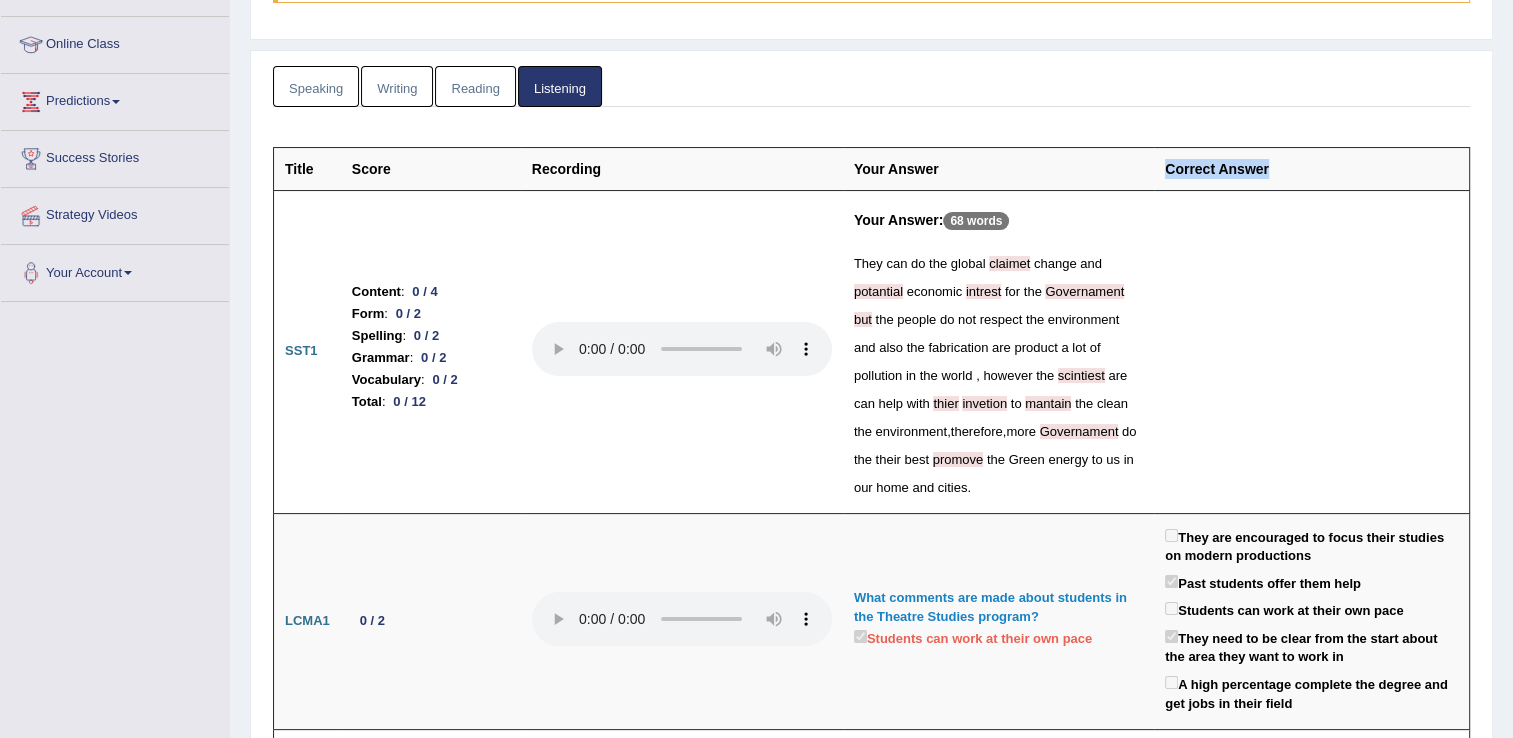 click on "Correct Answer" at bounding box center (1311, 168) 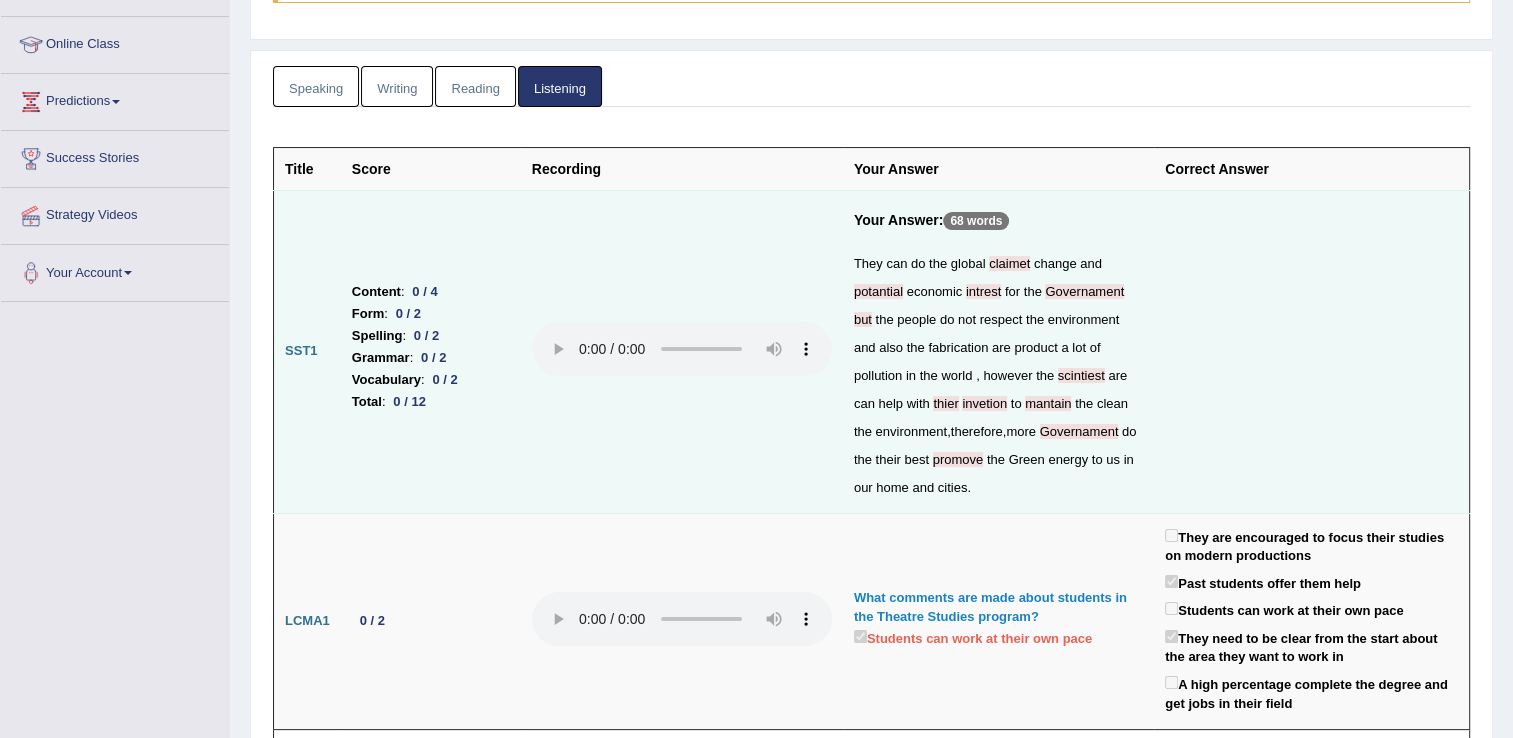 click at bounding box center (1311, 351) 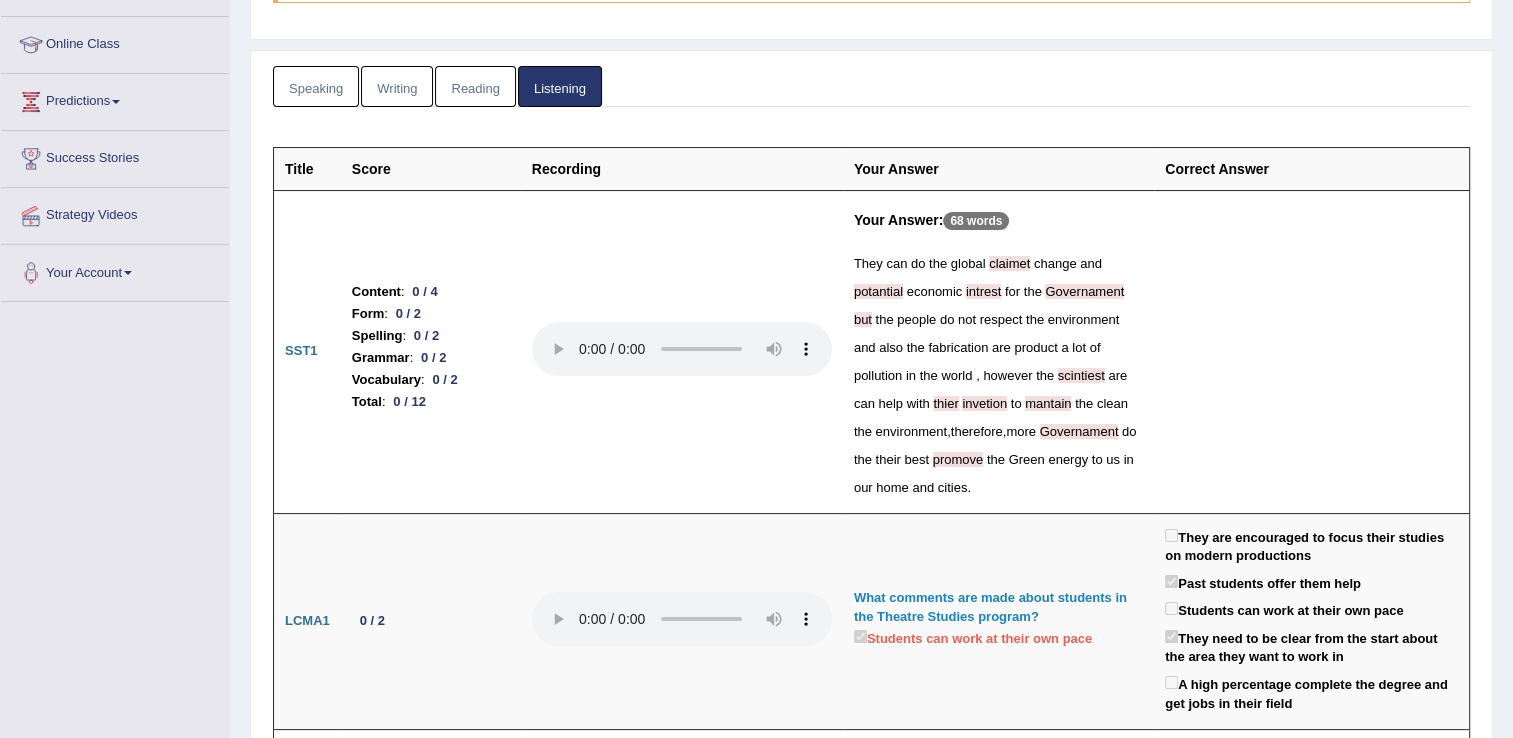 click on "Reading" at bounding box center (475, 86) 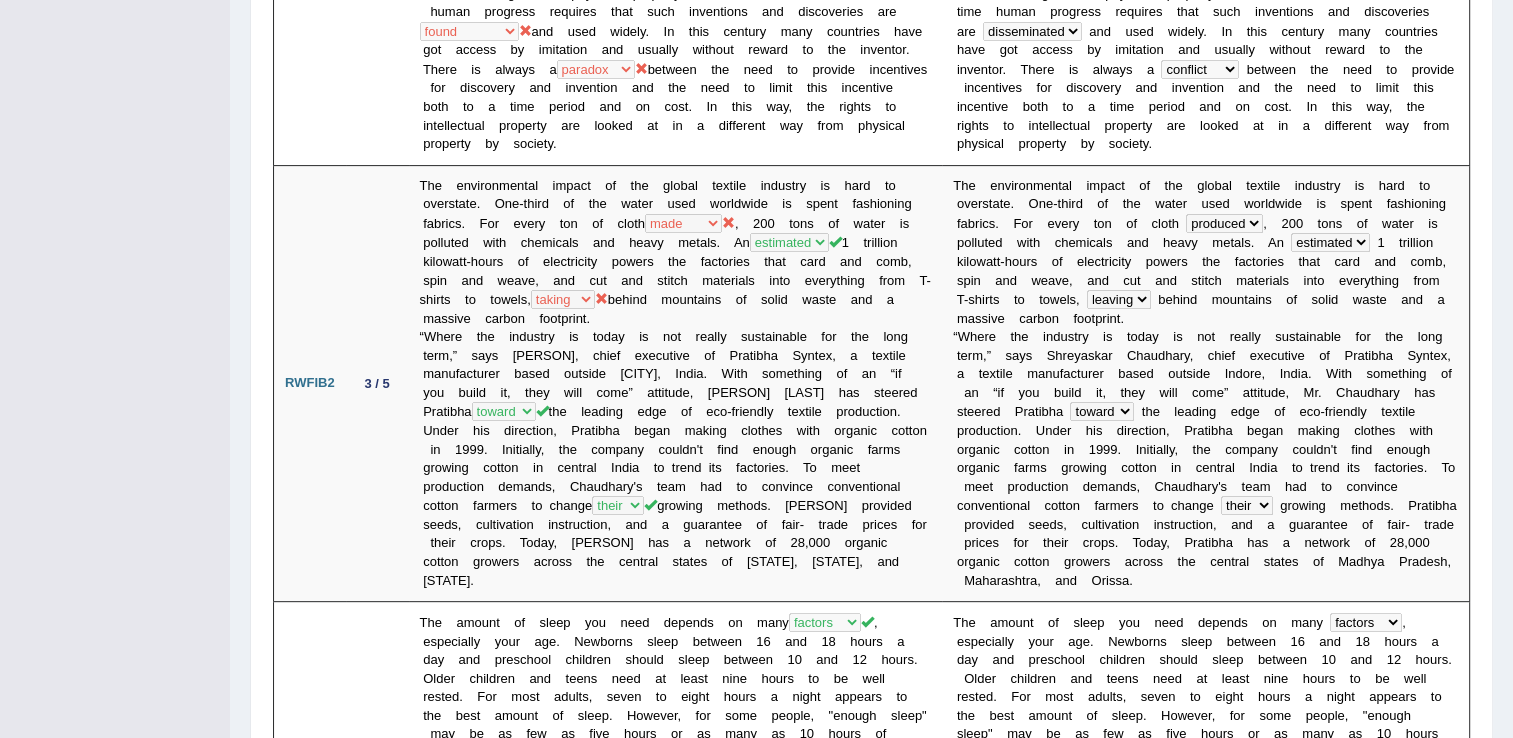 scroll, scrollTop: 692, scrollLeft: 0, axis: vertical 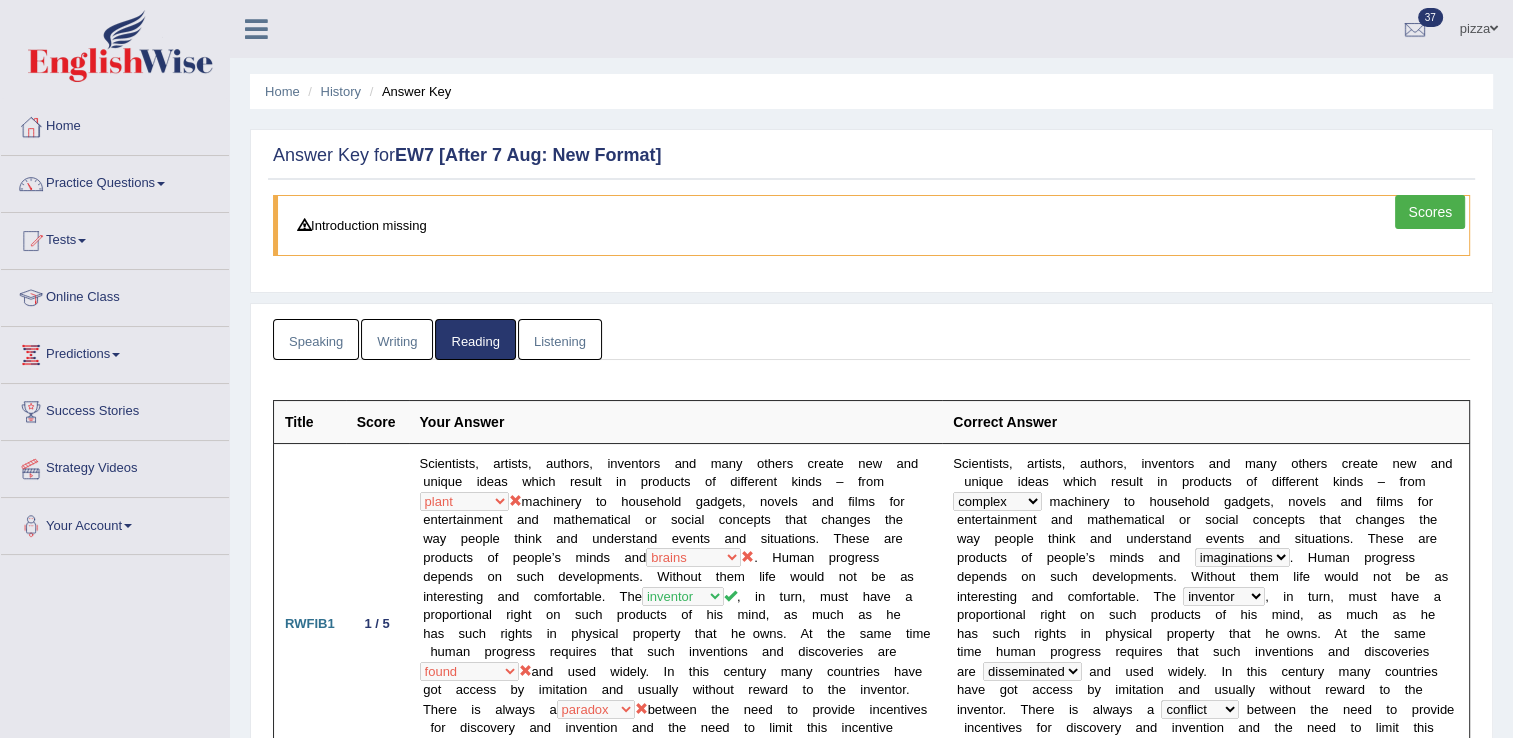 click on "Writing" at bounding box center (397, 339) 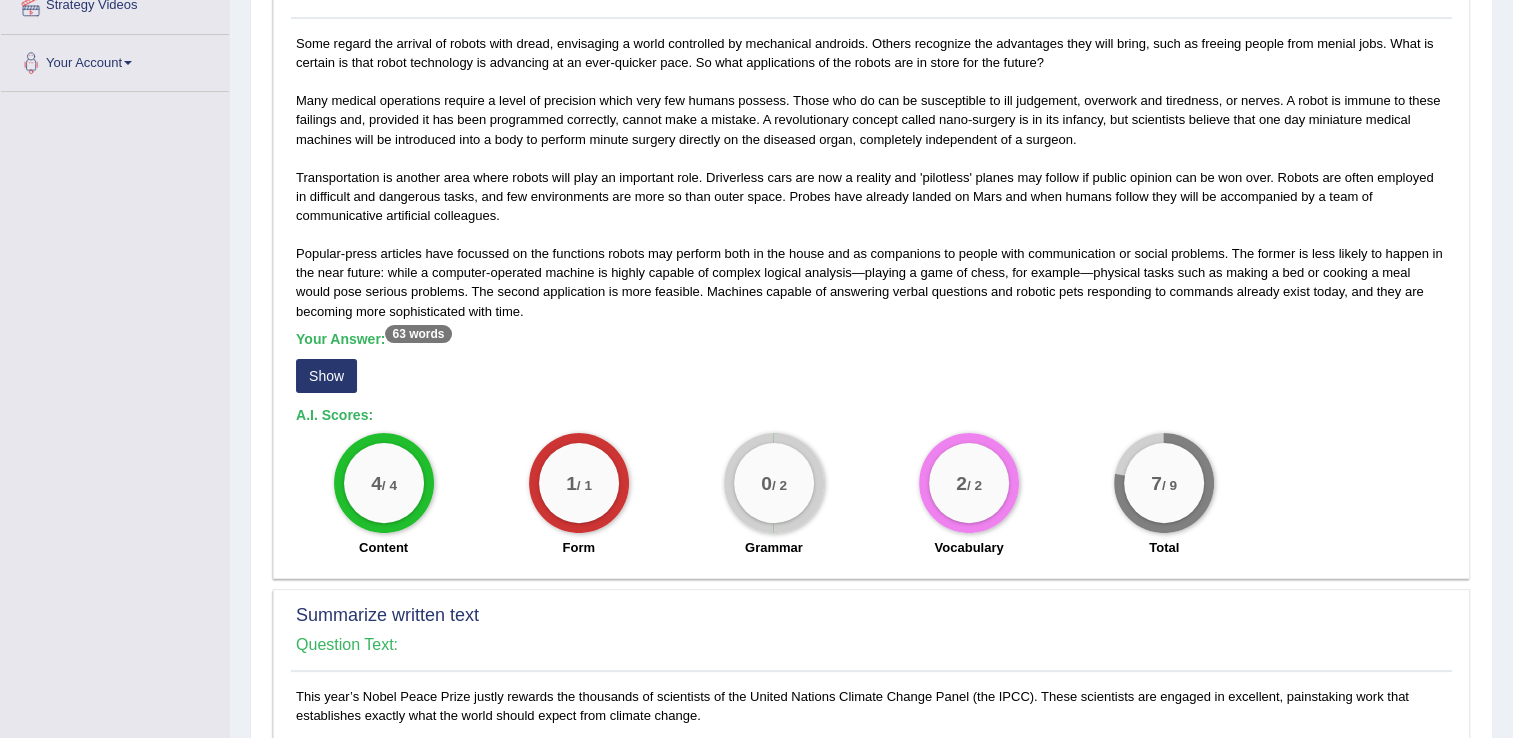 scroll, scrollTop: 492, scrollLeft: 0, axis: vertical 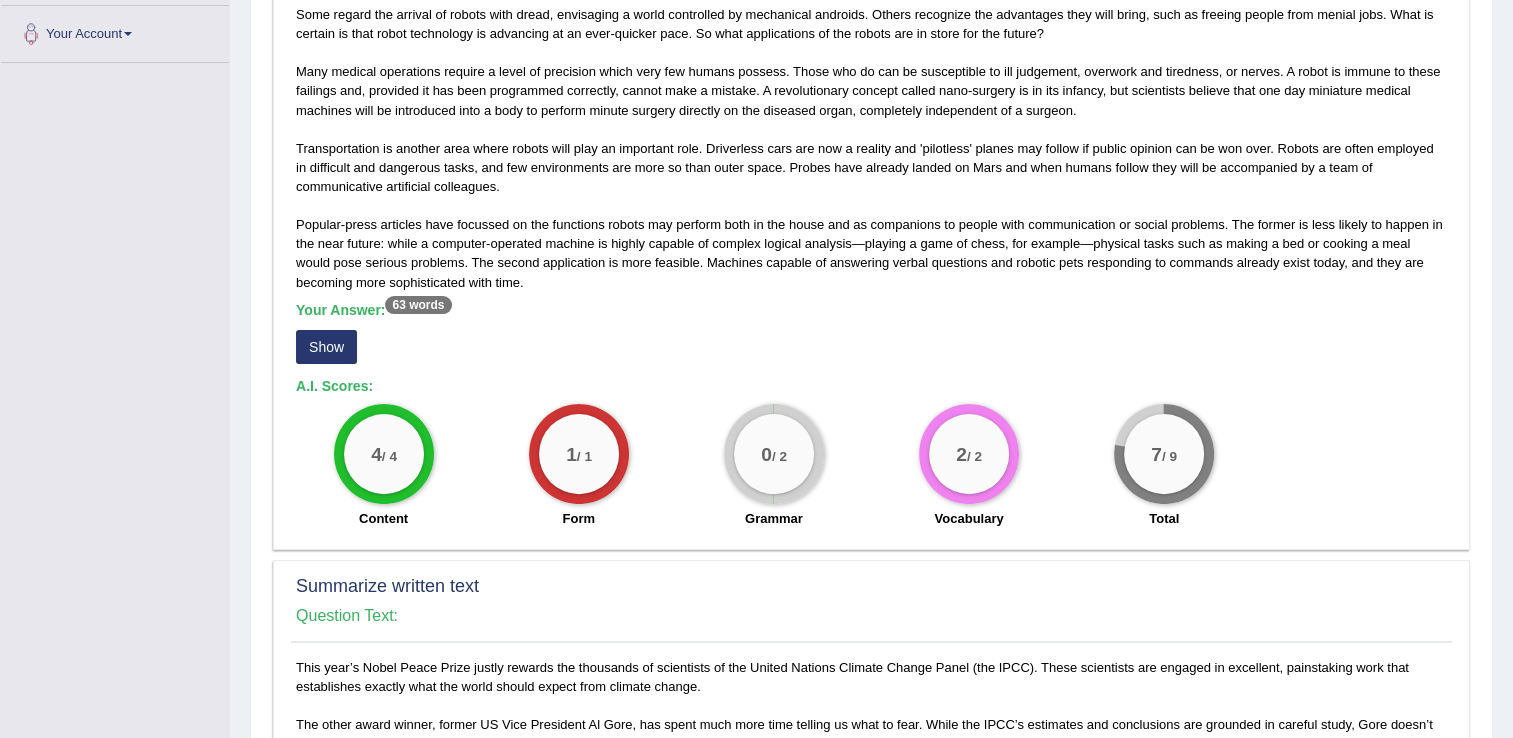 click on "Show" at bounding box center [326, 347] 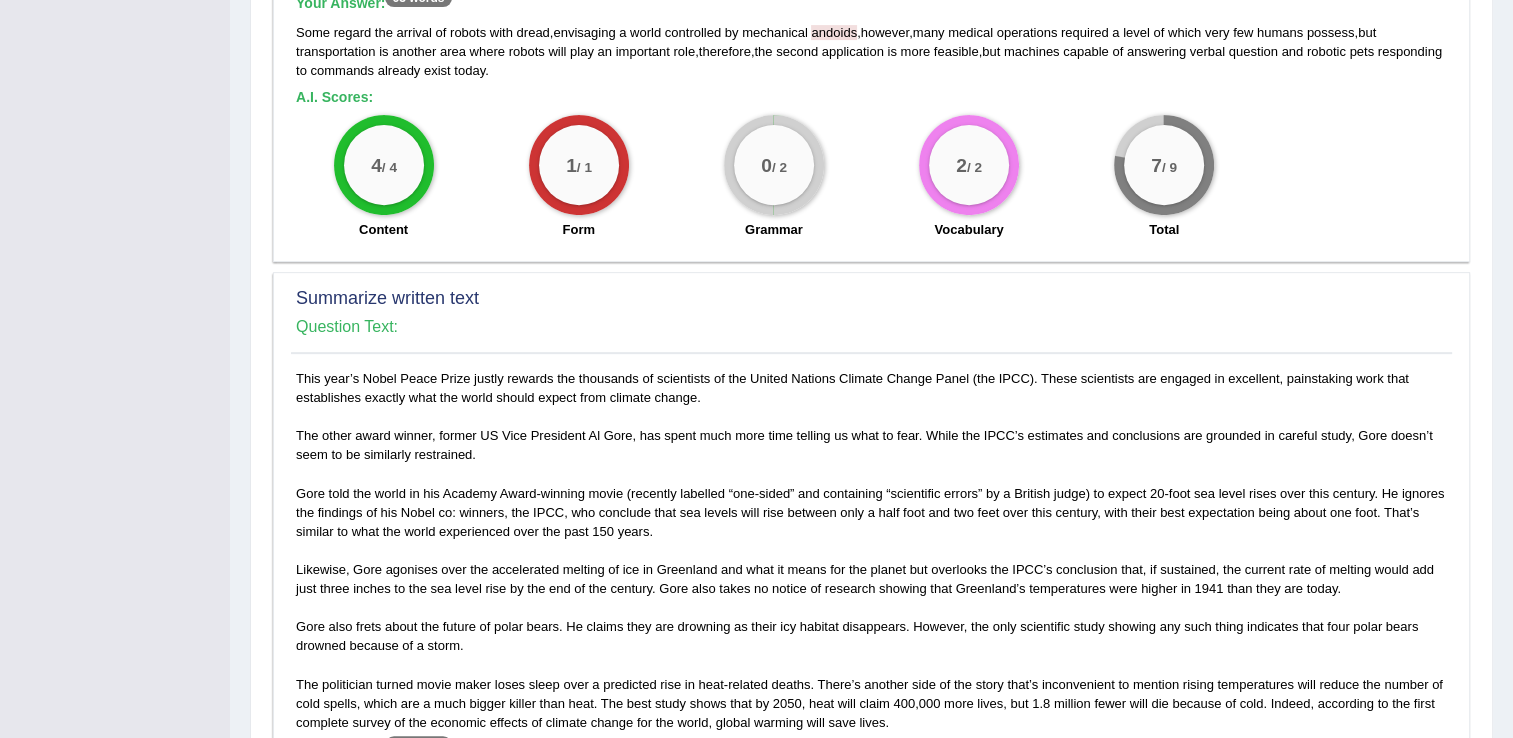 scroll, scrollTop: 812, scrollLeft: 0, axis: vertical 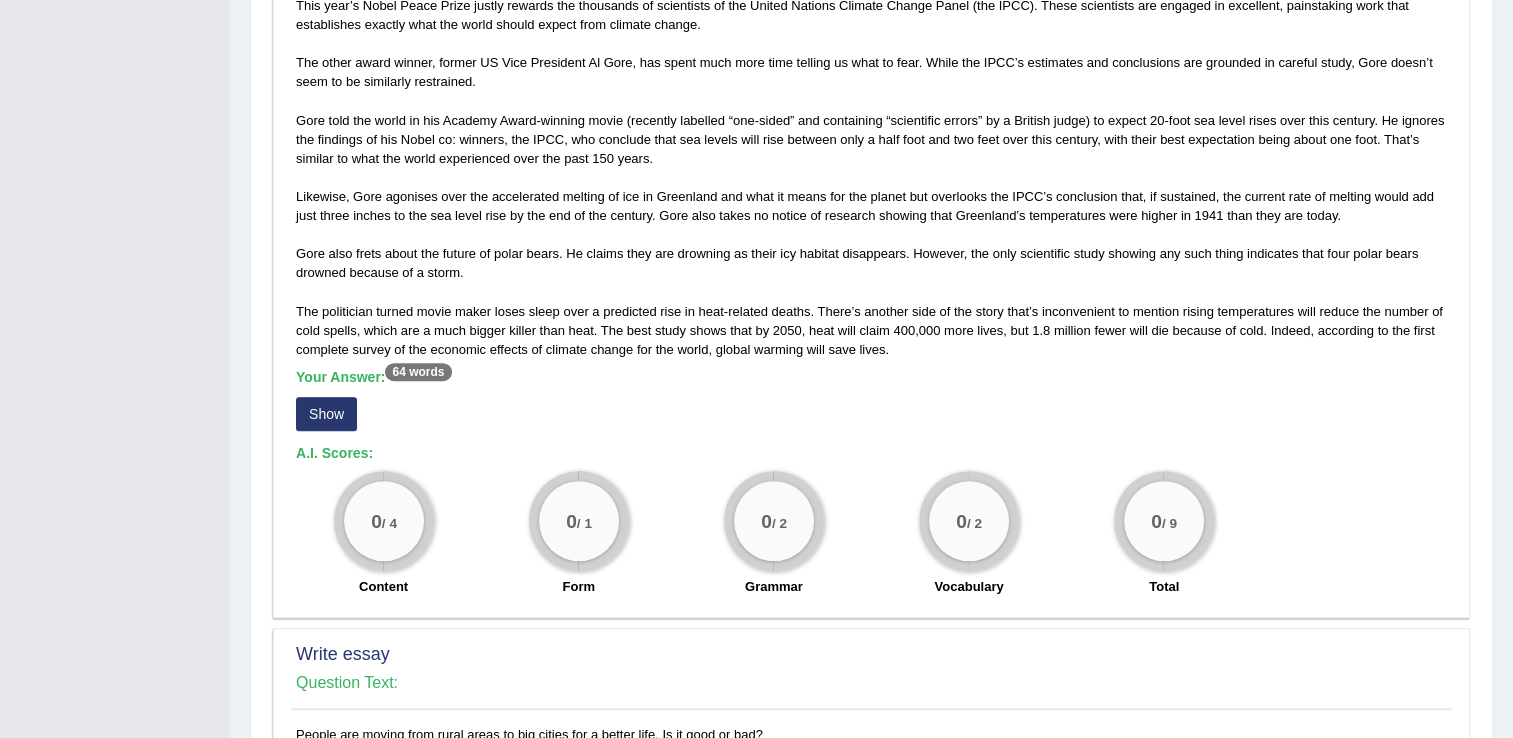 click on "Show" at bounding box center (326, 414) 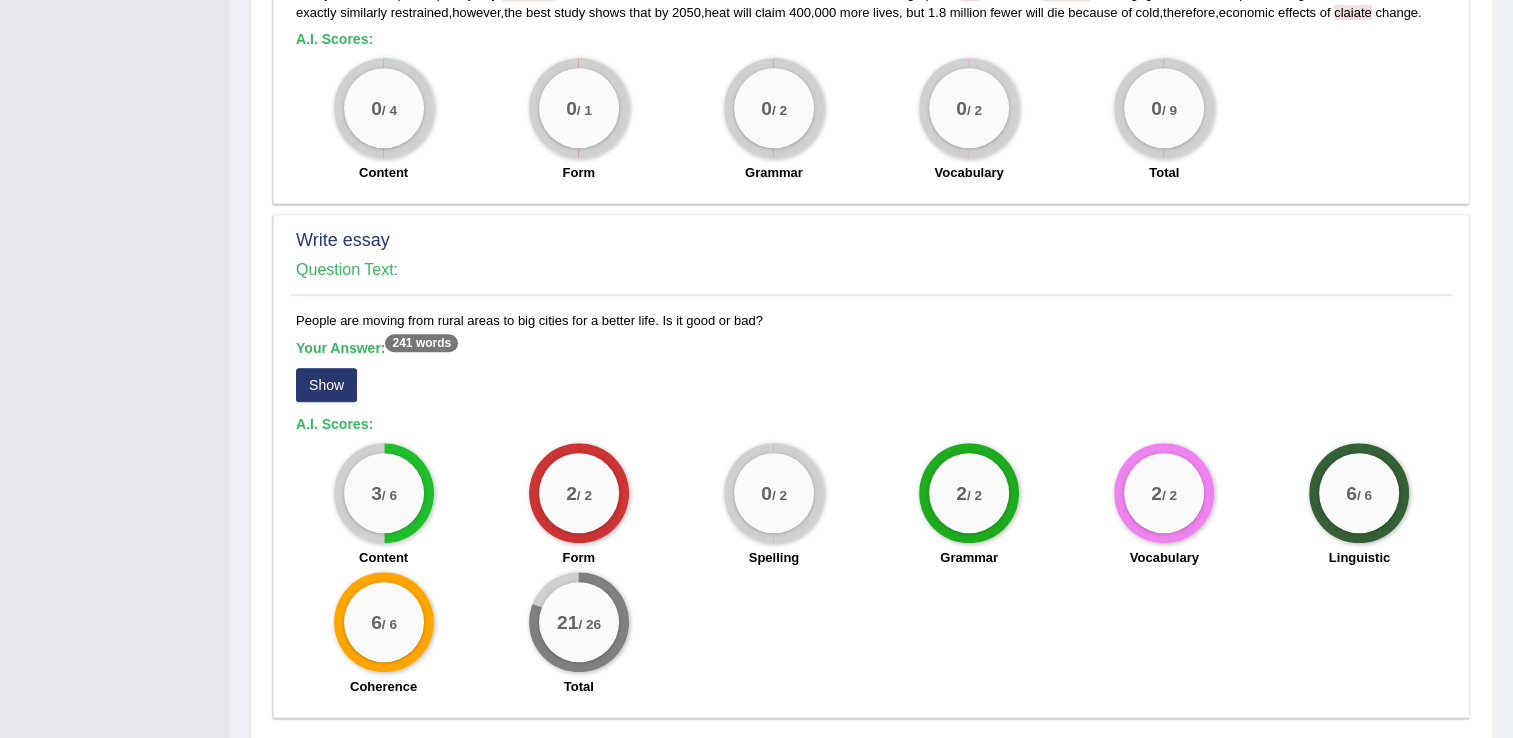 scroll, scrollTop: 1654, scrollLeft: 0, axis: vertical 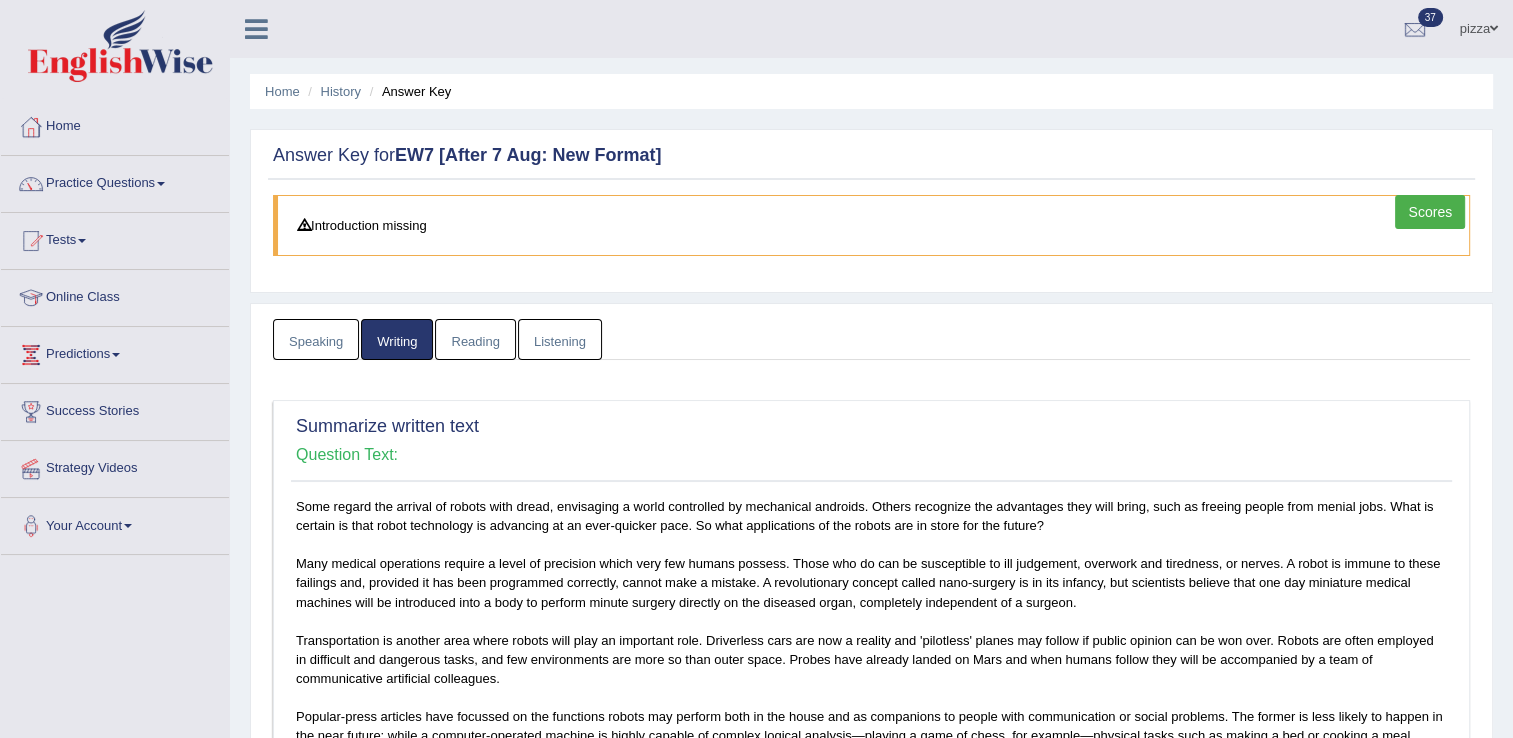click on "Speaking" at bounding box center [316, 339] 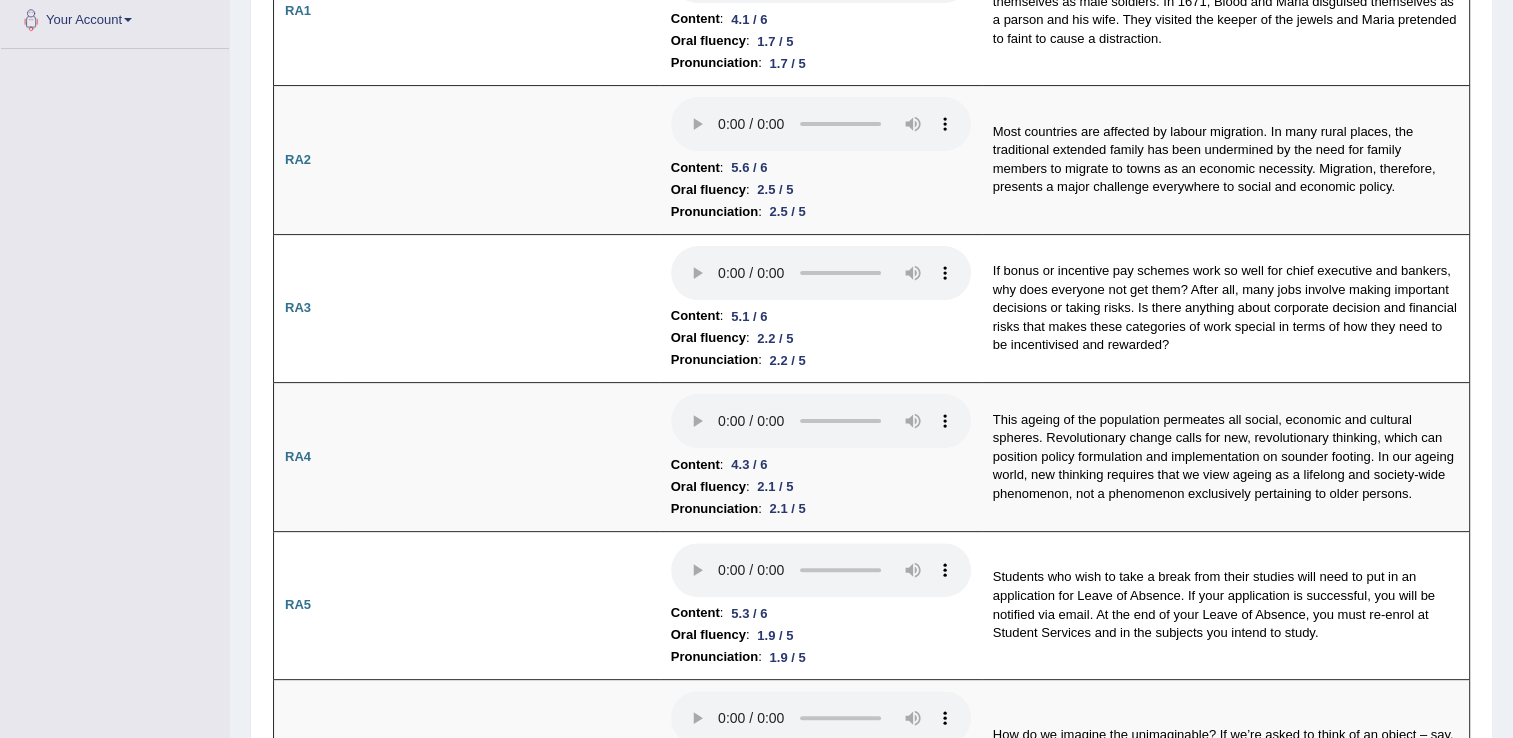 scroll, scrollTop: 586, scrollLeft: 0, axis: vertical 